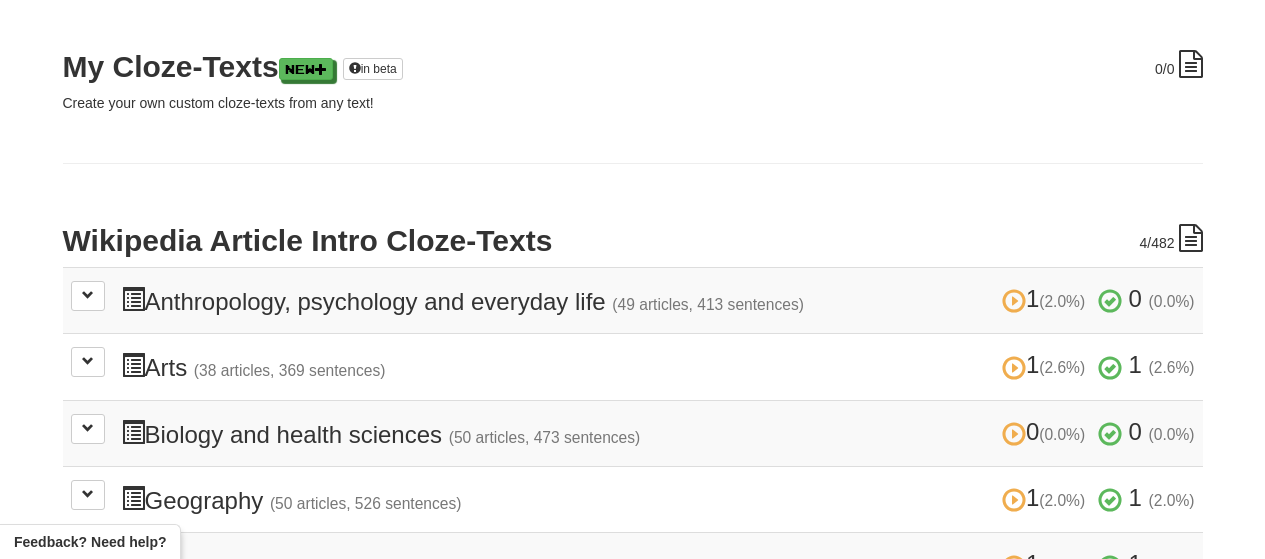 scroll, scrollTop: 300, scrollLeft: 0, axis: vertical 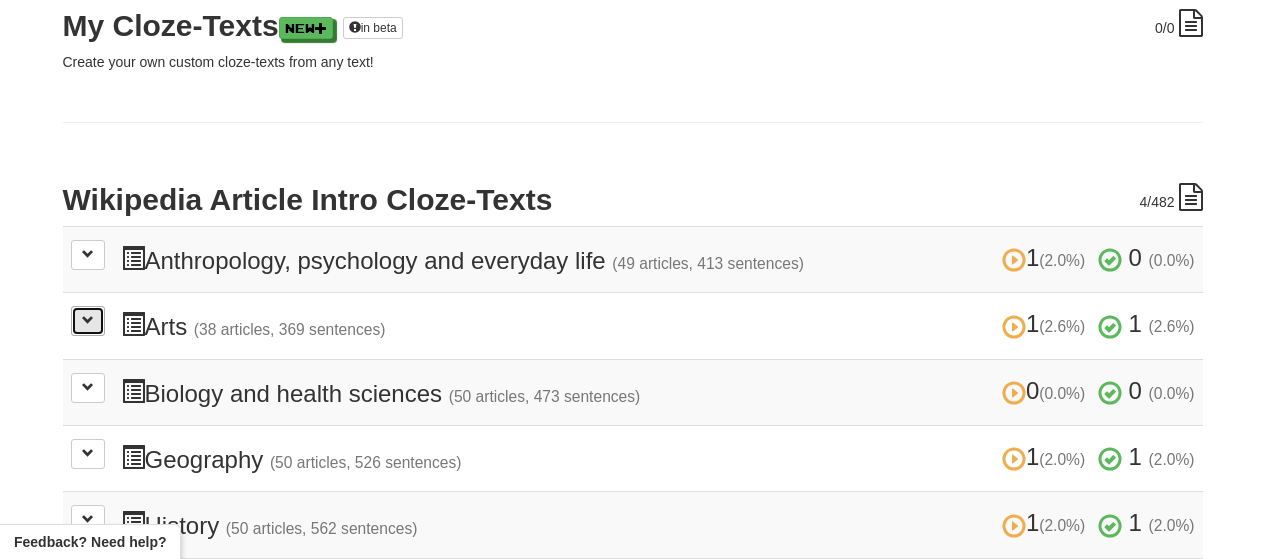 click at bounding box center (88, 321) 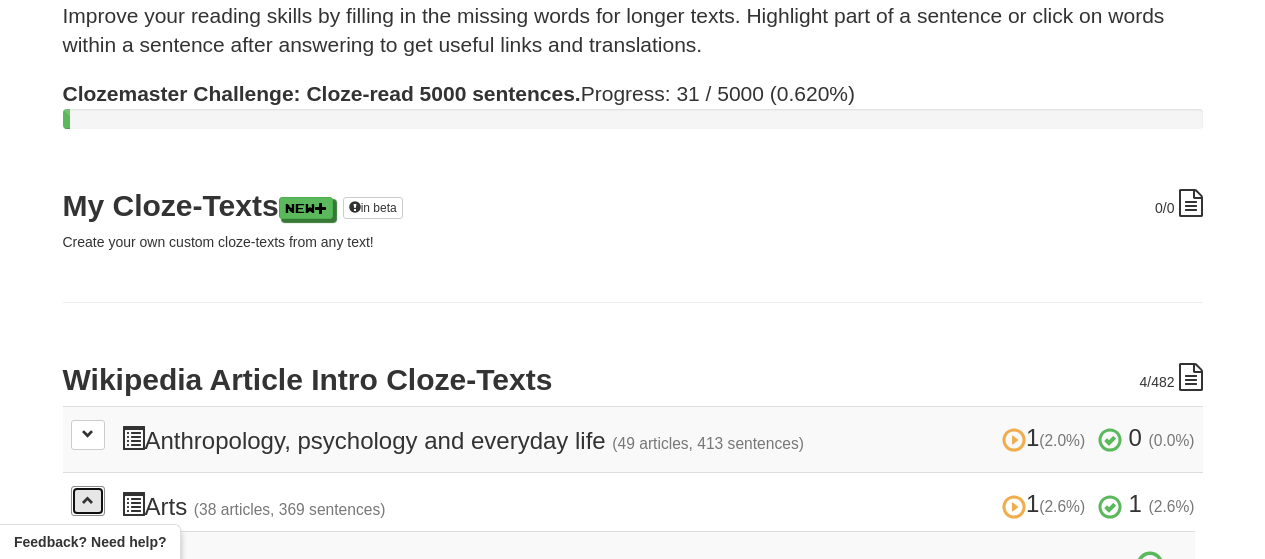 scroll, scrollTop: 0, scrollLeft: 0, axis: both 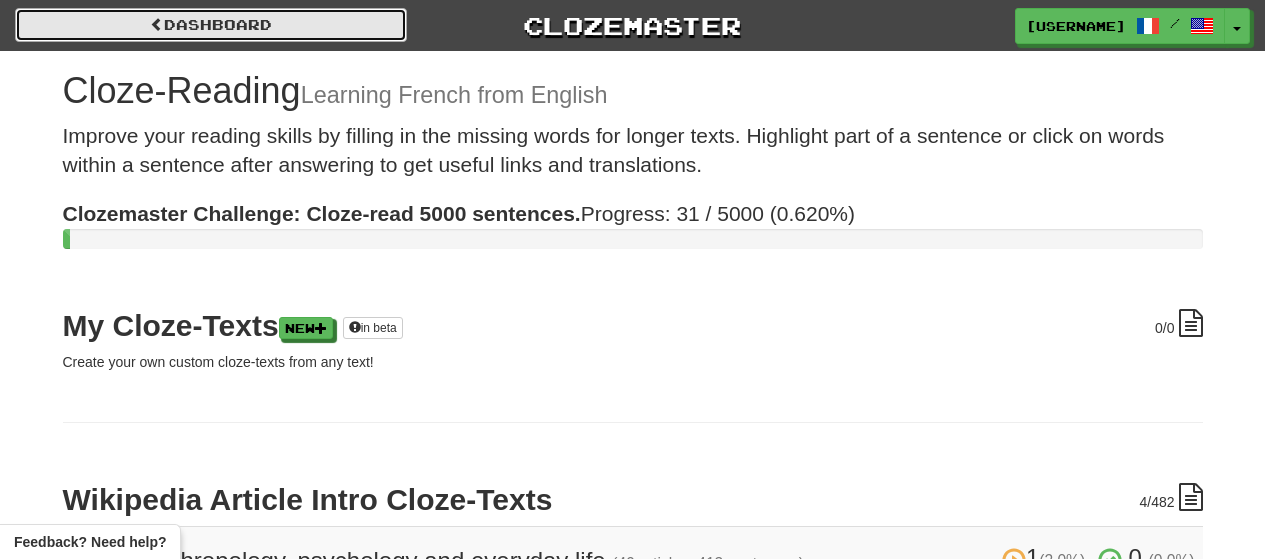 click on "Dashboard" at bounding box center (211, 25) 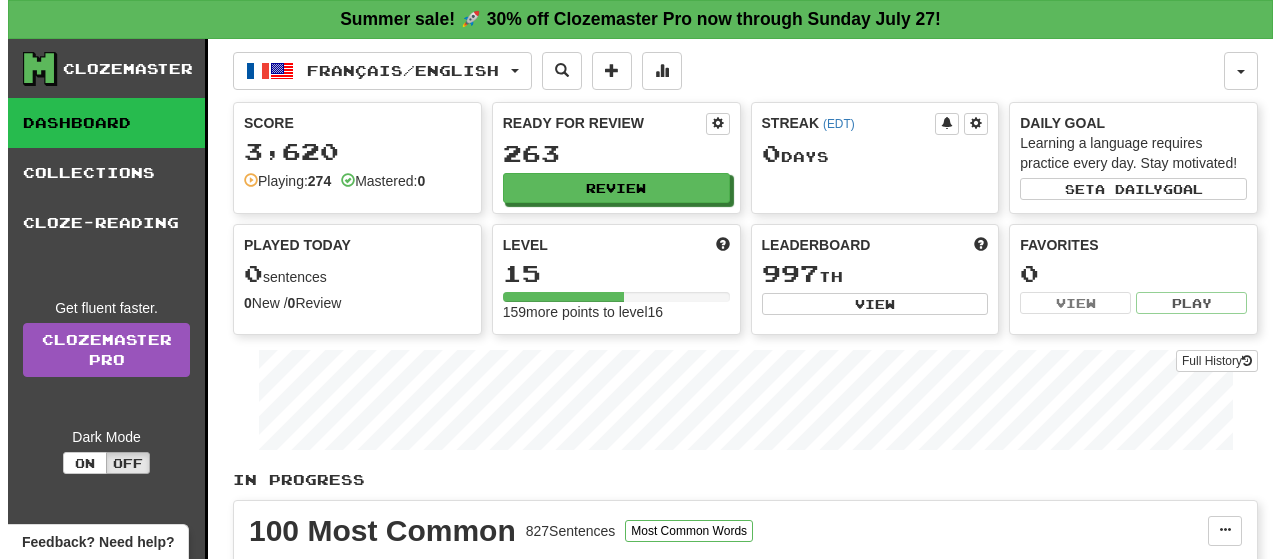 scroll, scrollTop: 0, scrollLeft: 0, axis: both 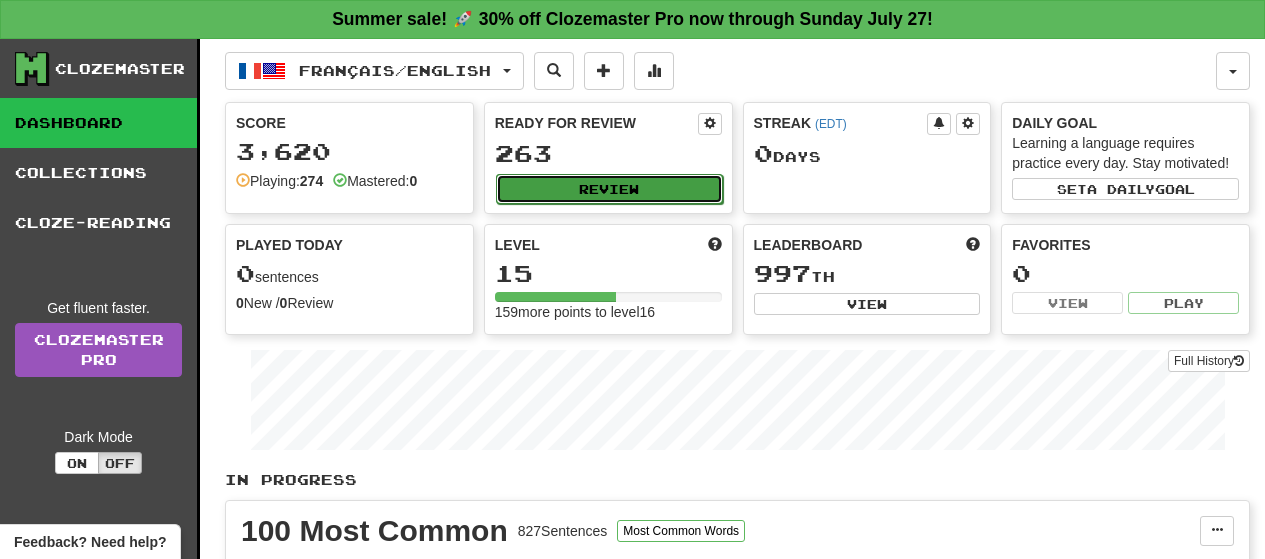 click on "Review" at bounding box center (609, 189) 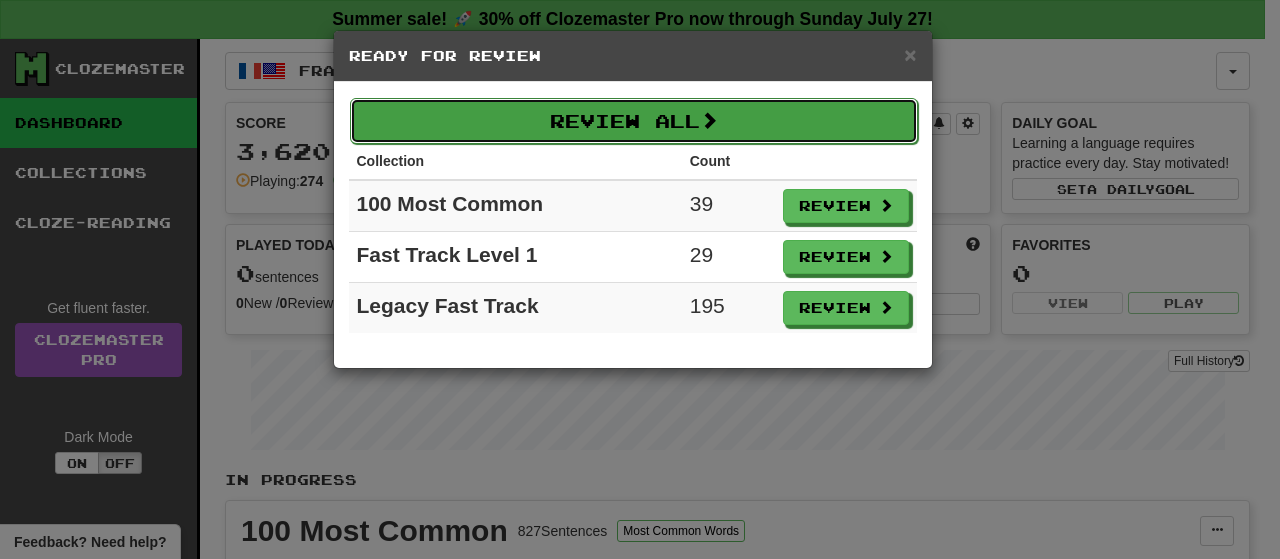 click on "Review All" at bounding box center [634, 121] 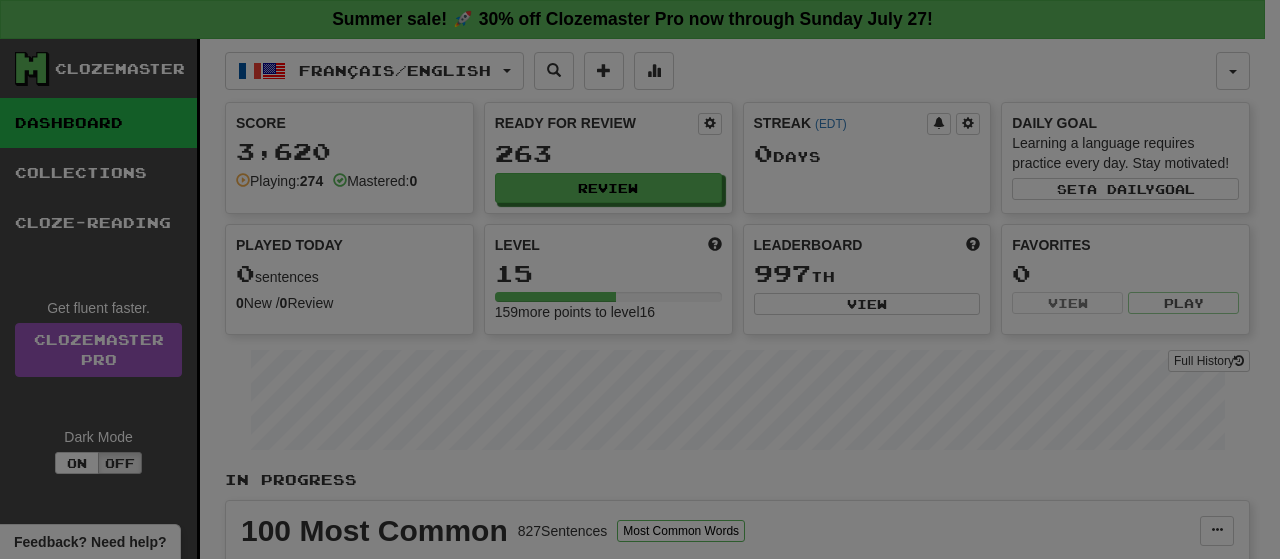 select on "**" 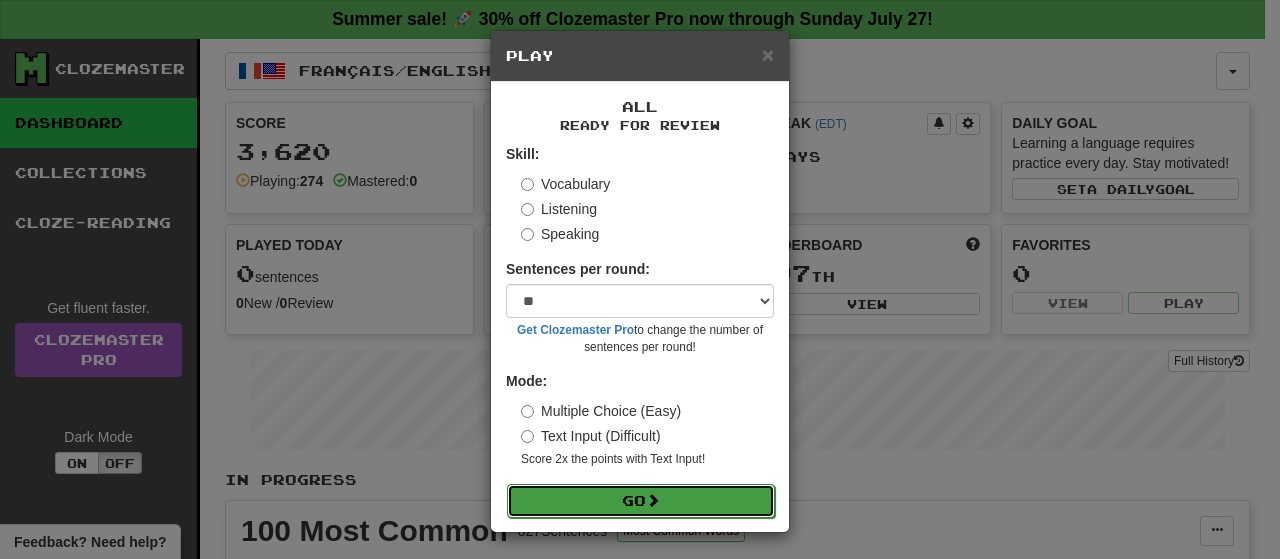 click on "Go" at bounding box center (641, 501) 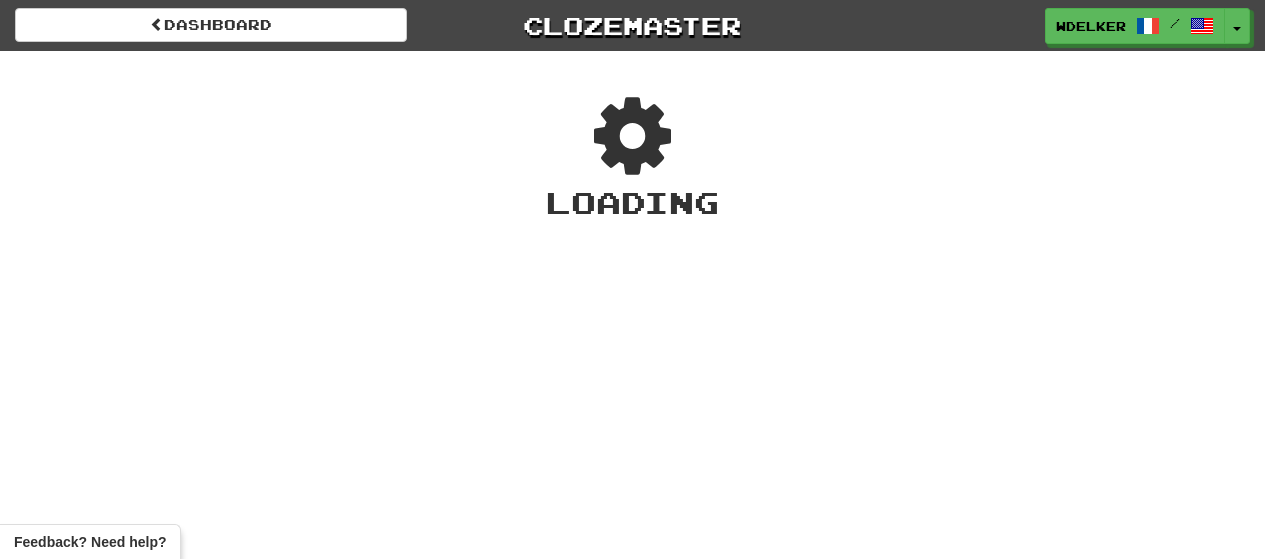 scroll, scrollTop: 0, scrollLeft: 0, axis: both 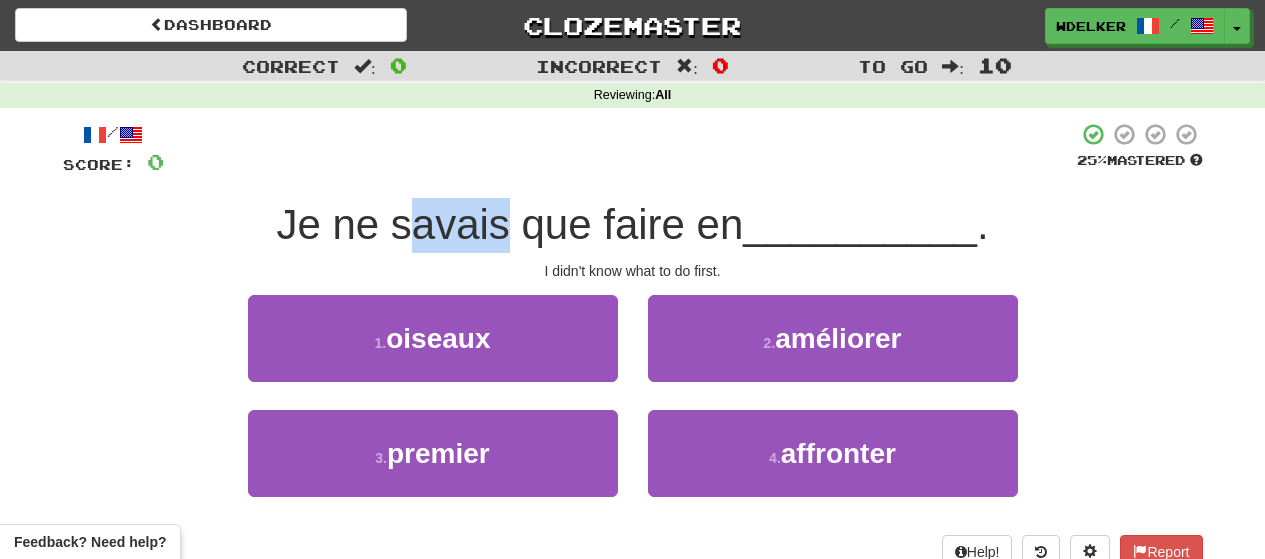 drag, startPoint x: 399, startPoint y: 235, endPoint x: 504, endPoint y: 247, distance: 105.68349 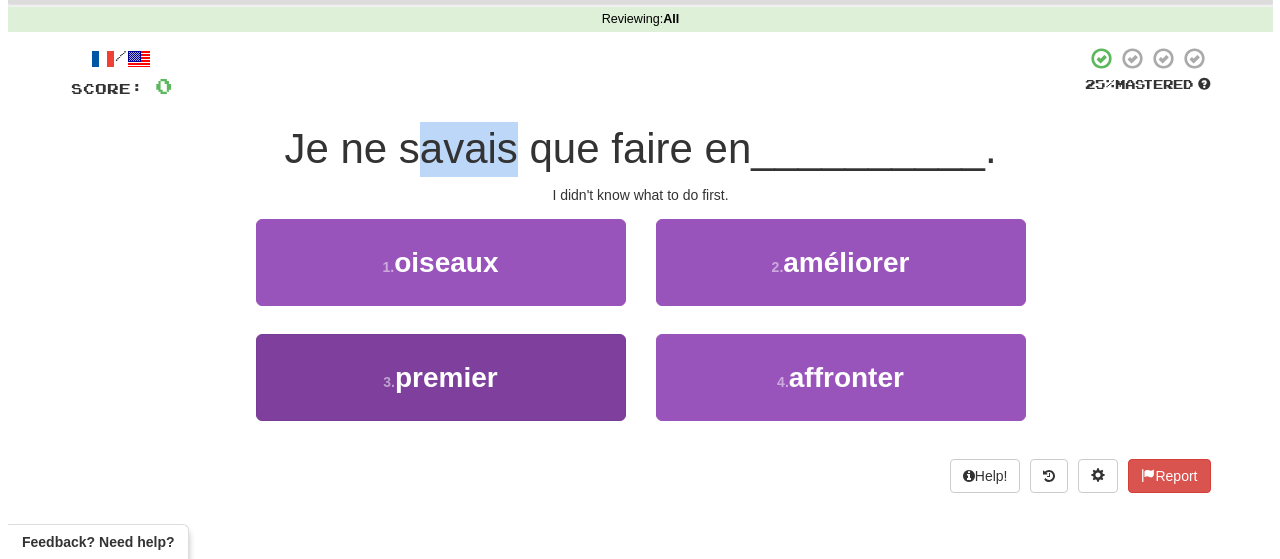 scroll, scrollTop: 100, scrollLeft: 0, axis: vertical 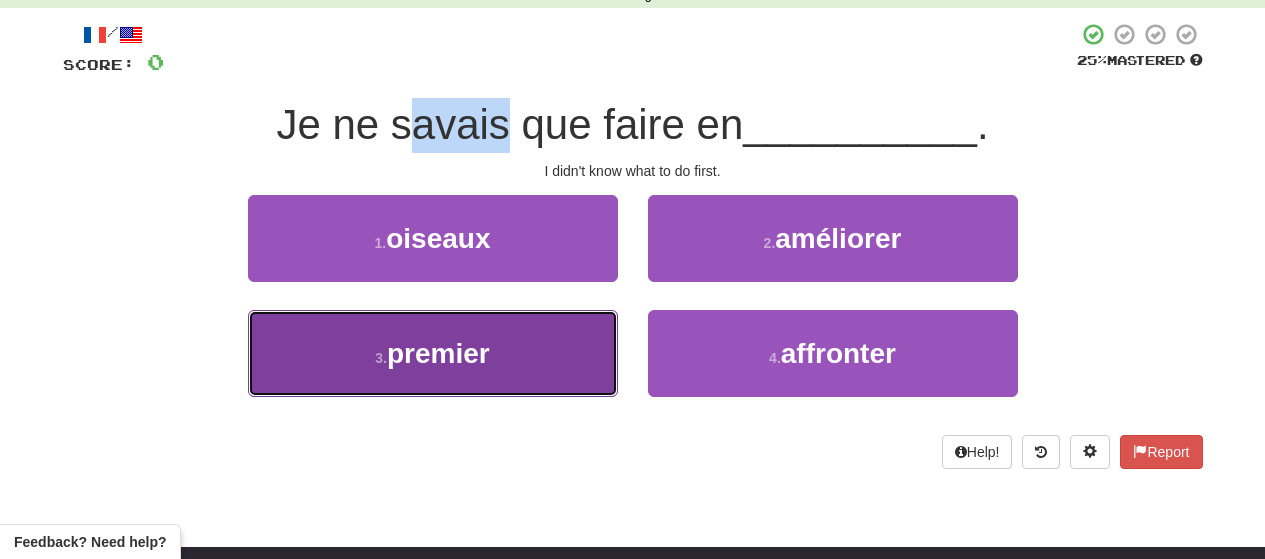 click on "premier" at bounding box center (438, 353) 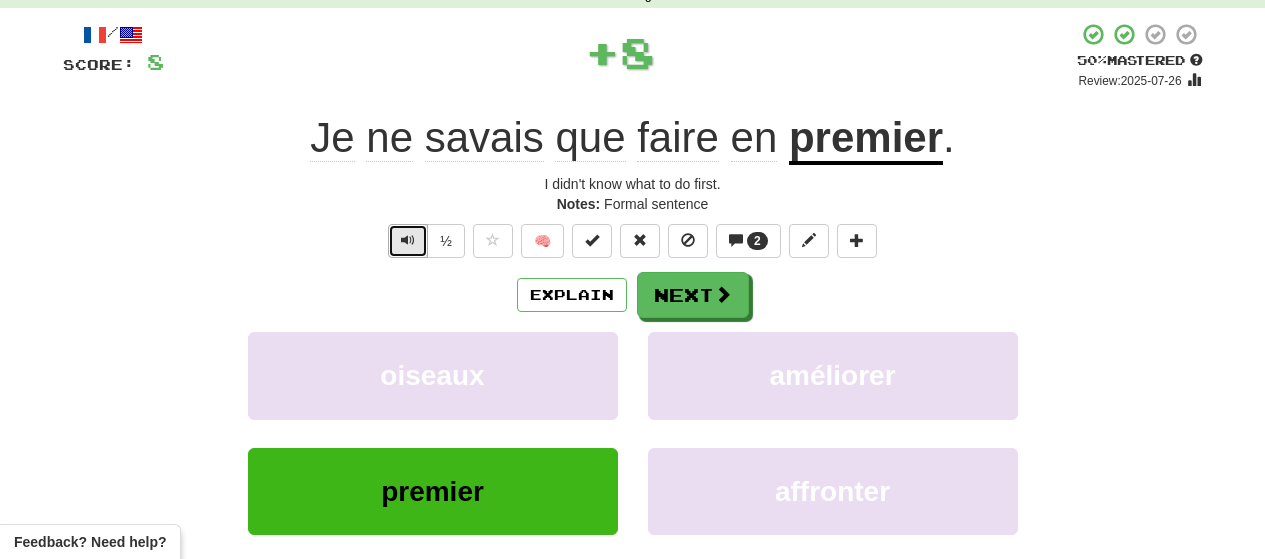 click at bounding box center (408, 241) 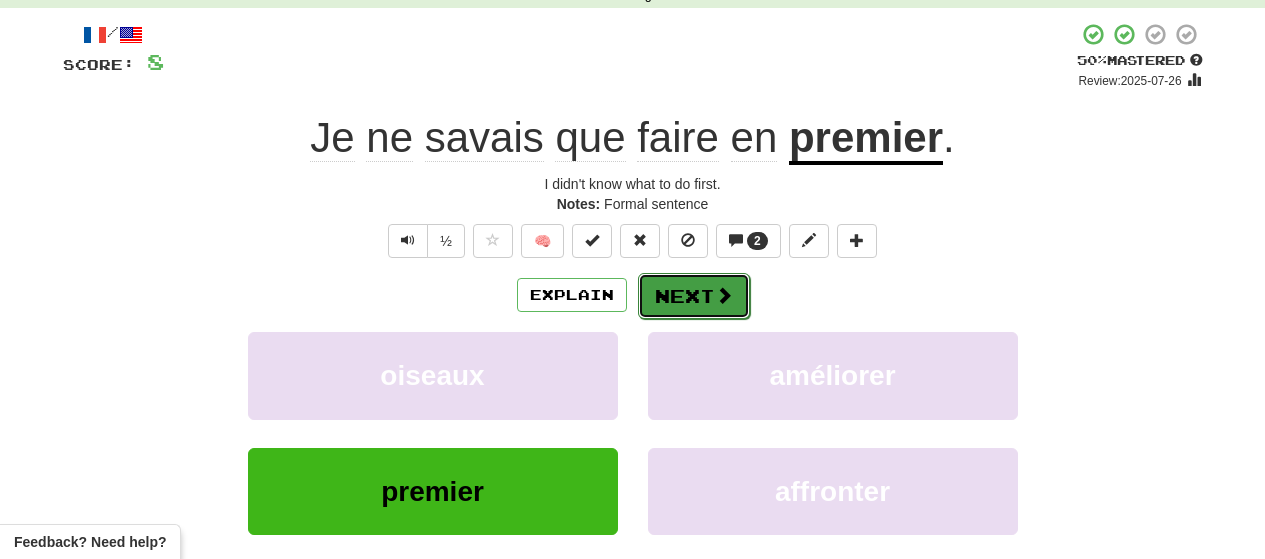 click on "Next" at bounding box center (694, 296) 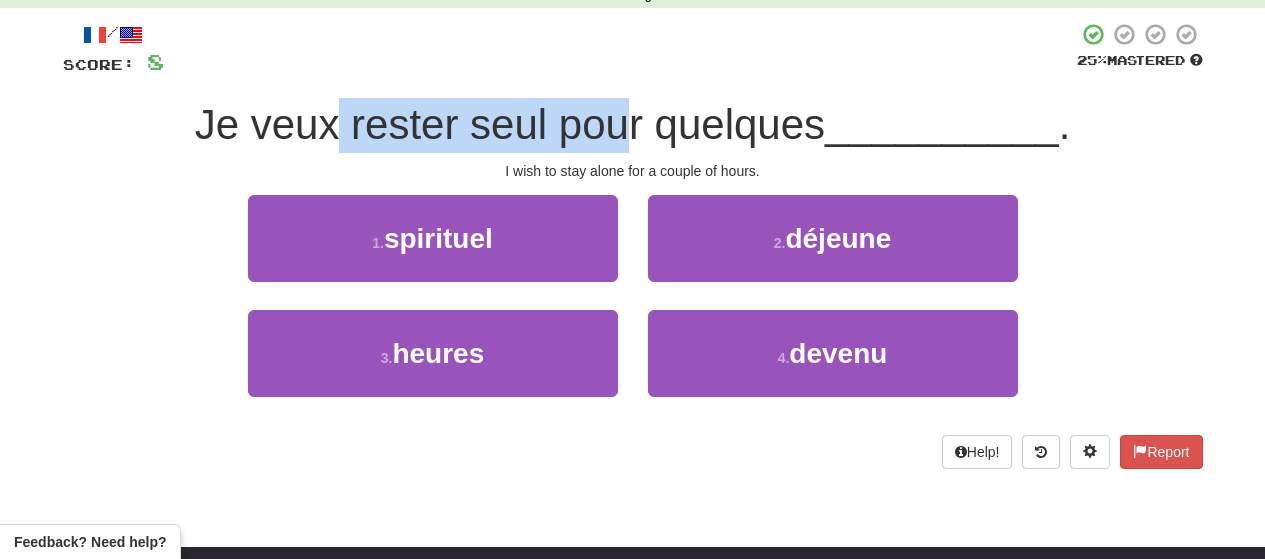 drag, startPoint x: 329, startPoint y: 124, endPoint x: 621, endPoint y: 132, distance: 292.10956 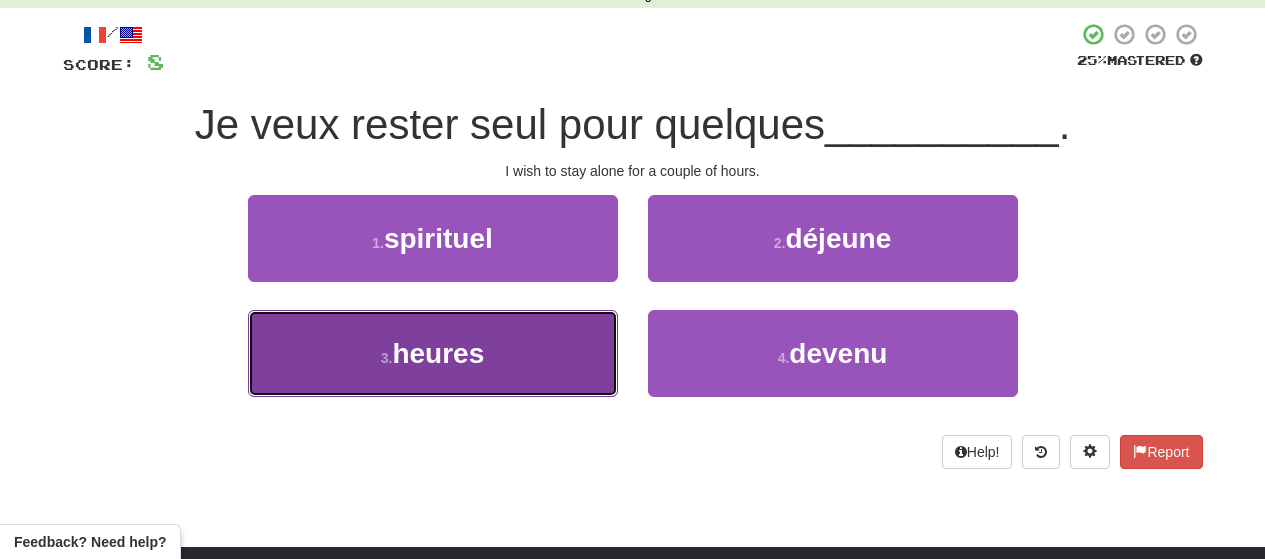click on "3 .  heures" at bounding box center [433, 353] 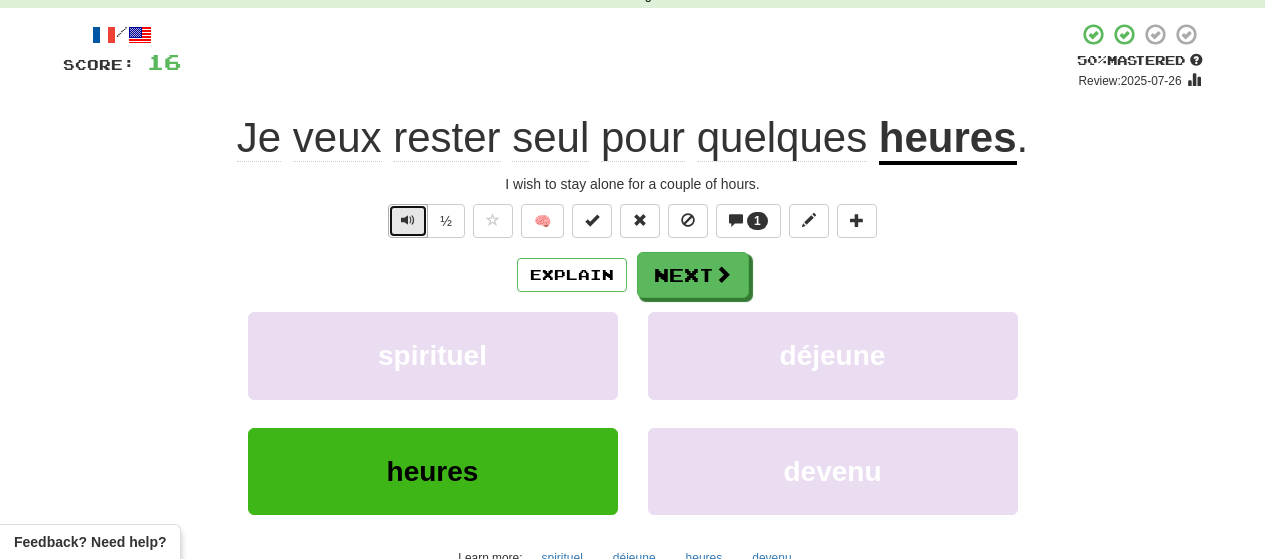 click at bounding box center (408, 220) 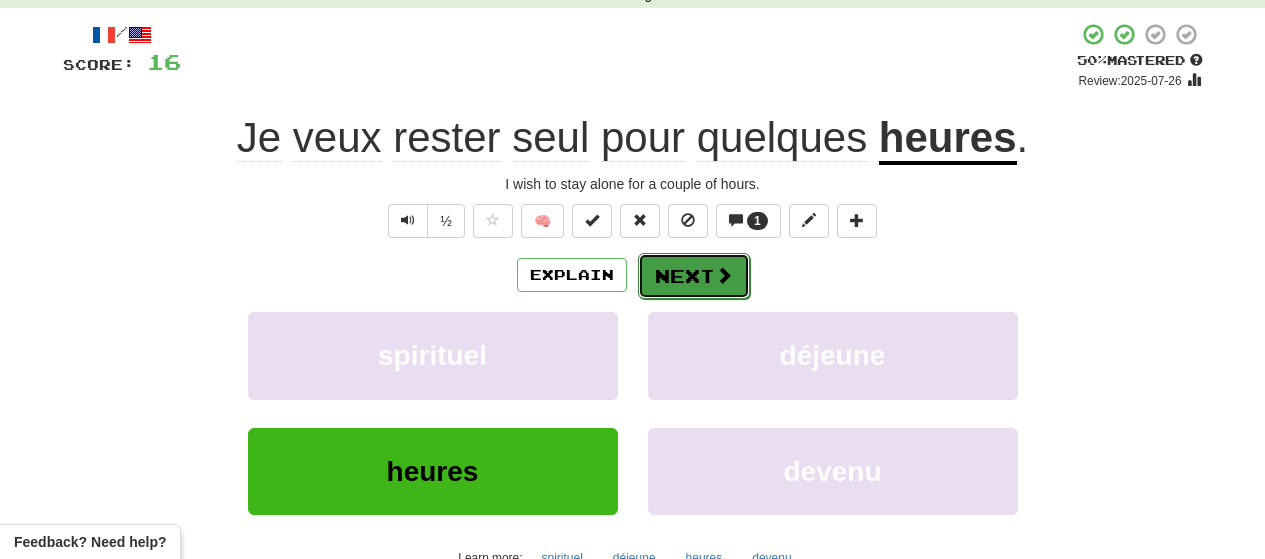 click on "Next" at bounding box center (694, 276) 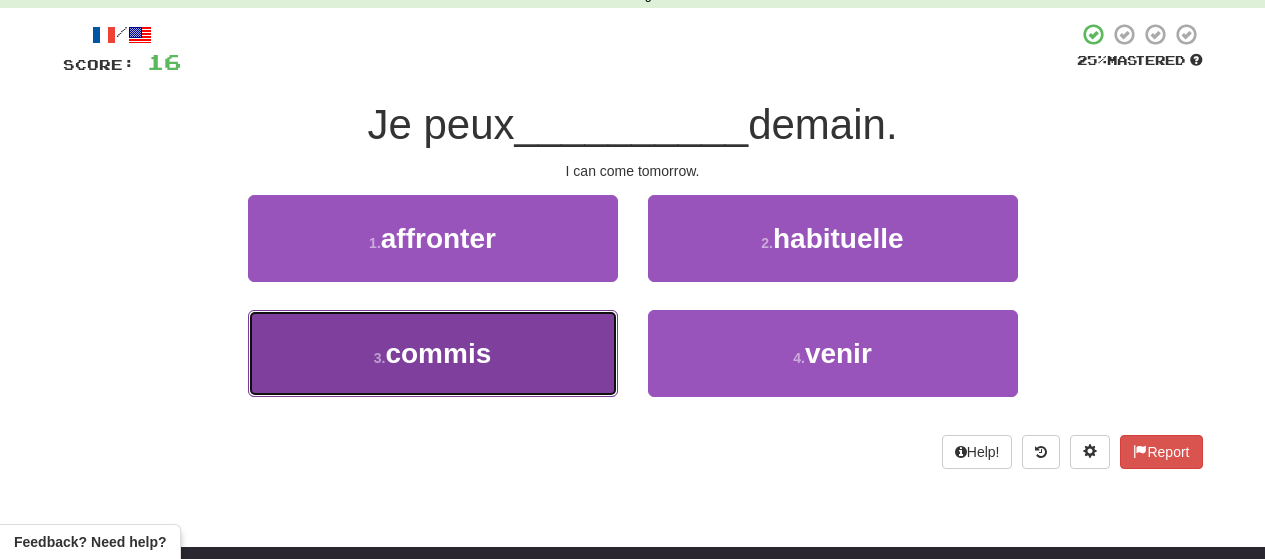 click on "commis" at bounding box center (438, 353) 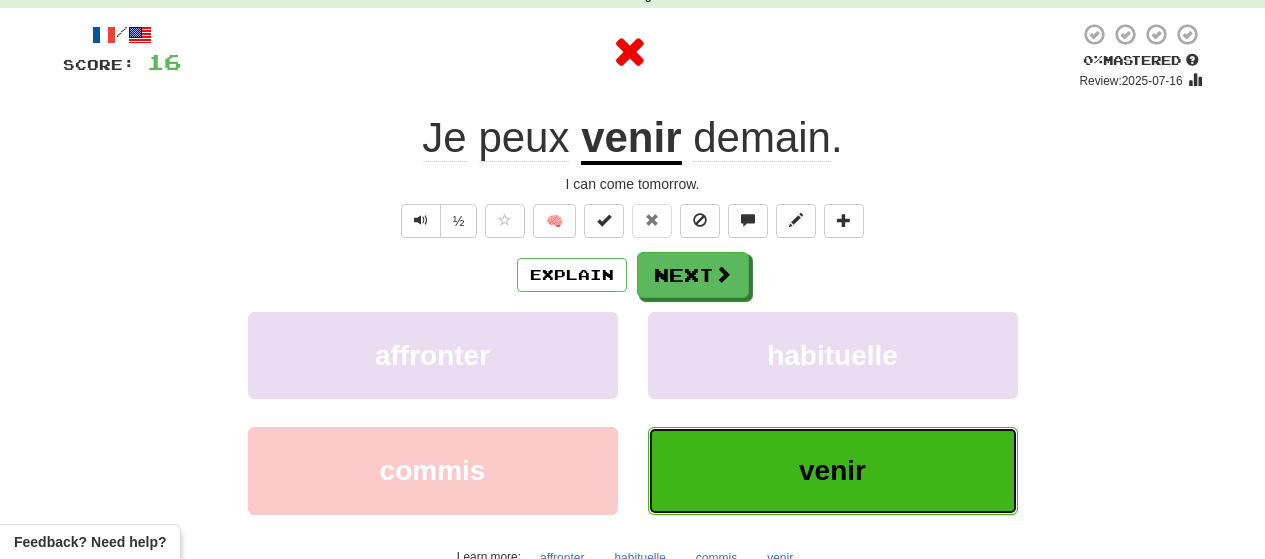click on "venir" at bounding box center [832, 470] 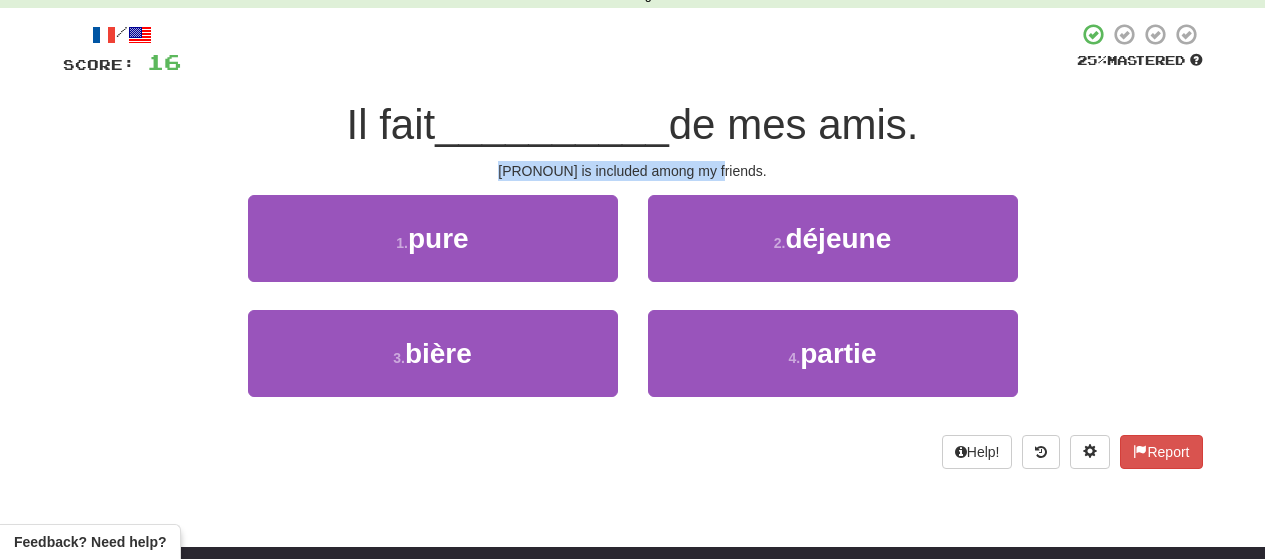 drag, startPoint x: 531, startPoint y: 169, endPoint x: 768, endPoint y: 175, distance: 237.07594 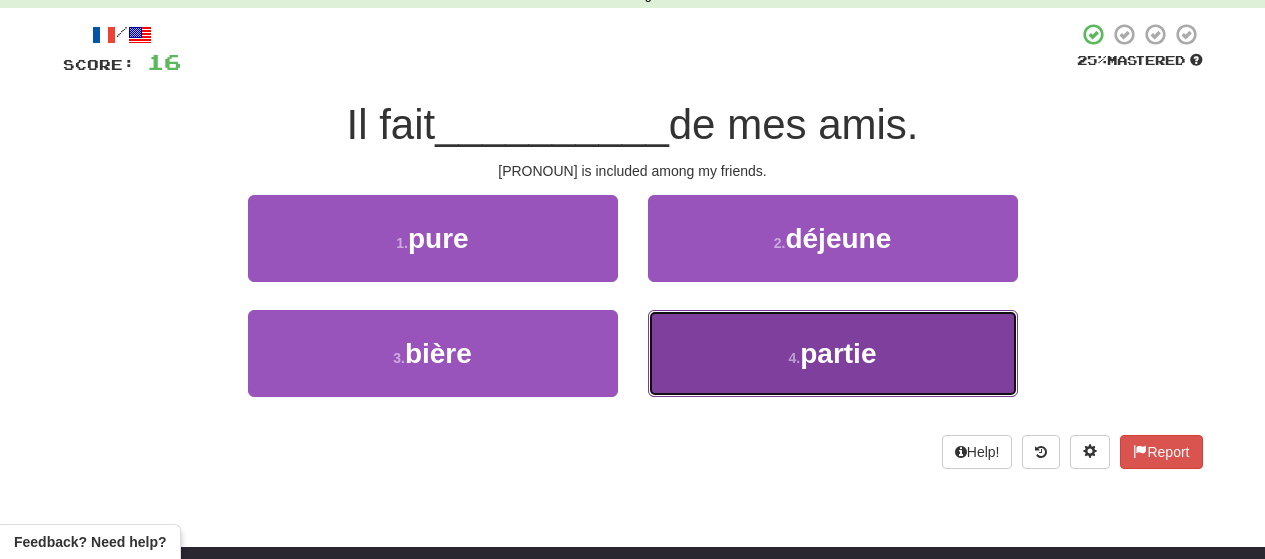 click on "4 .  partie" at bounding box center (833, 353) 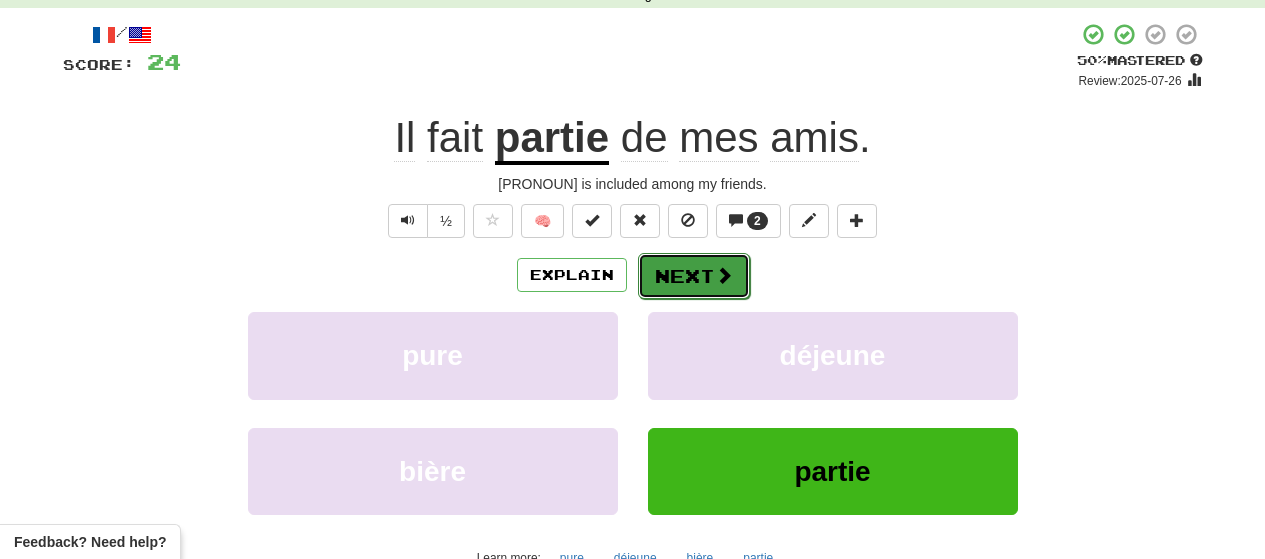click on "Next" at bounding box center [694, 276] 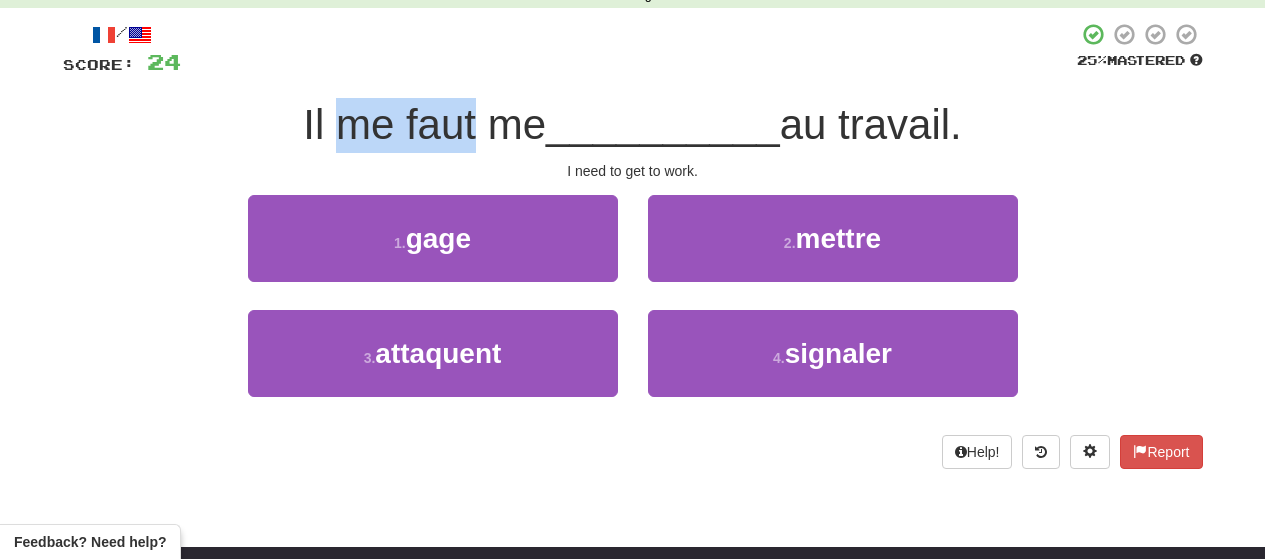 drag, startPoint x: 331, startPoint y: 127, endPoint x: 463, endPoint y: 130, distance: 132.03409 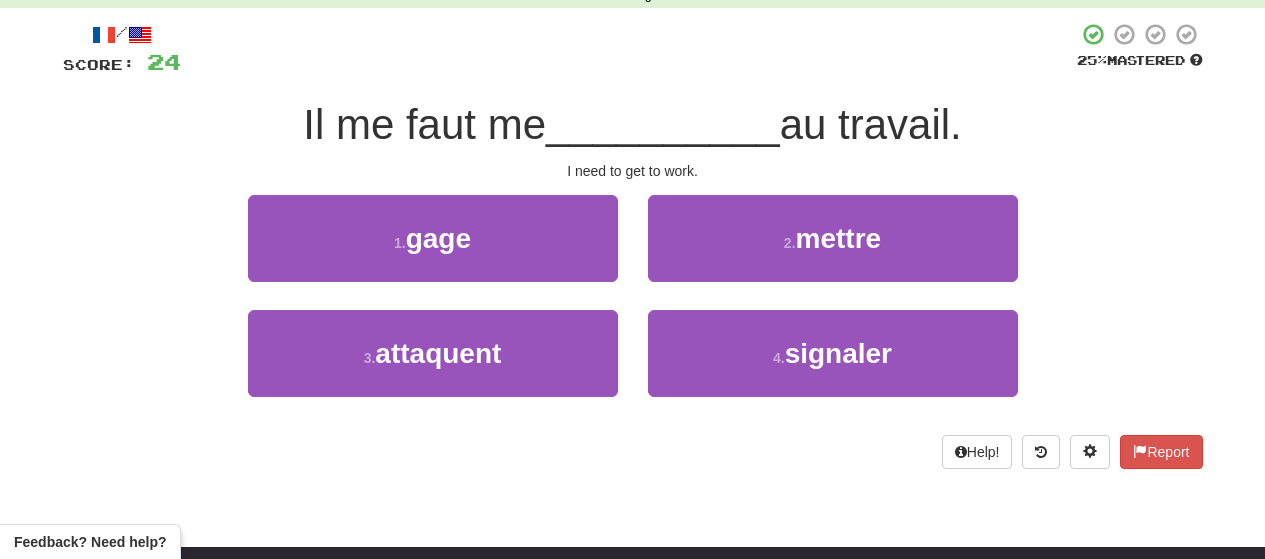 drag, startPoint x: 775, startPoint y: 128, endPoint x: 988, endPoint y: 117, distance: 213.28384 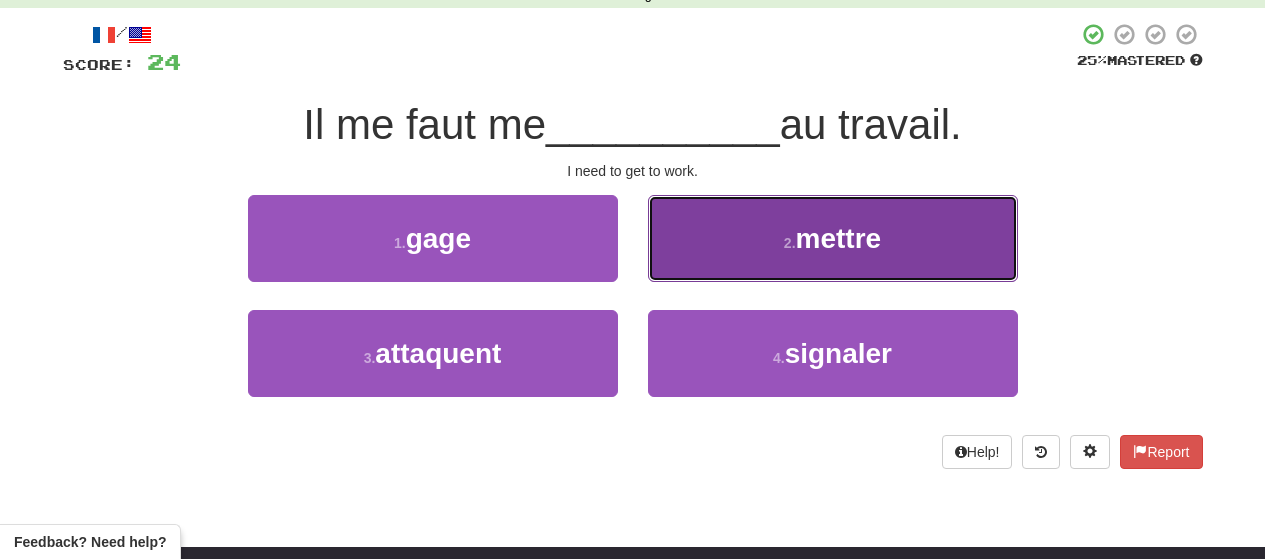 click on "mettre" at bounding box center [839, 238] 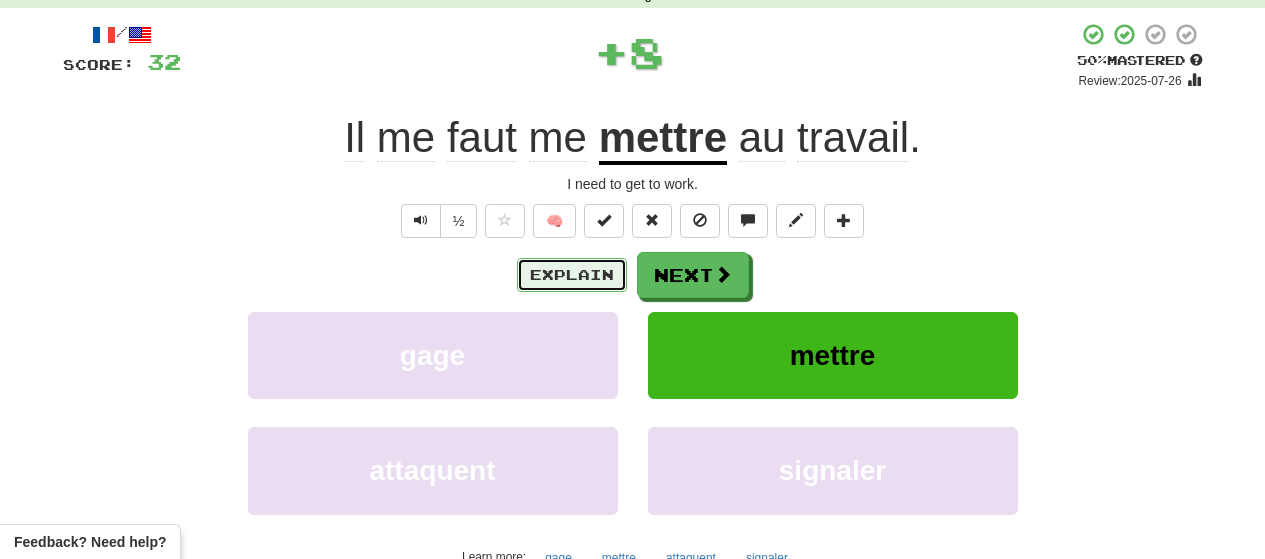 click on "Explain" at bounding box center (572, 275) 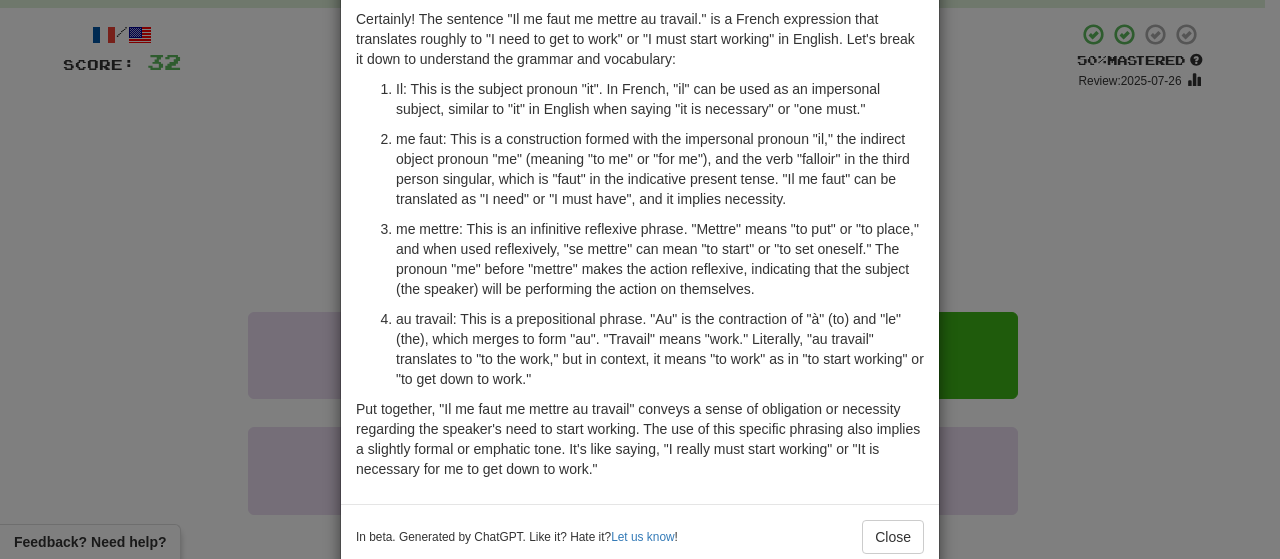 scroll, scrollTop: 100, scrollLeft: 0, axis: vertical 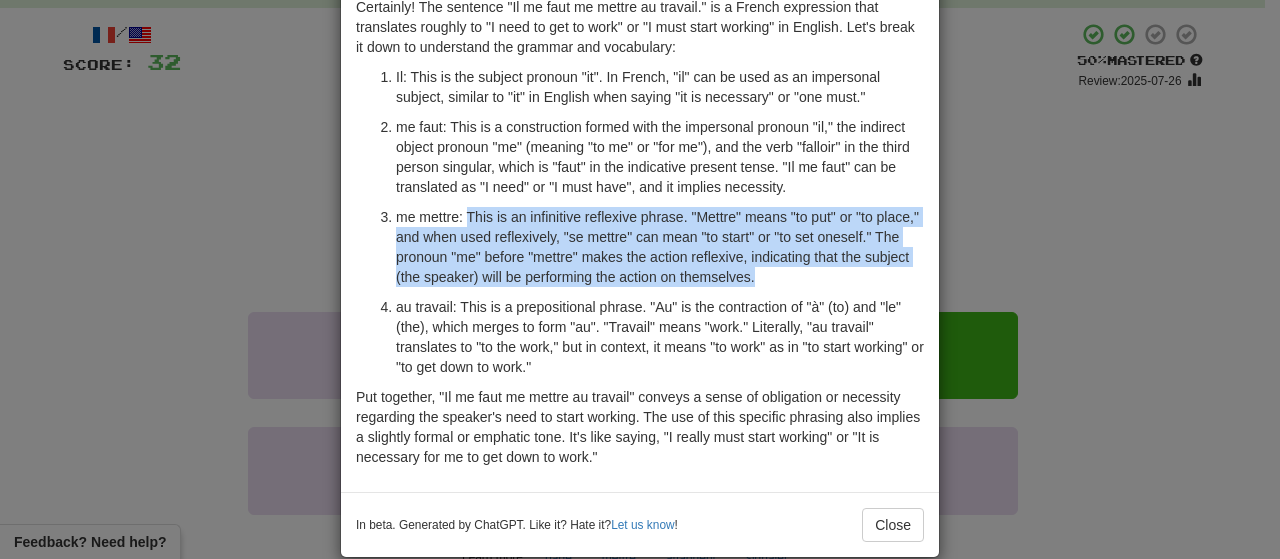 drag, startPoint x: 459, startPoint y: 213, endPoint x: 803, endPoint y: 281, distance: 350.65652 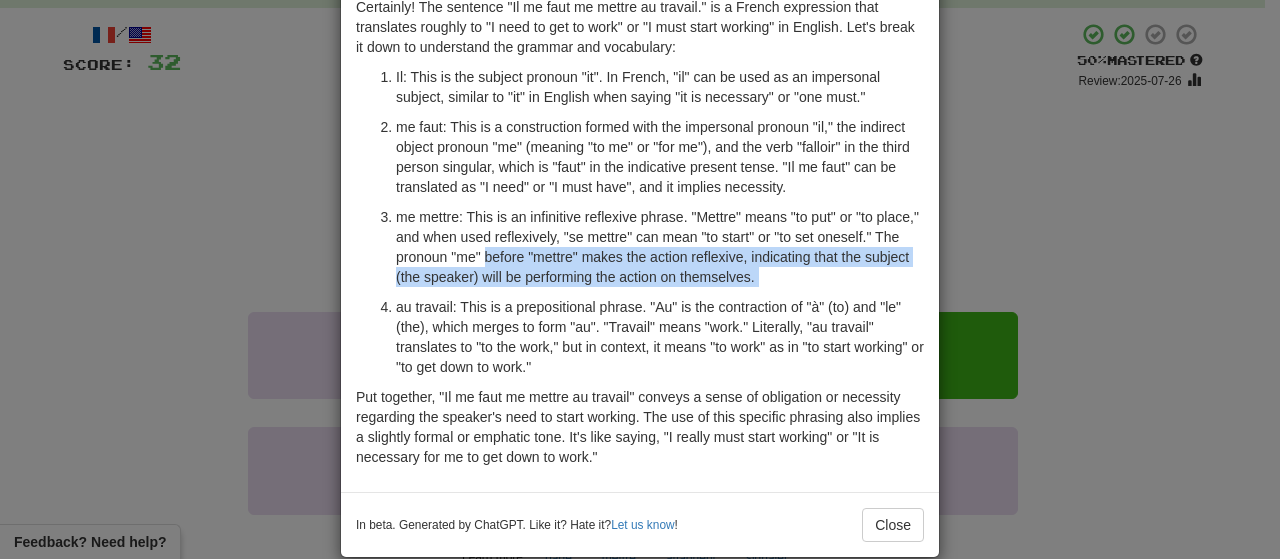 drag, startPoint x: 803, startPoint y: 281, endPoint x: 489, endPoint y: 254, distance: 315.1587 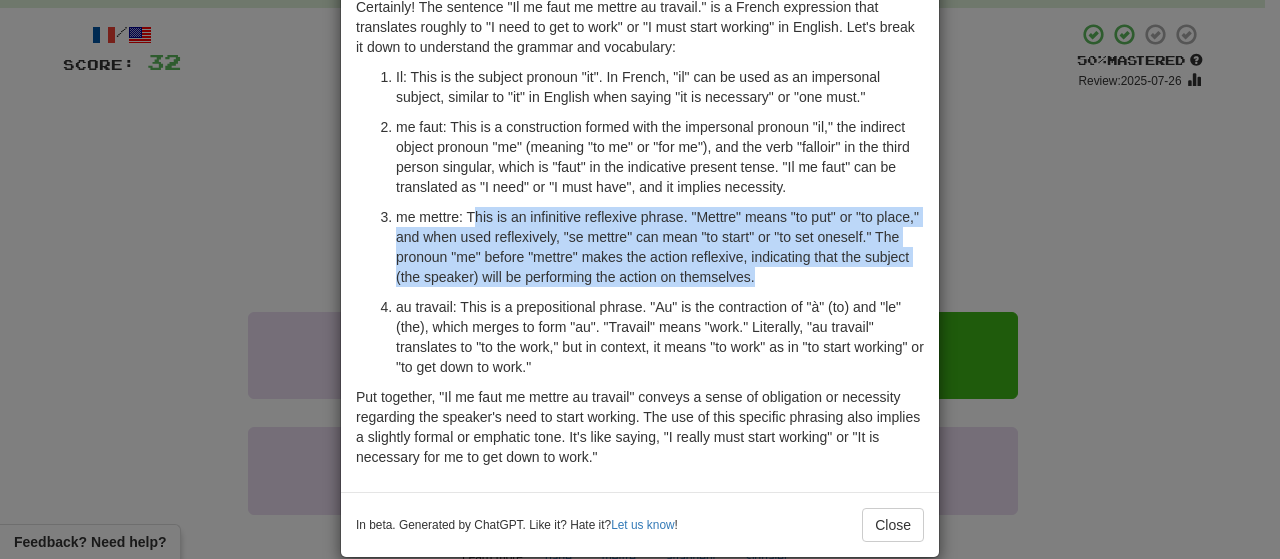 drag, startPoint x: 468, startPoint y: 221, endPoint x: 793, endPoint y: 281, distance: 330.49207 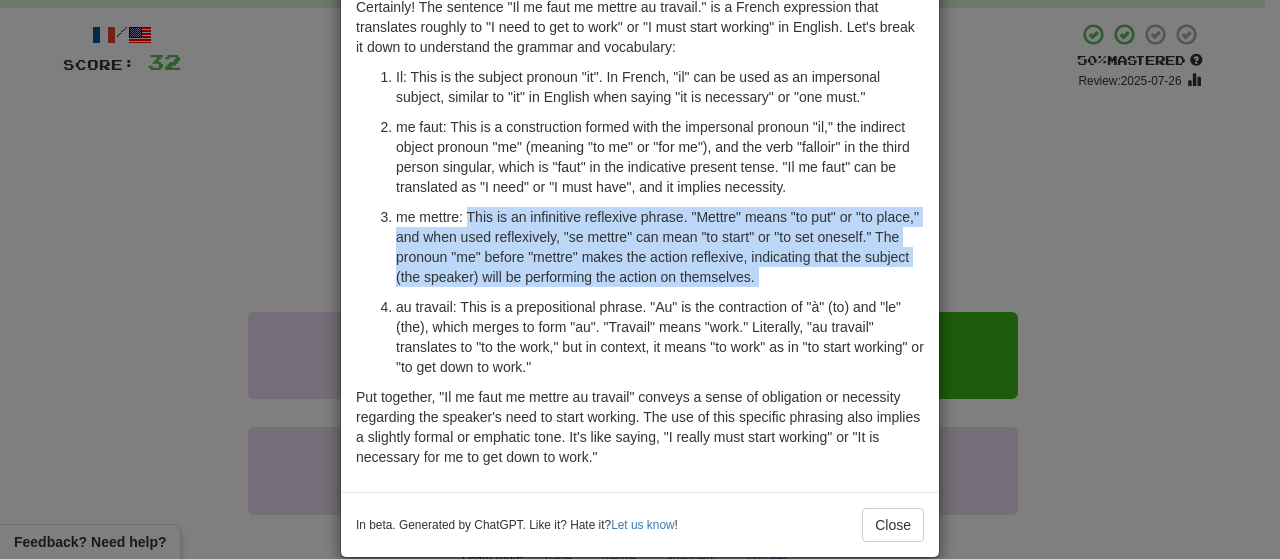 drag, startPoint x: 793, startPoint y: 280, endPoint x: 459, endPoint y: 224, distance: 338.66208 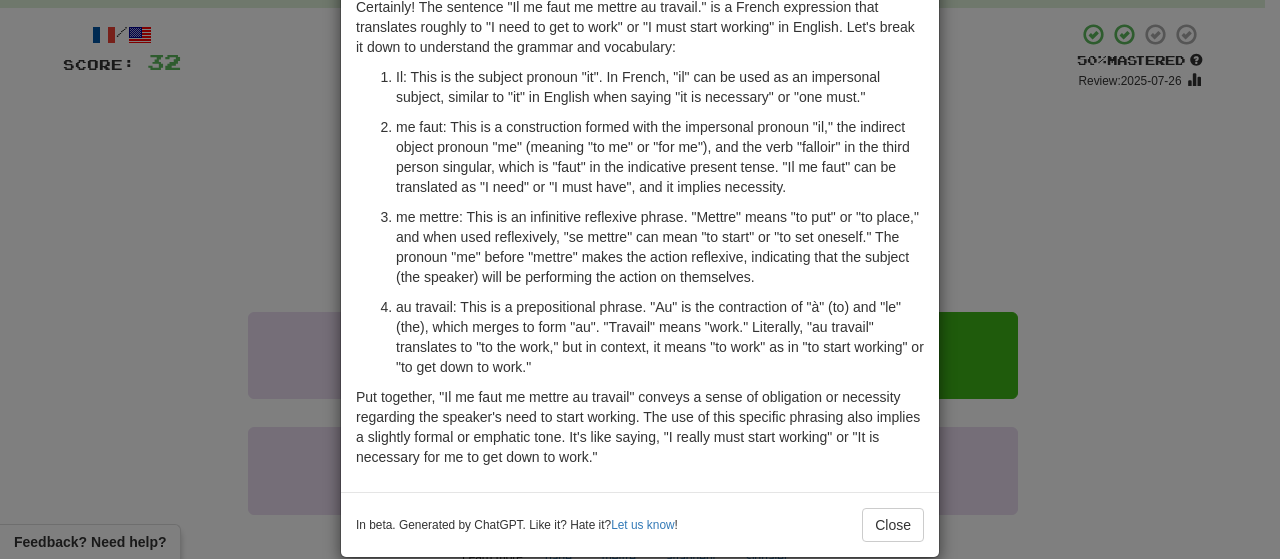 drag, startPoint x: 764, startPoint y: 278, endPoint x: 758, endPoint y: 269, distance: 10.816654 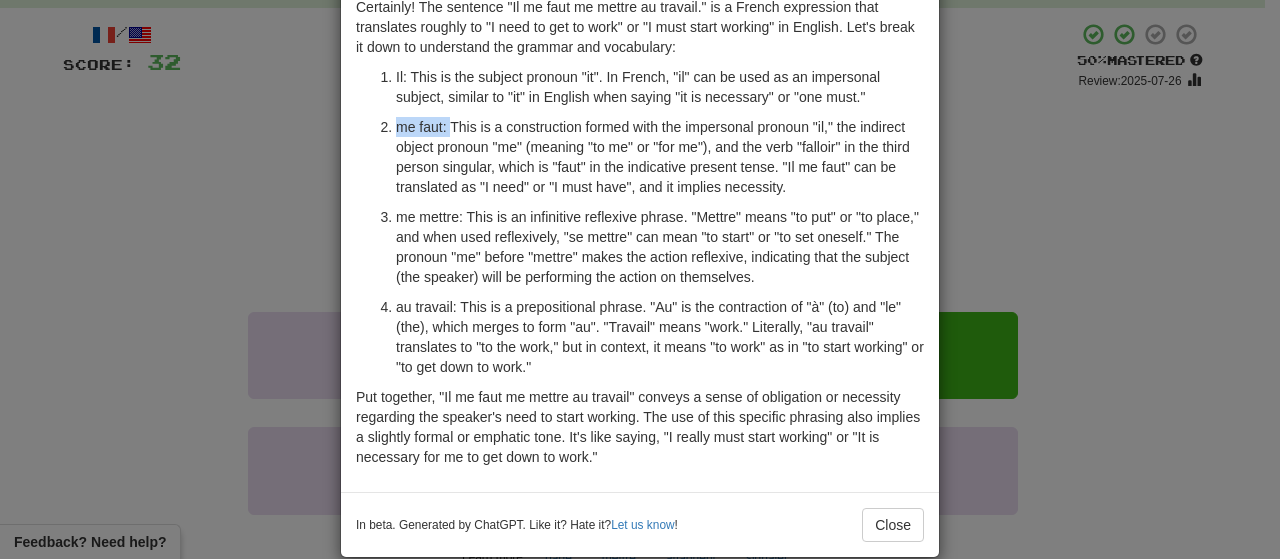 drag, startPoint x: 444, startPoint y: 124, endPoint x: 674, endPoint y: 108, distance: 230.55585 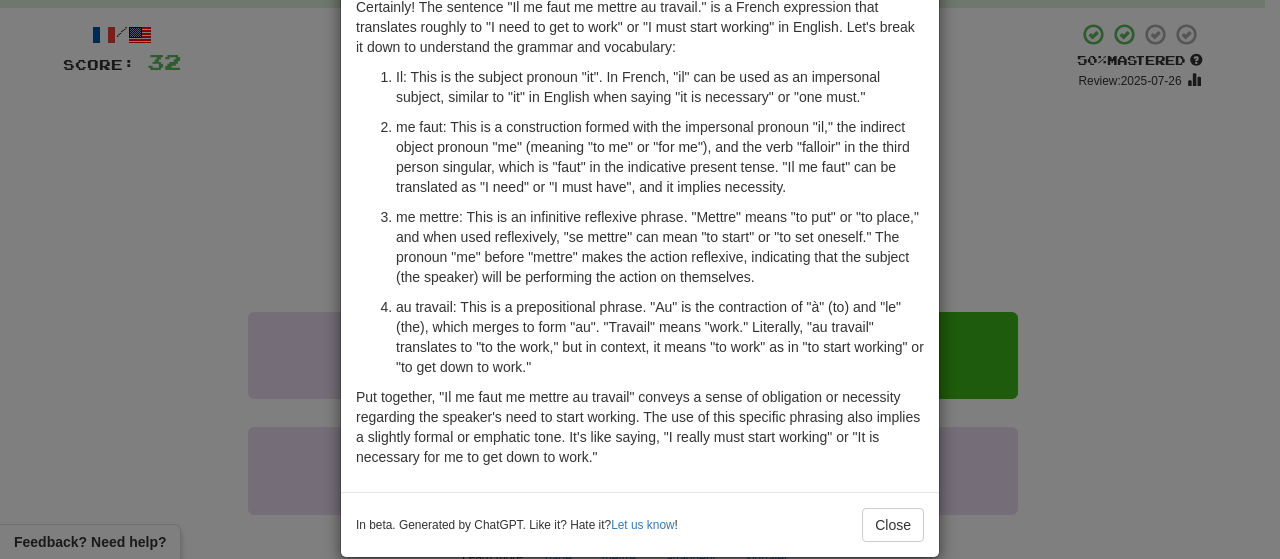 click on "Il: This is the subject pronoun "it". In French, "il" can be used as an impersonal subject, similar to "it" in English when saying "it is necessary" or "one must."
me faut: This is a construction formed with the impersonal pronoun "il," the indirect object pronoun "me" (meaning "to me" or "for me"), and the verb "falloir" in the third person singular, which is "faut" in the indicative present tense. "Il me faut" can be translated as "I need" or "I must have", and it implies necessity.
me mettre: This is an infinitive reflexive phrase. "Mettre" means "to put" or "to place," and when used reflexively, "se mettre" can mean "to start" or "to set oneself." The pronoun "me" before "mettre" makes the action reflexive, indicating that the subject (the speaker) will be performing the action on themselves." at bounding box center (640, 222) 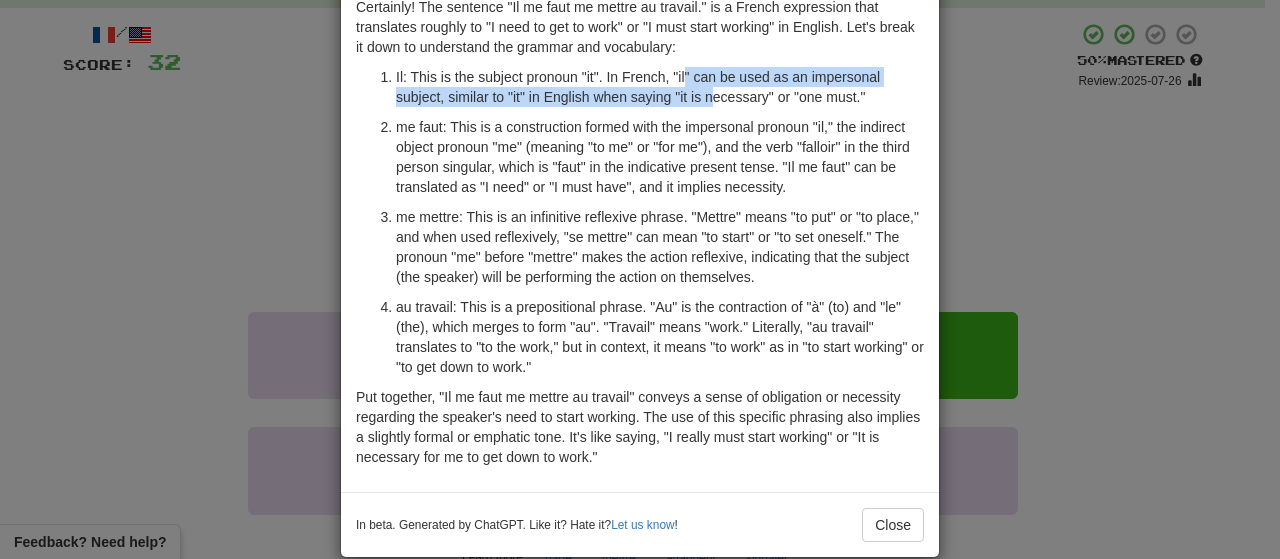 drag, startPoint x: 677, startPoint y: 73, endPoint x: 703, endPoint y: 92, distance: 32.202484 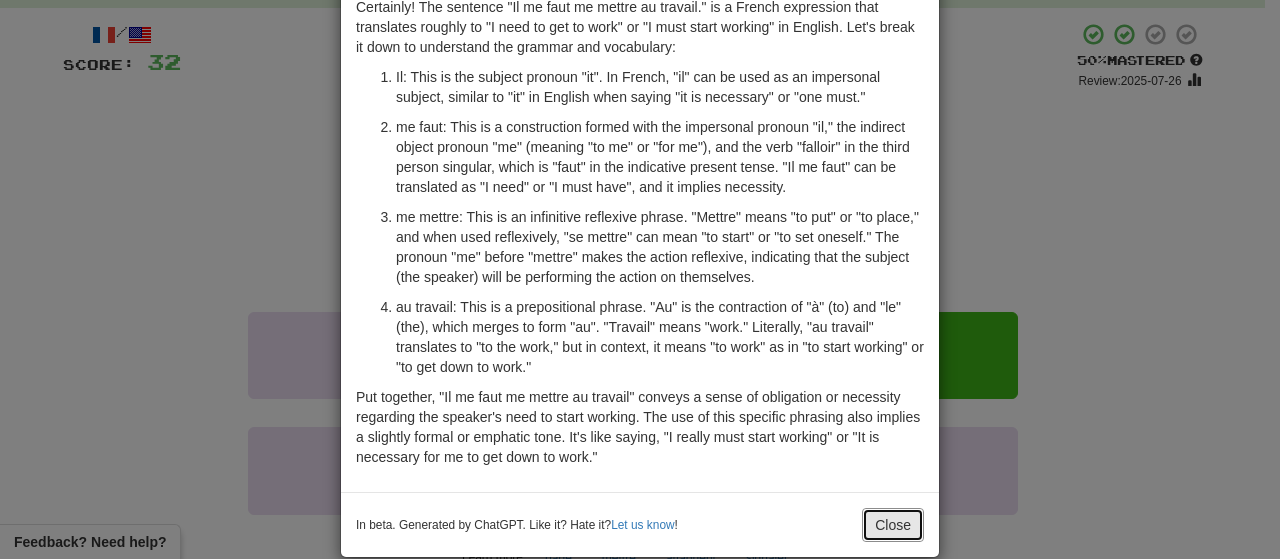 click on "Close" at bounding box center [893, 525] 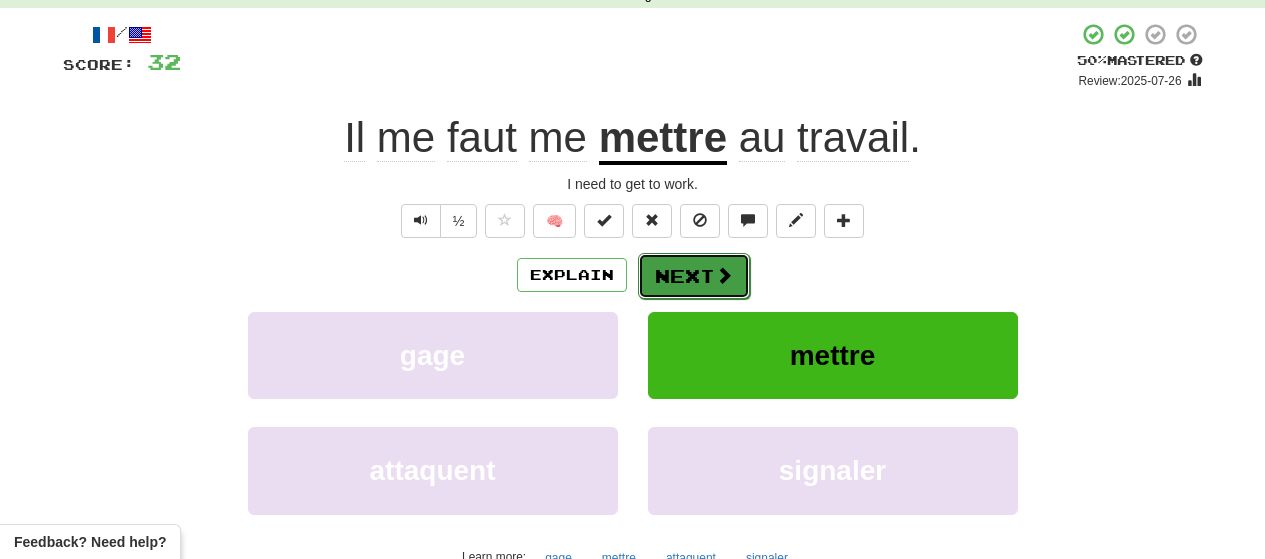 click at bounding box center [724, 275] 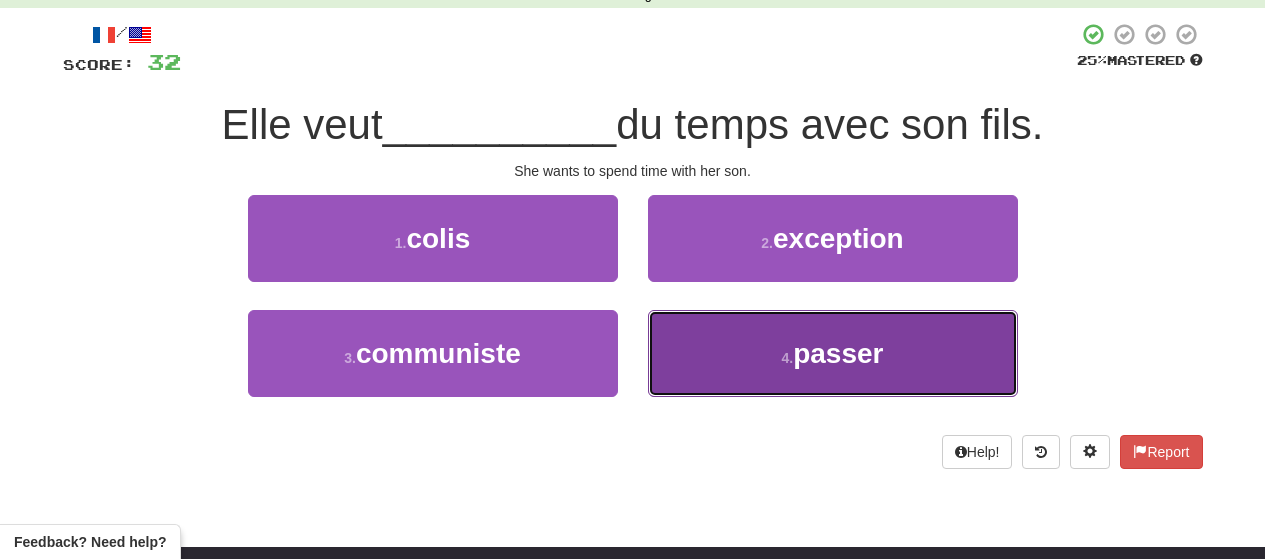 click on "4 .  passer" at bounding box center (833, 353) 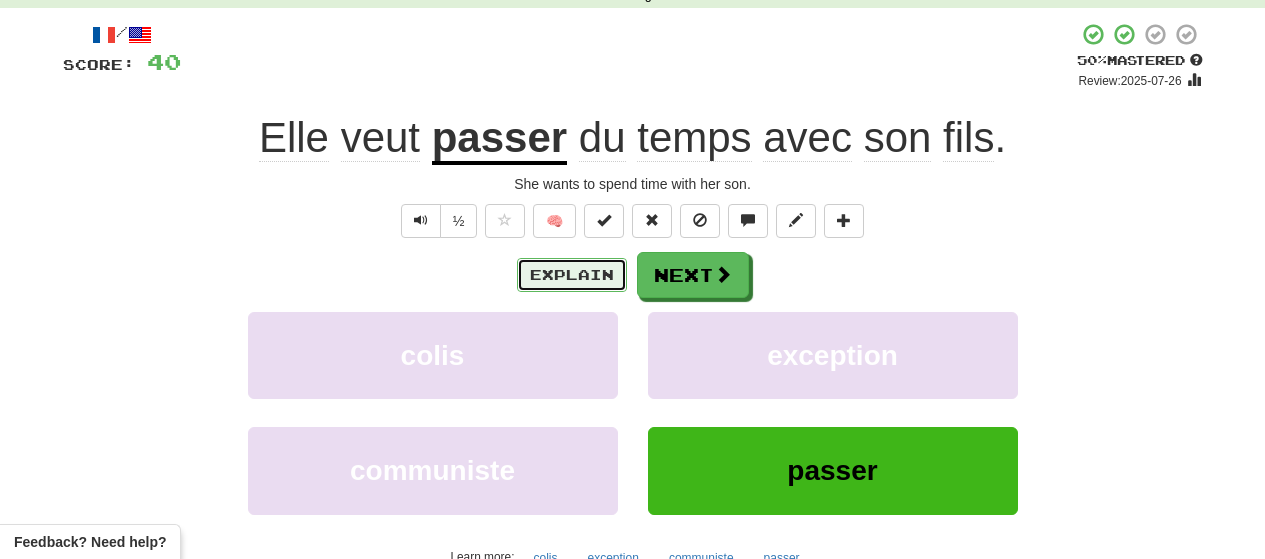 click on "Explain" at bounding box center (572, 275) 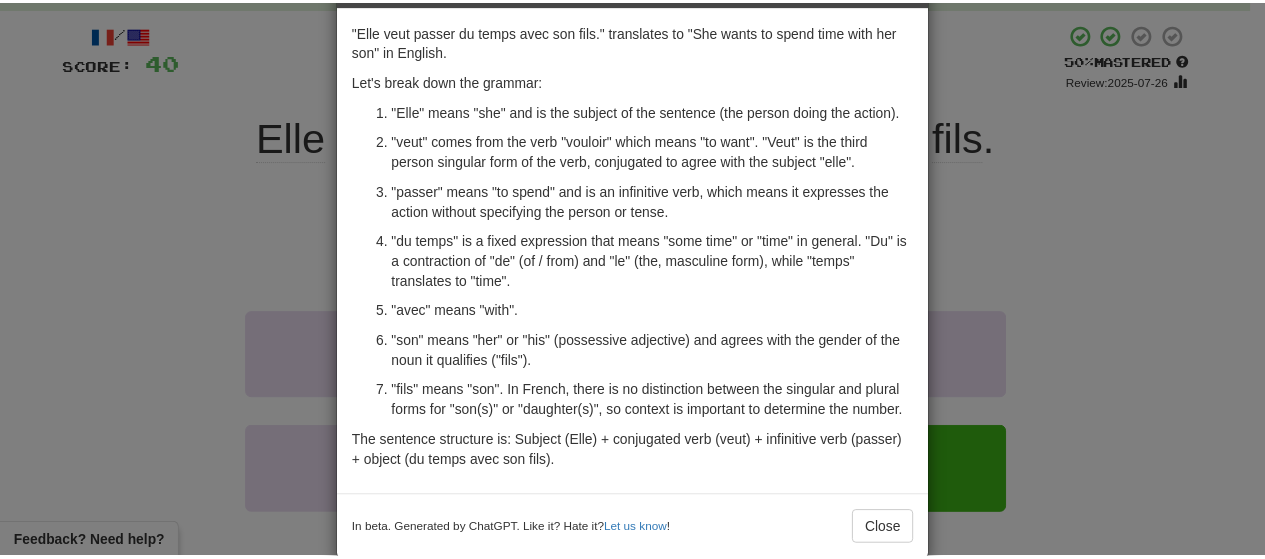 scroll, scrollTop: 100, scrollLeft: 0, axis: vertical 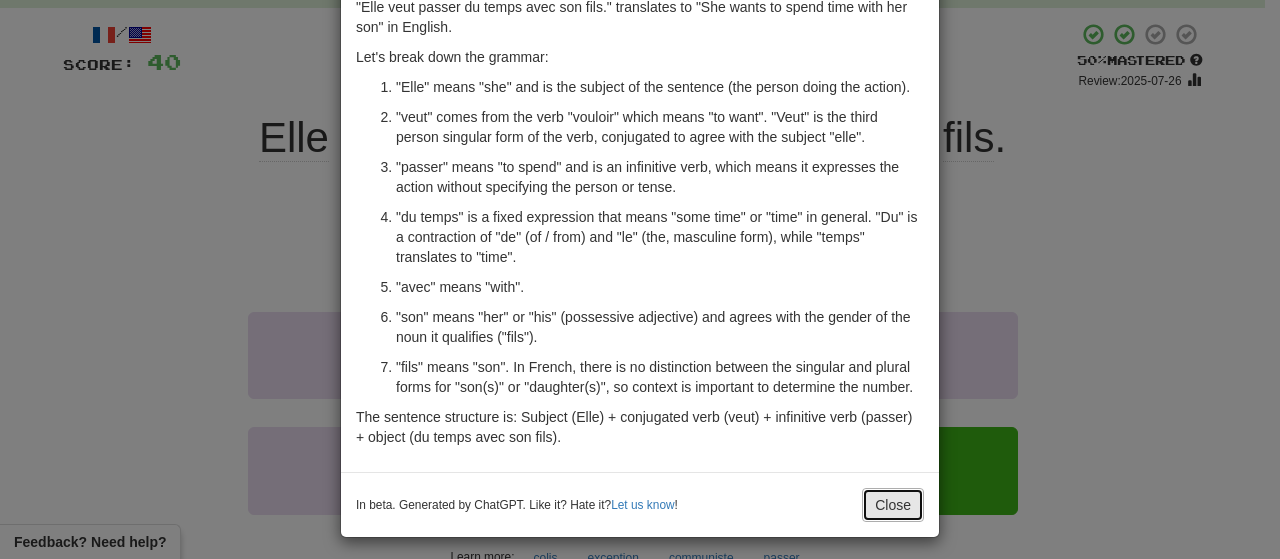 click on "Close" at bounding box center (893, 505) 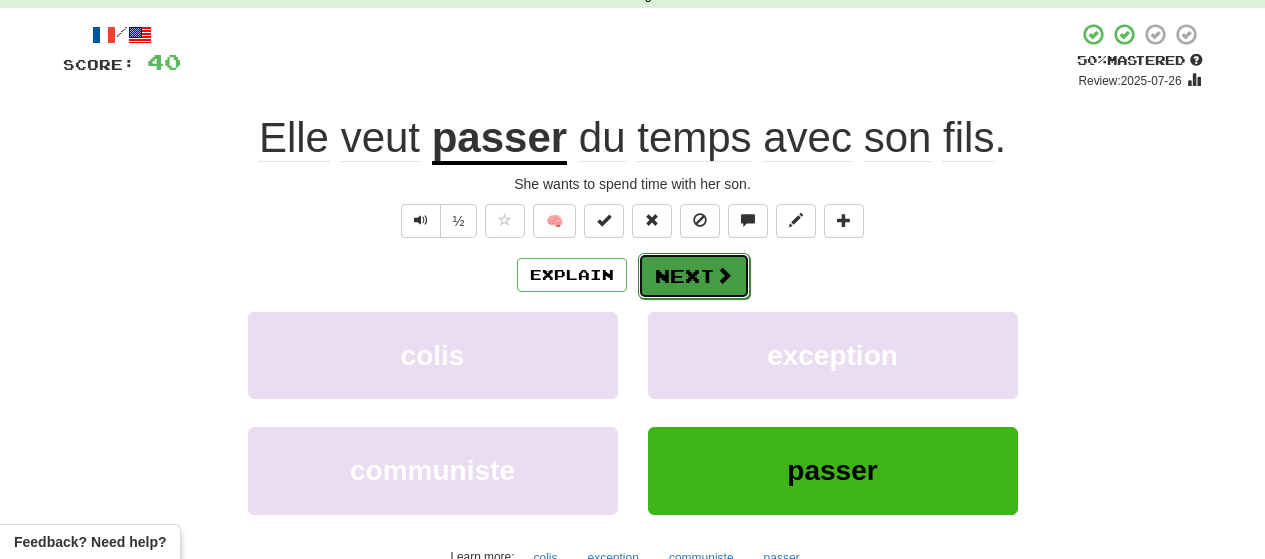 click on "Next" at bounding box center (694, 276) 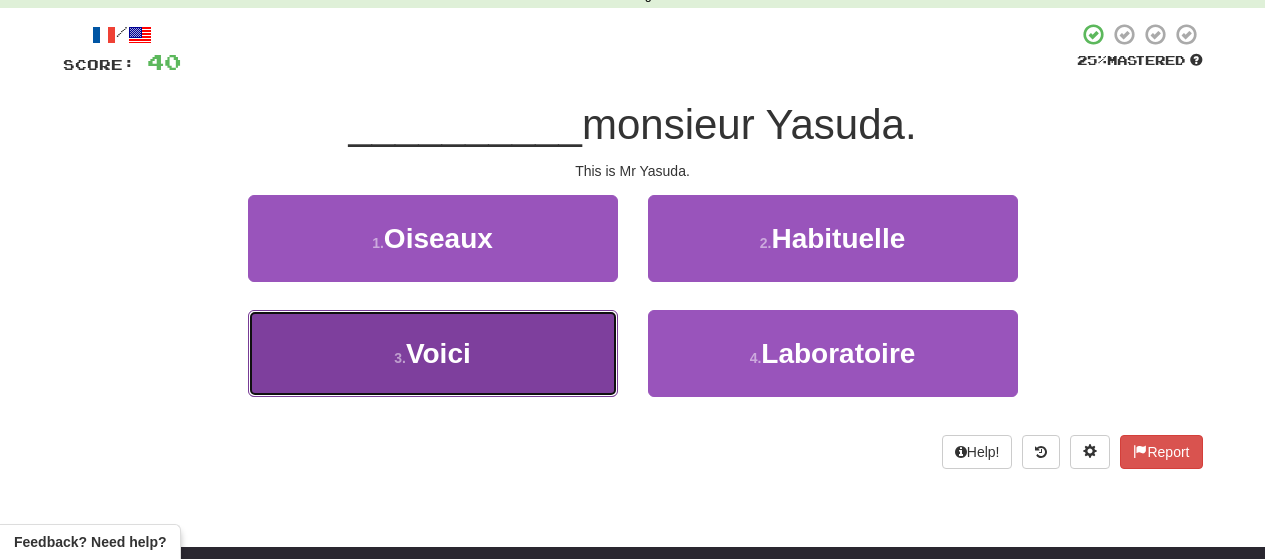click on "3 .  Voici" at bounding box center [433, 353] 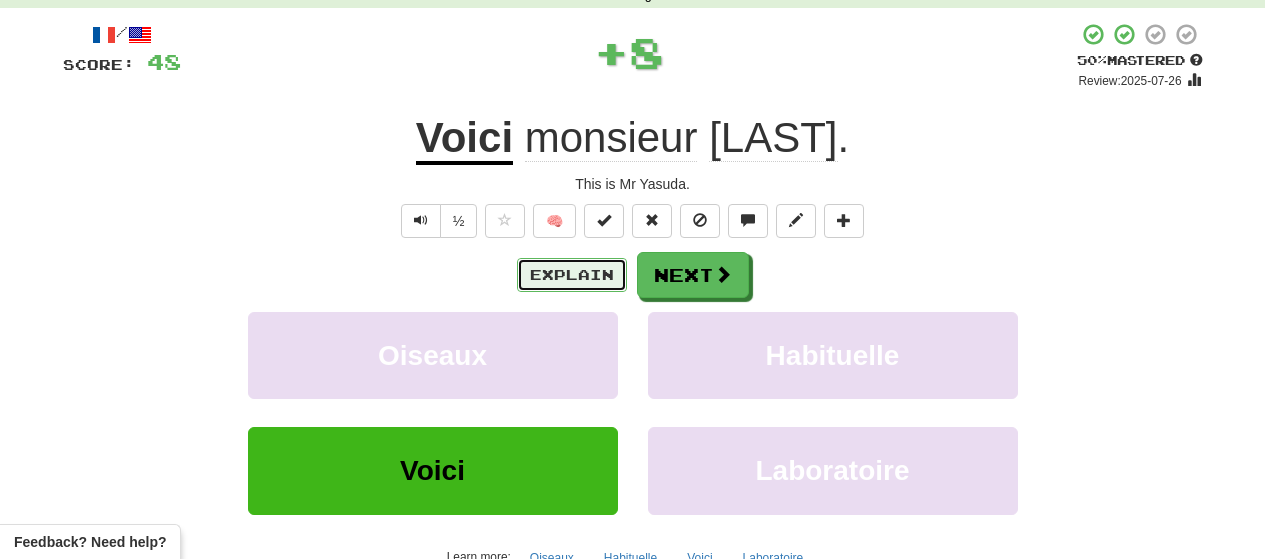 click on "Explain" at bounding box center [572, 275] 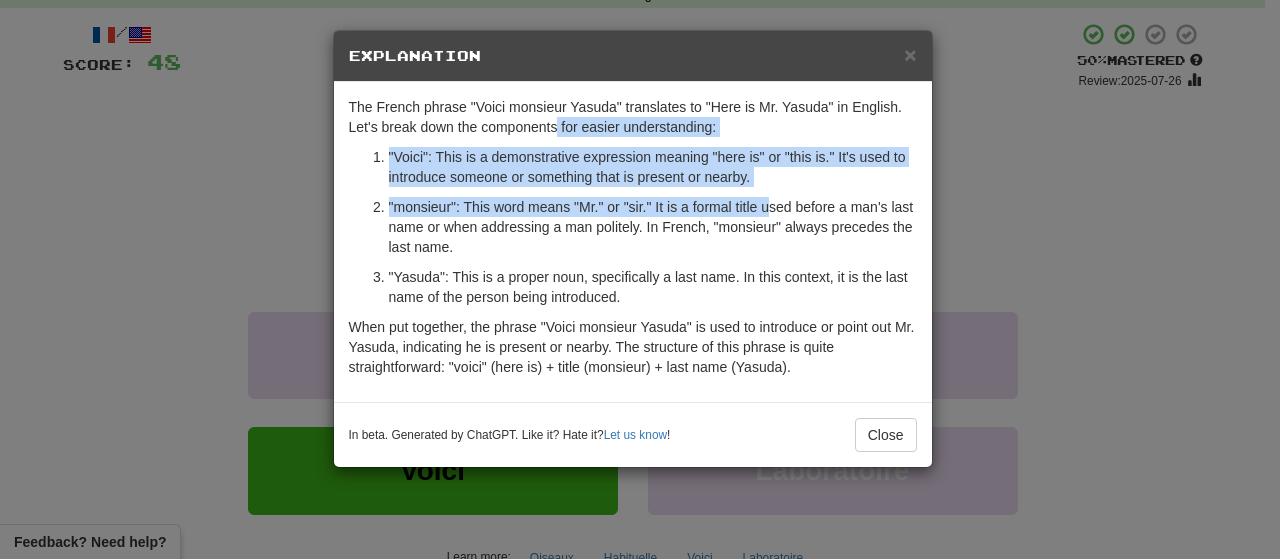 drag, startPoint x: 557, startPoint y: 140, endPoint x: 767, endPoint y: 212, distance: 222 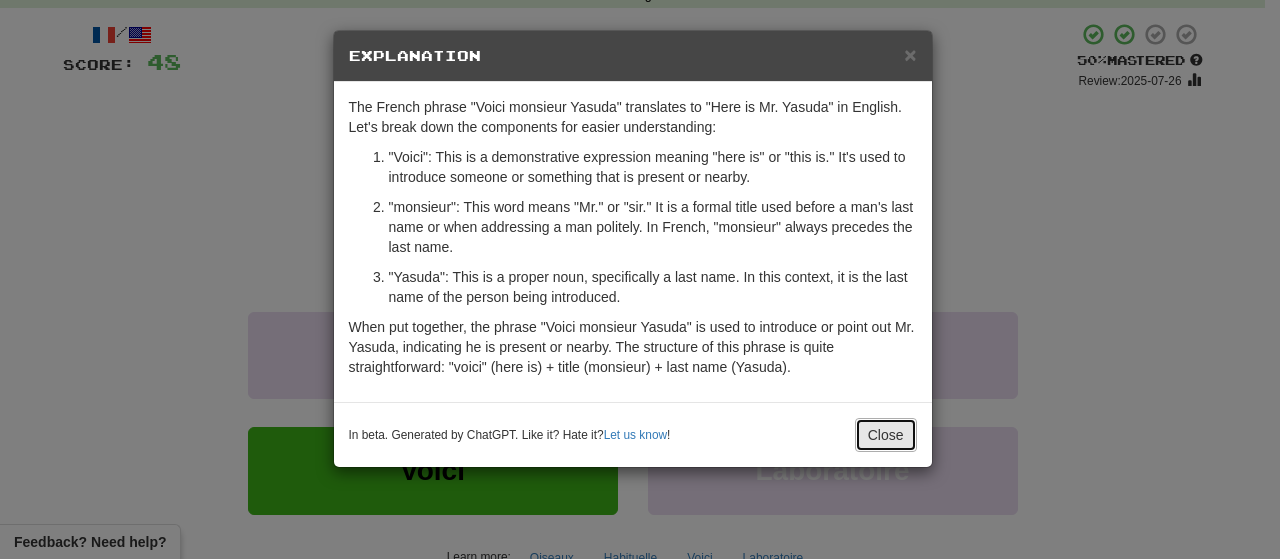 click on "Close" at bounding box center [886, 435] 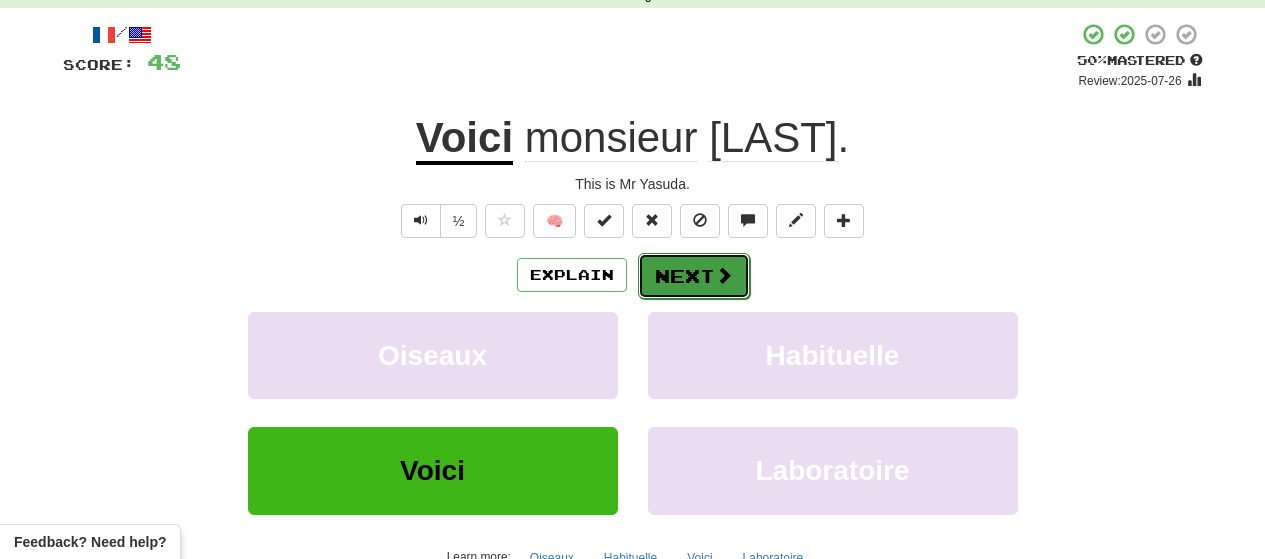 click at bounding box center [724, 275] 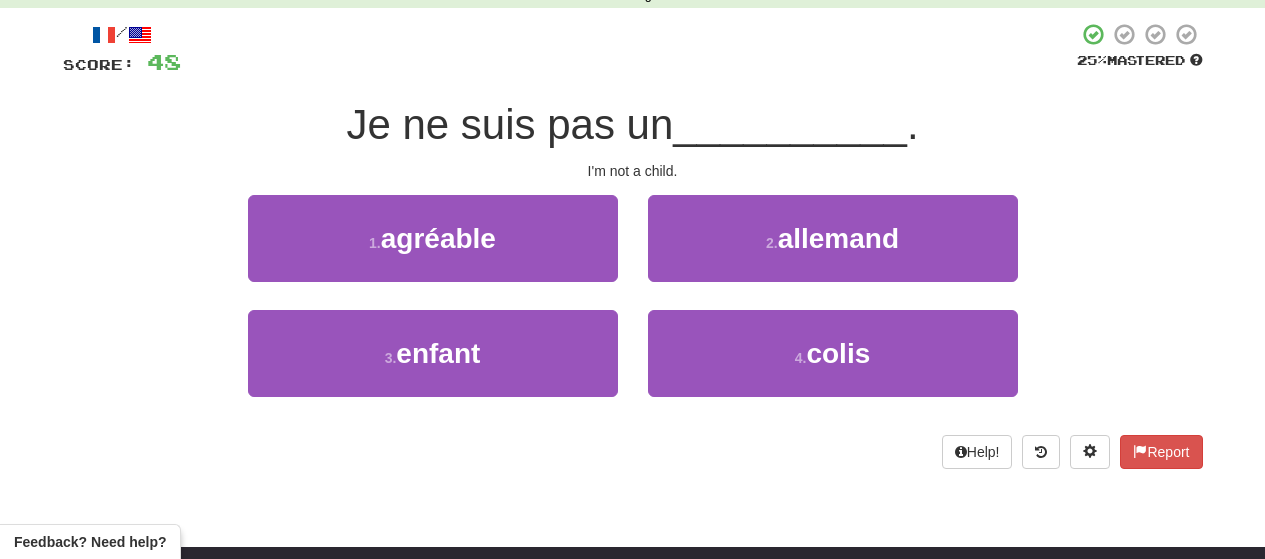 click on "/  Score:   48 25 %  Mastered Je ne suis pas un  __________ . I'm not a child. 1 .  agréable 2 .  allemand 3 .  enfant 4 .  colis  Help!  Report" at bounding box center (633, 245) 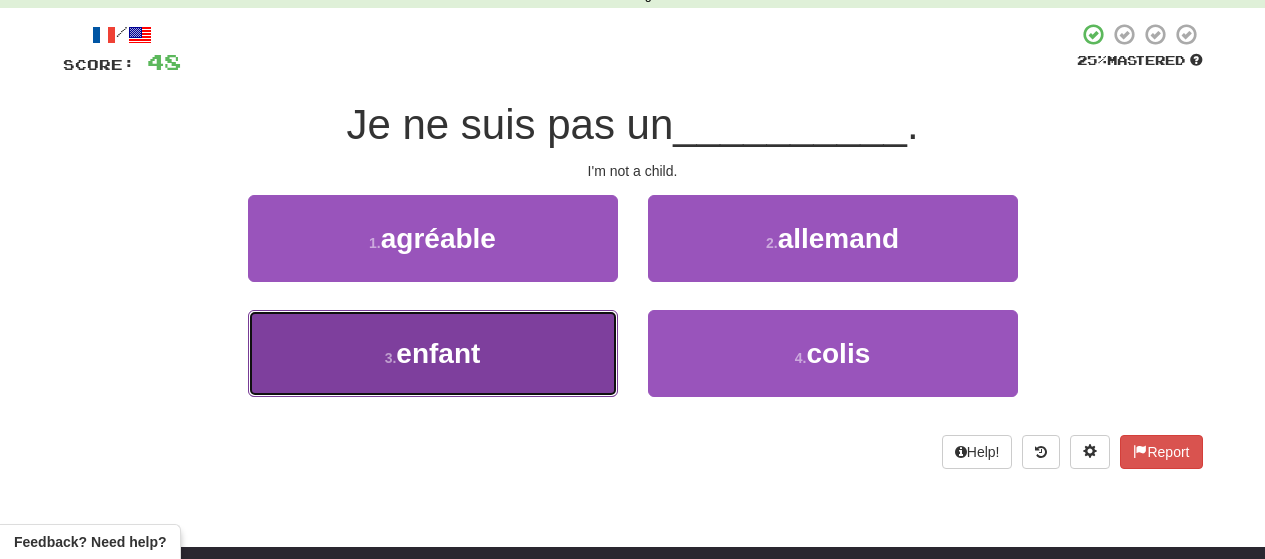click on "3 .  enfant" at bounding box center [433, 353] 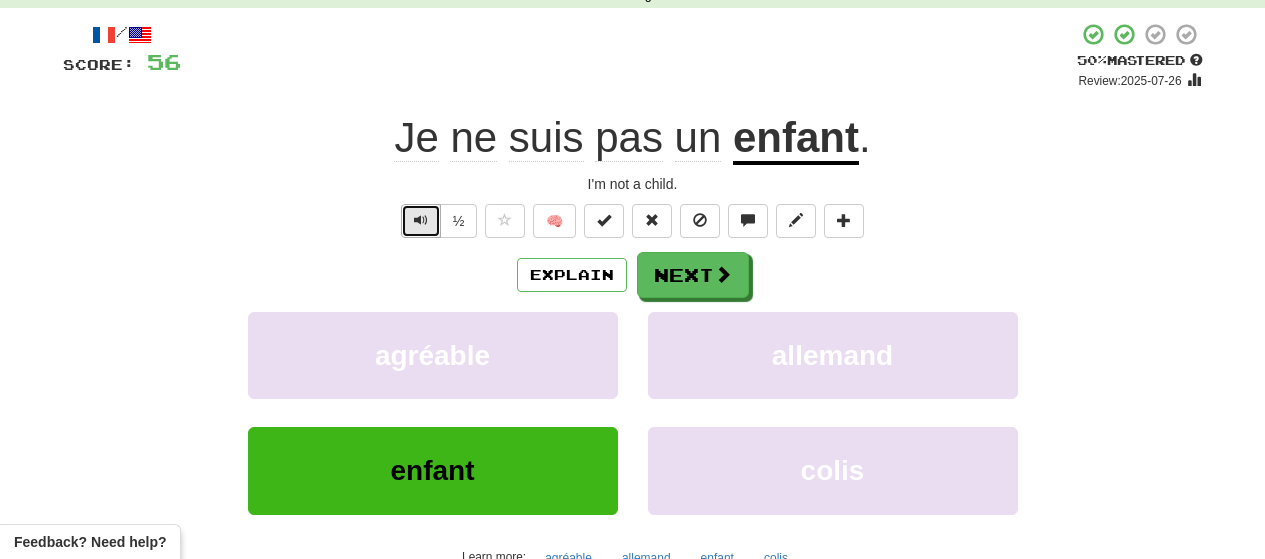 click at bounding box center (421, 221) 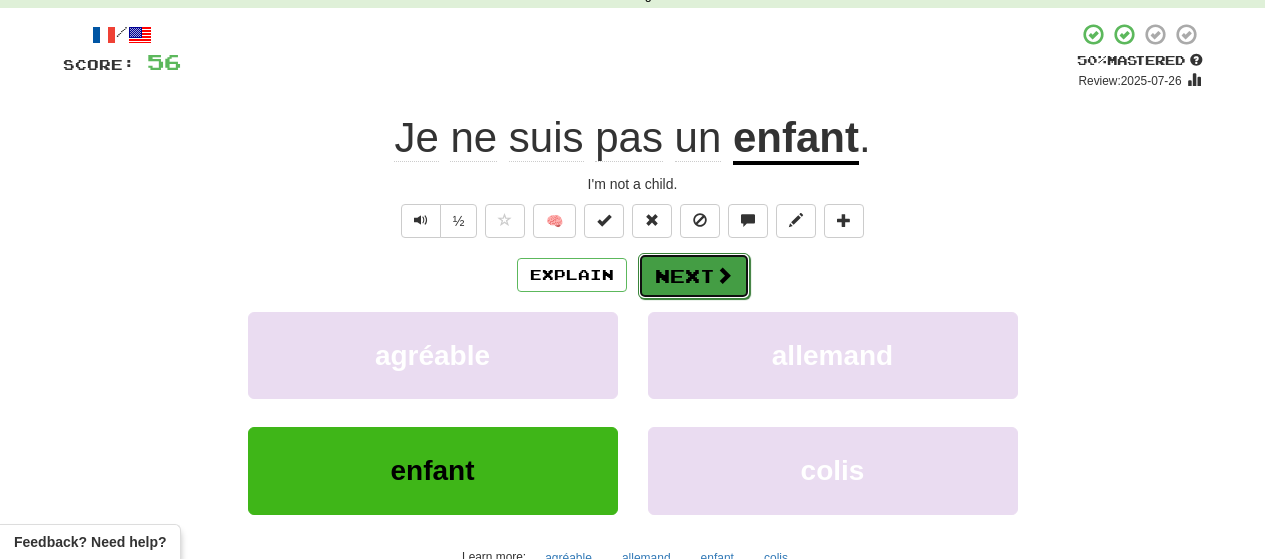 click on "Next" at bounding box center [694, 276] 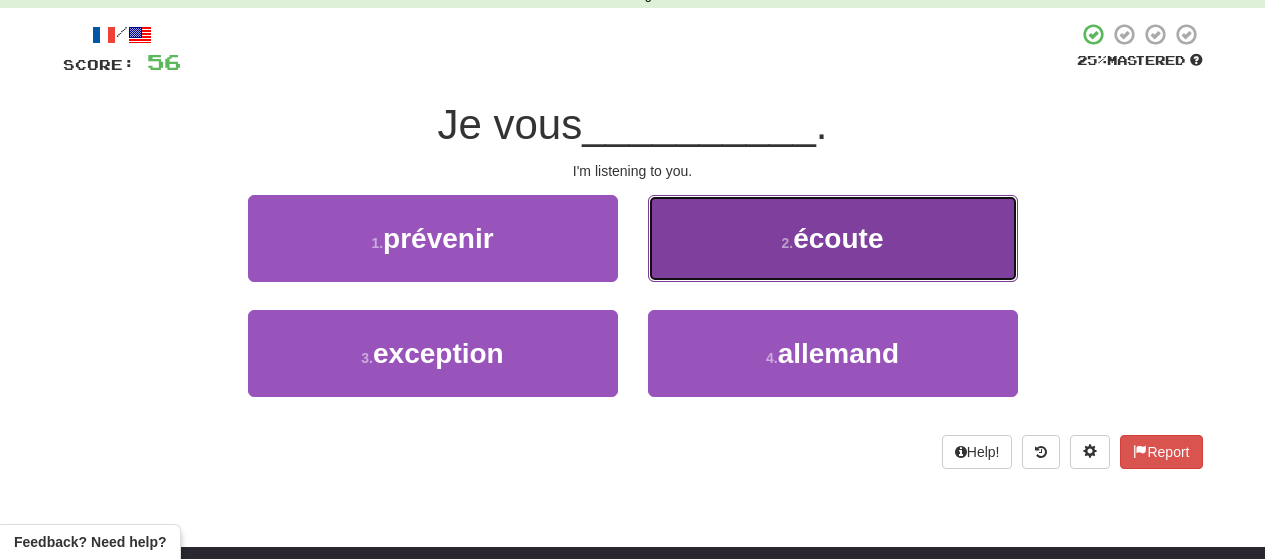 click on "2 .  écoute" at bounding box center [833, 238] 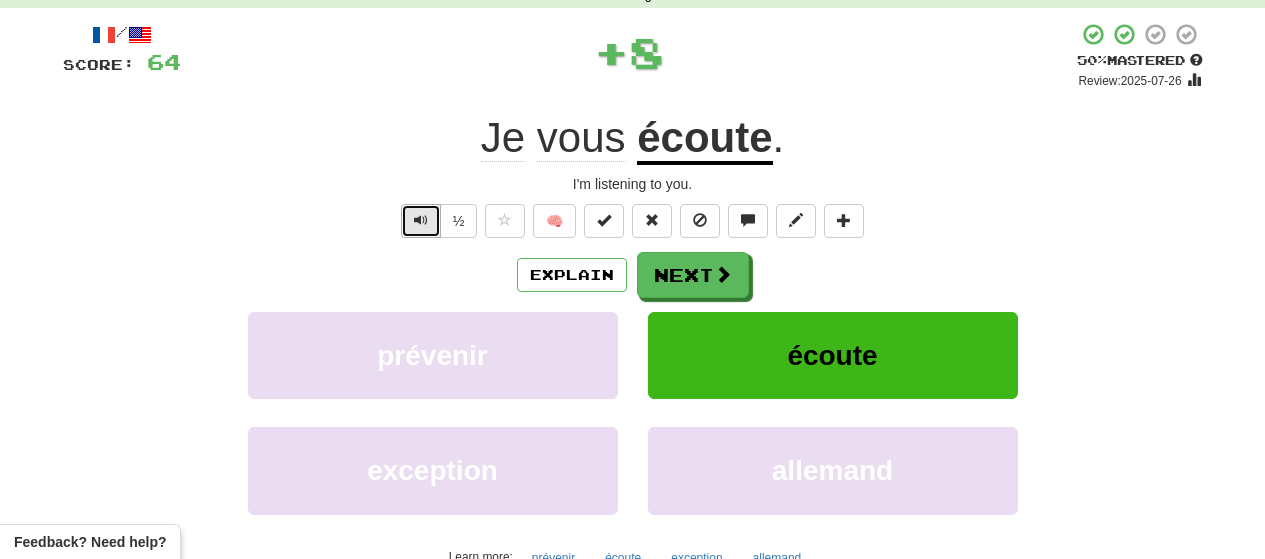 click at bounding box center (421, 220) 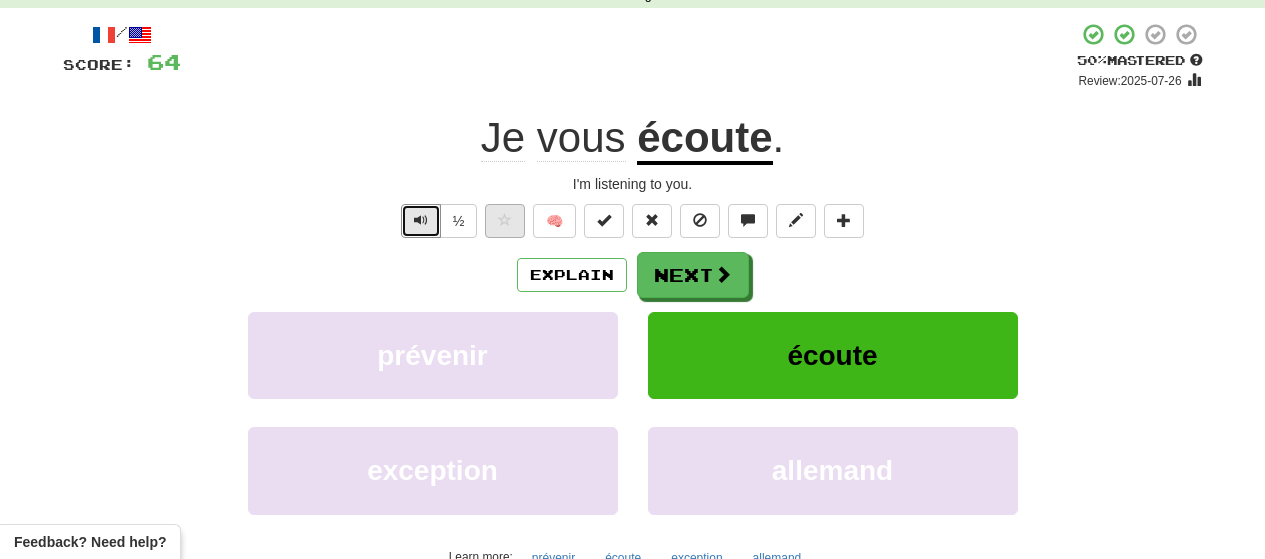 drag, startPoint x: 410, startPoint y: 216, endPoint x: 493, endPoint y: 235, distance: 85.146935 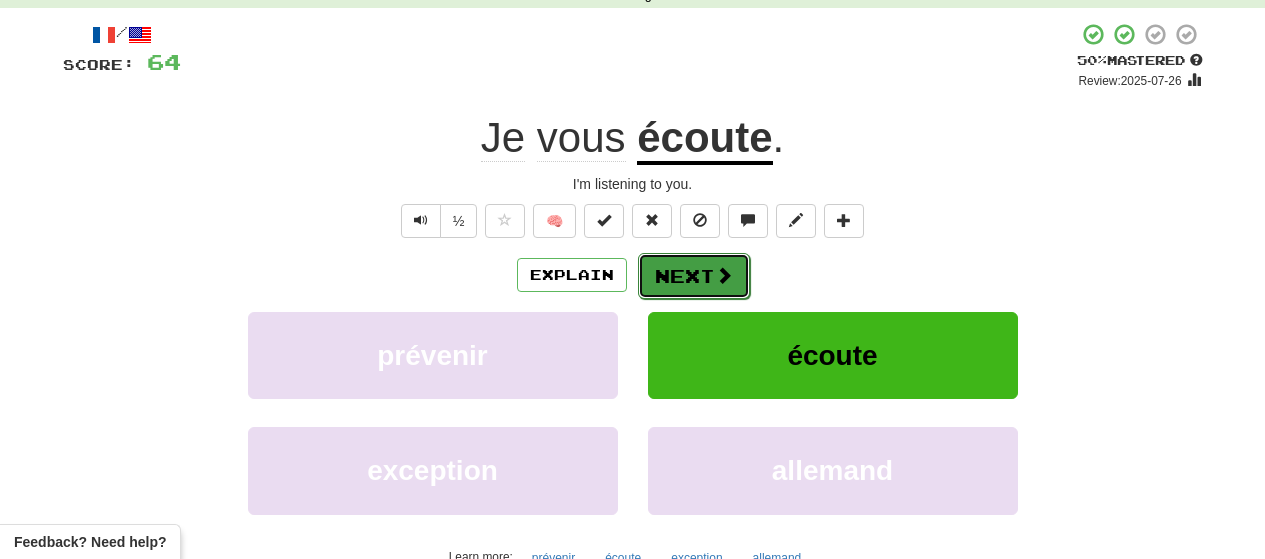 click at bounding box center (724, 275) 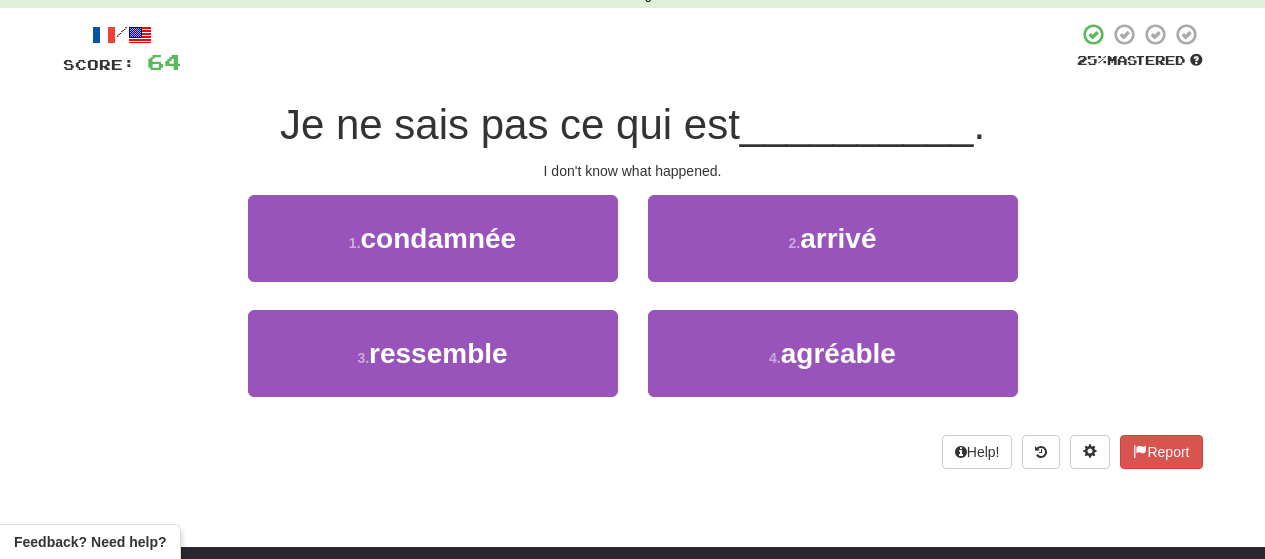 click on "/  Score:   64 25 %  Mastered Je ne sais pas ce qui est  __________ . I don't know what happened. 1 .  condamnée 2 .  arrivé 3 .  ressemble 4 .  agréable  Help!  Report" at bounding box center (633, 245) 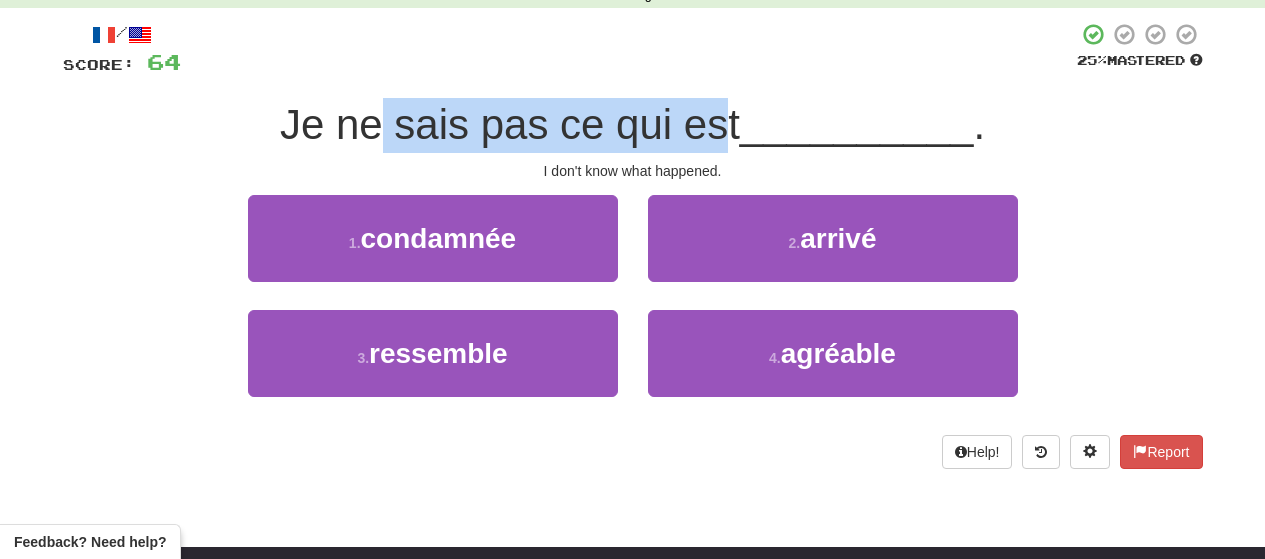 drag, startPoint x: 381, startPoint y: 132, endPoint x: 716, endPoint y: 141, distance: 335.12088 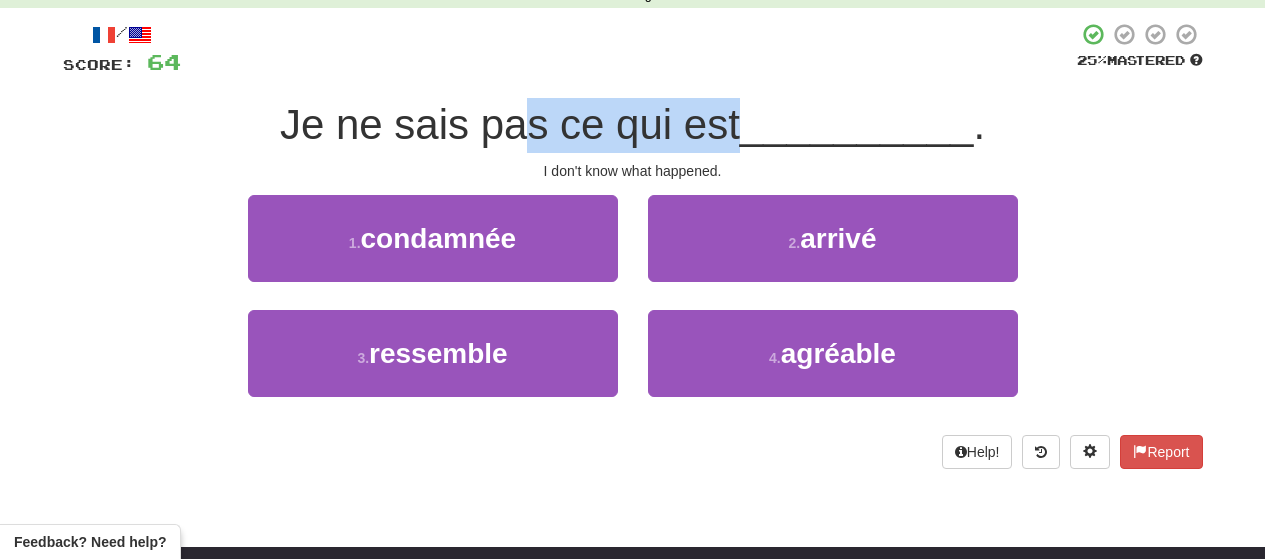 drag, startPoint x: 718, startPoint y: 136, endPoint x: 530, endPoint y: 127, distance: 188.2153 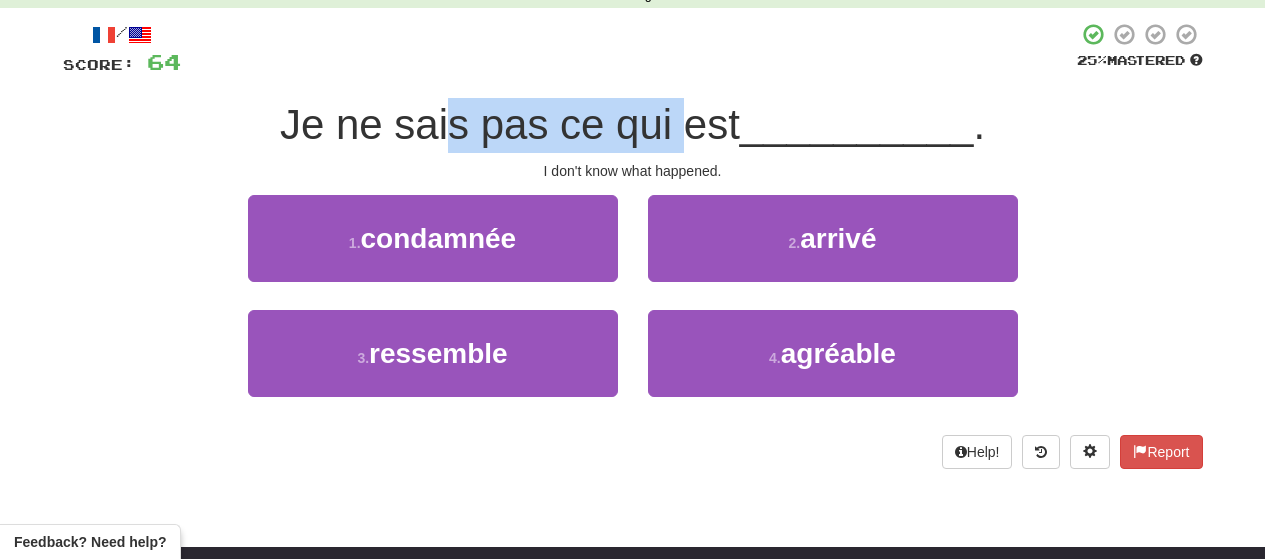 drag, startPoint x: 444, startPoint y: 133, endPoint x: 687, endPoint y: 146, distance: 243.34749 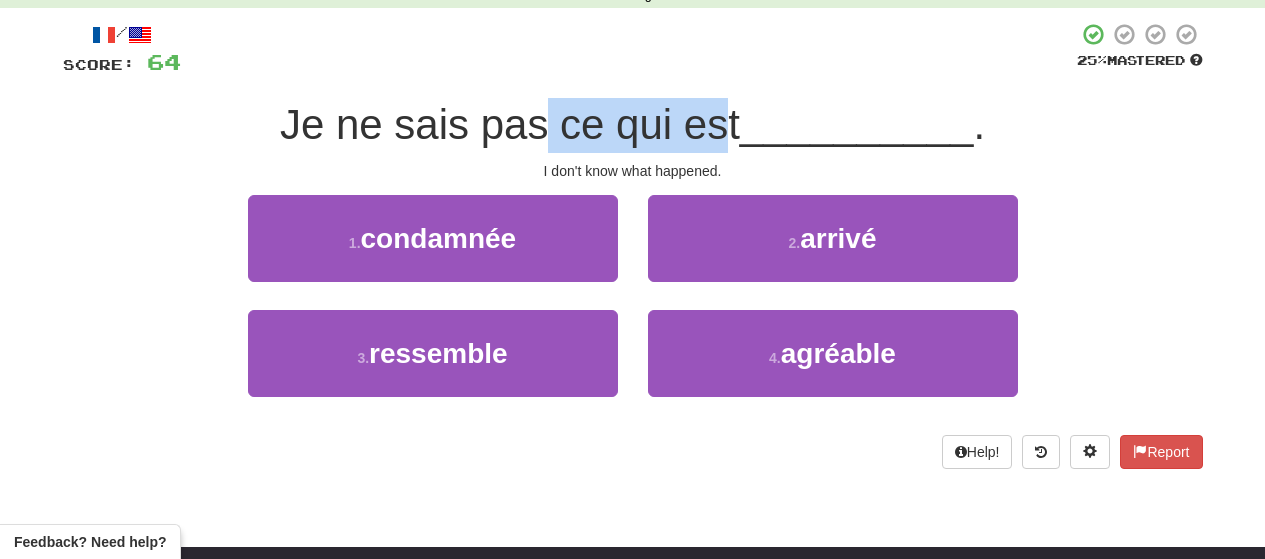drag, startPoint x: 534, startPoint y: 129, endPoint x: 731, endPoint y: 137, distance: 197.16237 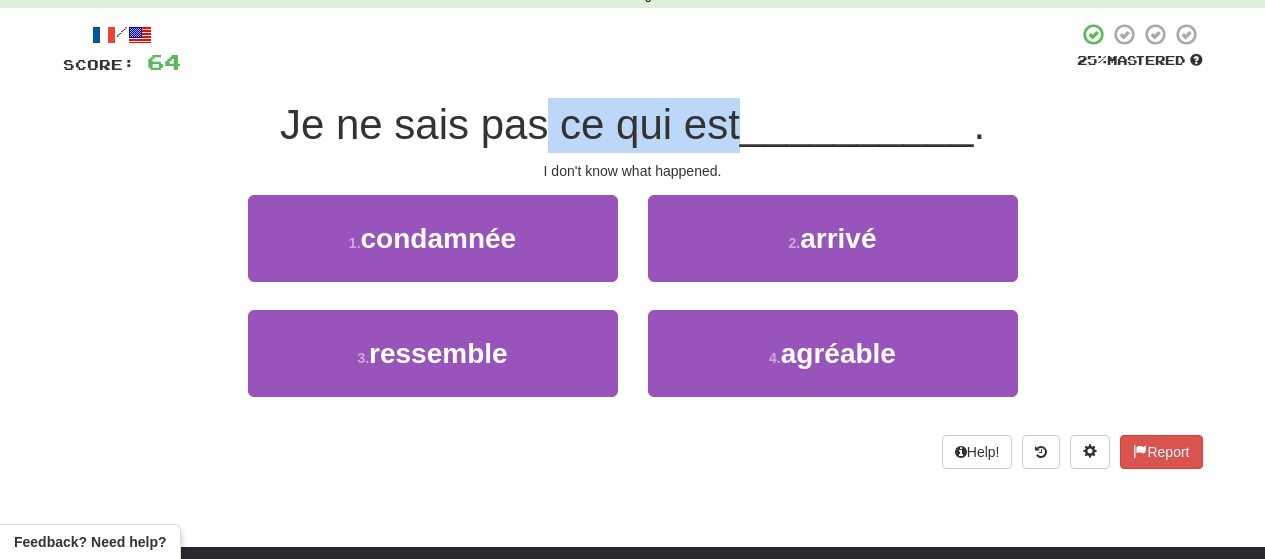 click on "Je ne sais pas ce qui est" at bounding box center (510, 124) 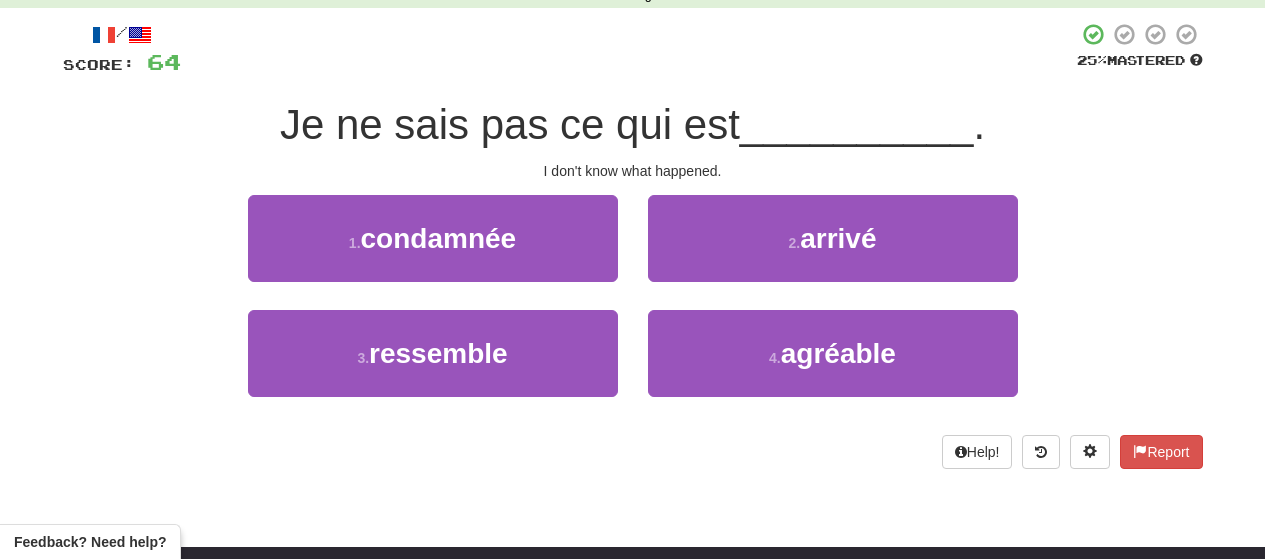 click on "/  Score:   64 25 %  Mastered Je ne sais pas ce qui est  __________ . I don't know what happened. 1 .  condamnée 2 .  arrivé 3 .  ressemble 4 .  agréable  Help!  Report" at bounding box center [633, 252] 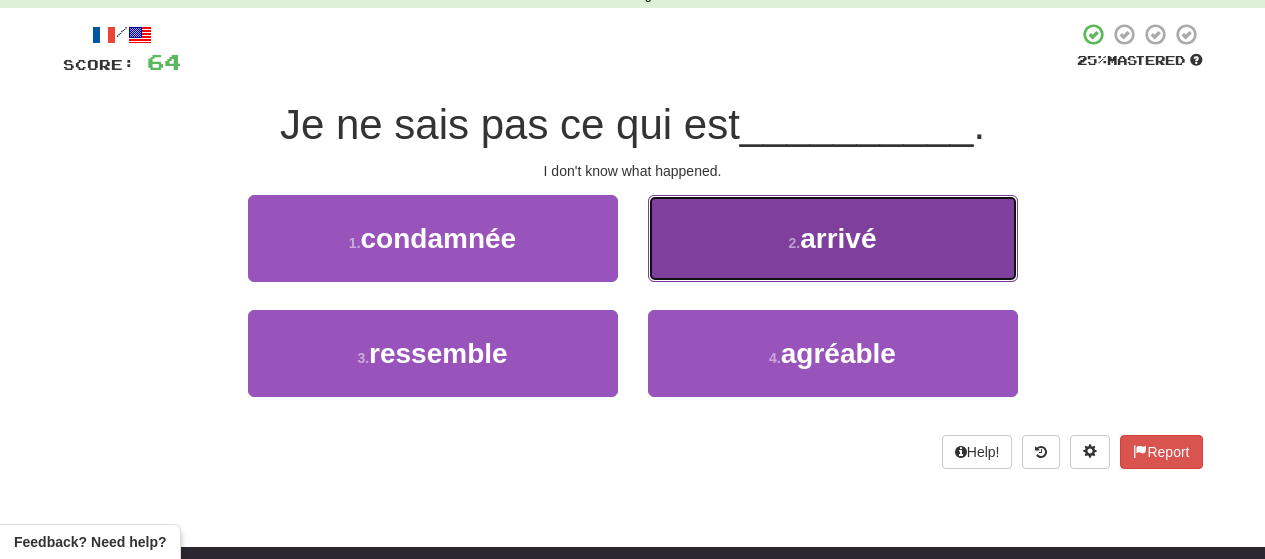 click on "2 .  arrivé" at bounding box center [833, 238] 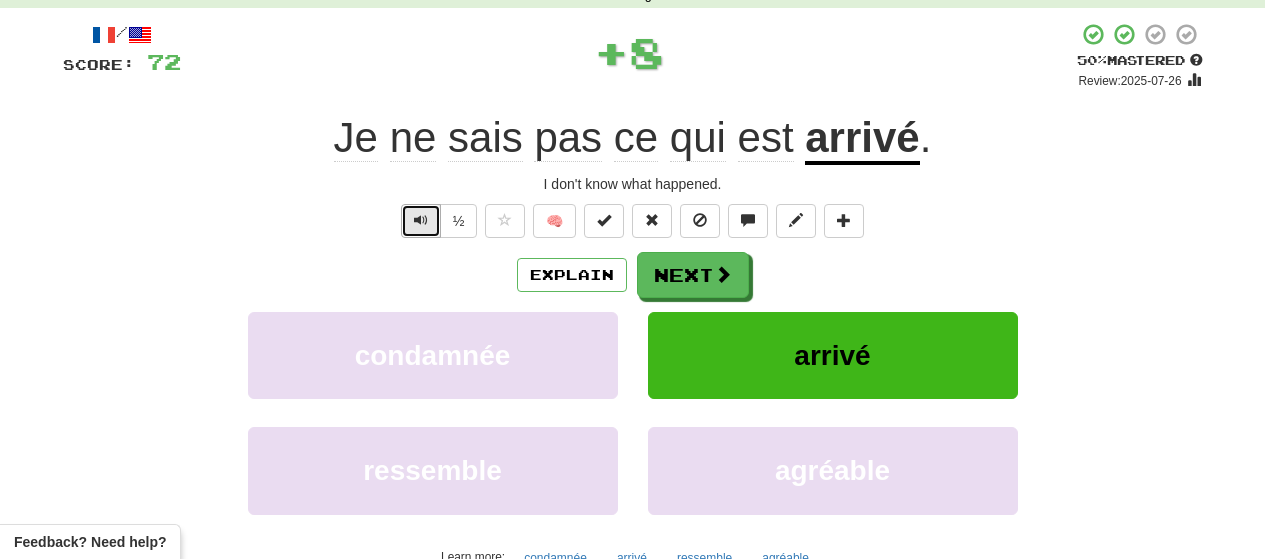 click at bounding box center (421, 221) 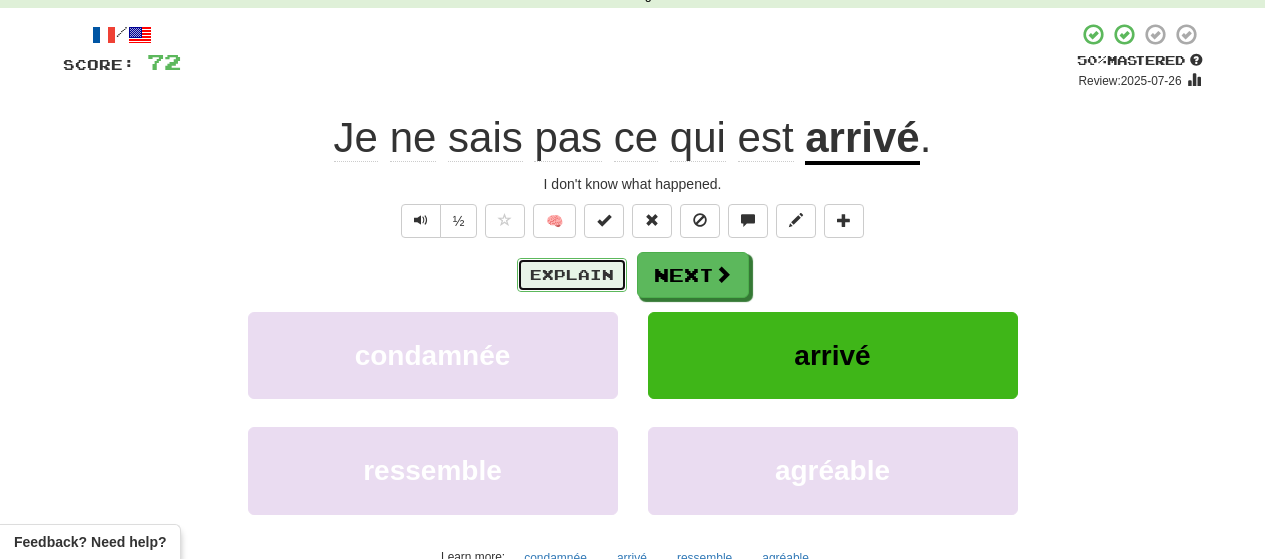 click on "Explain" at bounding box center (572, 275) 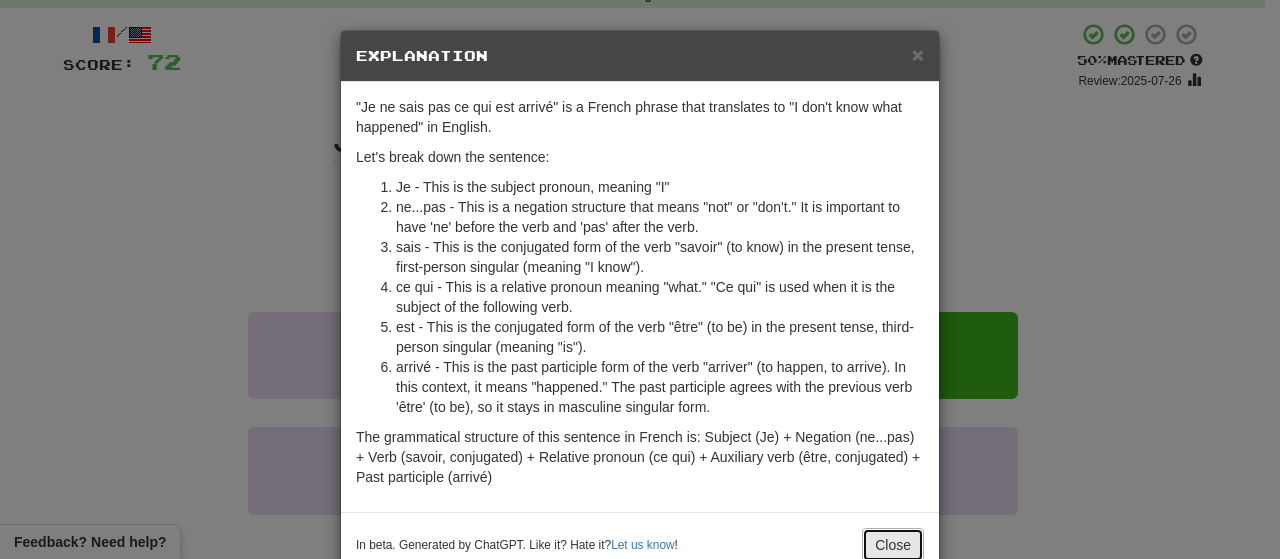 click on "Close" at bounding box center [893, 545] 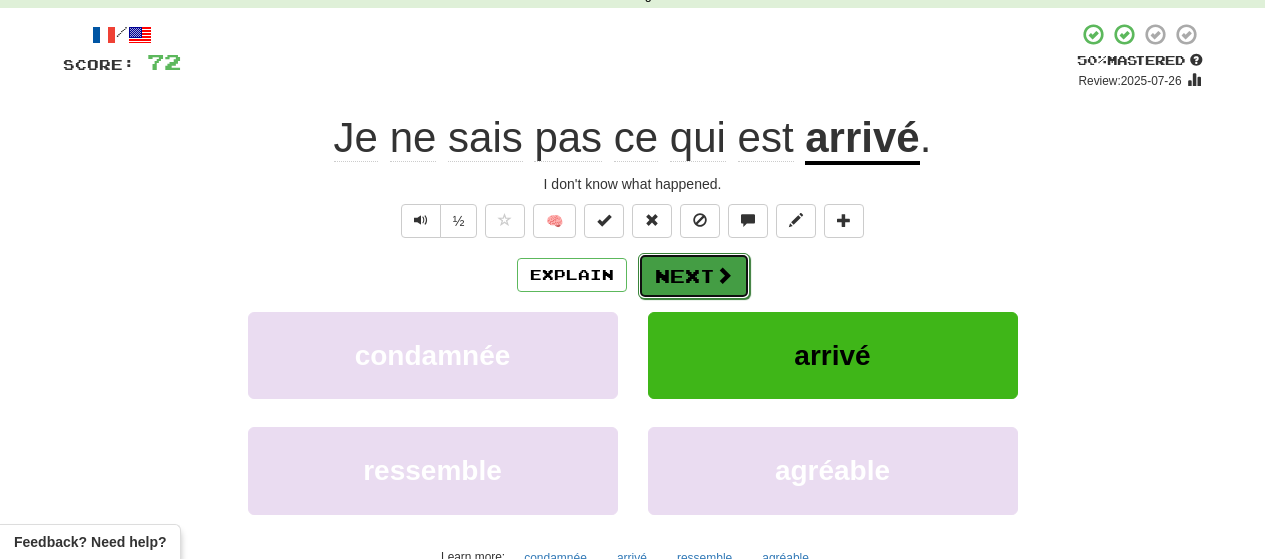 click on "Next" at bounding box center (694, 276) 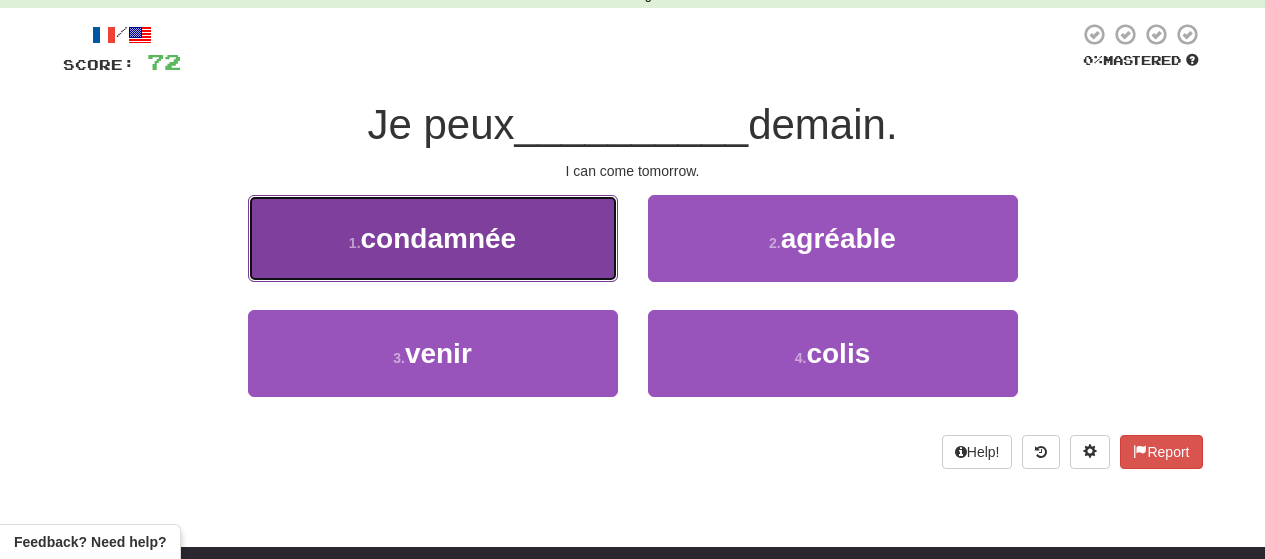 click on "1 .  condamnée" at bounding box center [433, 238] 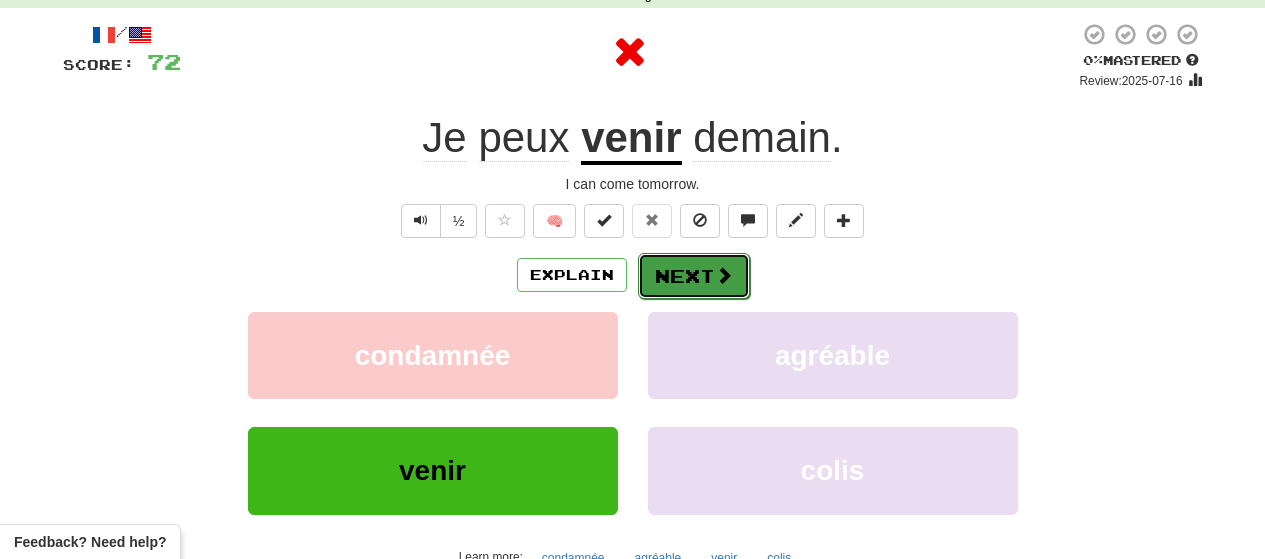 click on "Next" at bounding box center (694, 276) 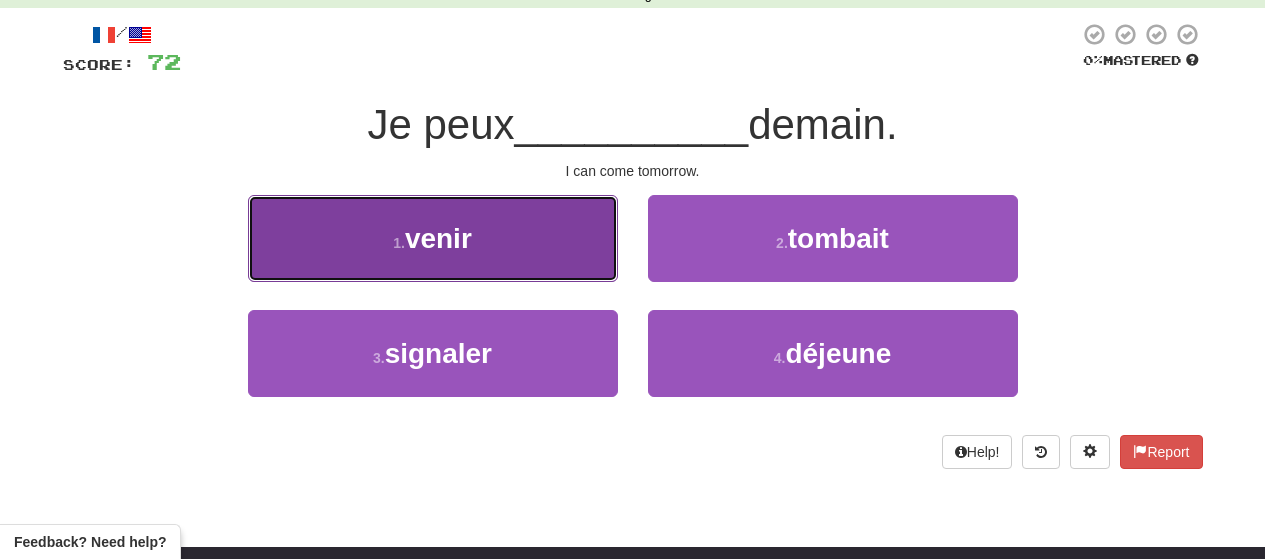 click on "1 .  venir" at bounding box center (433, 238) 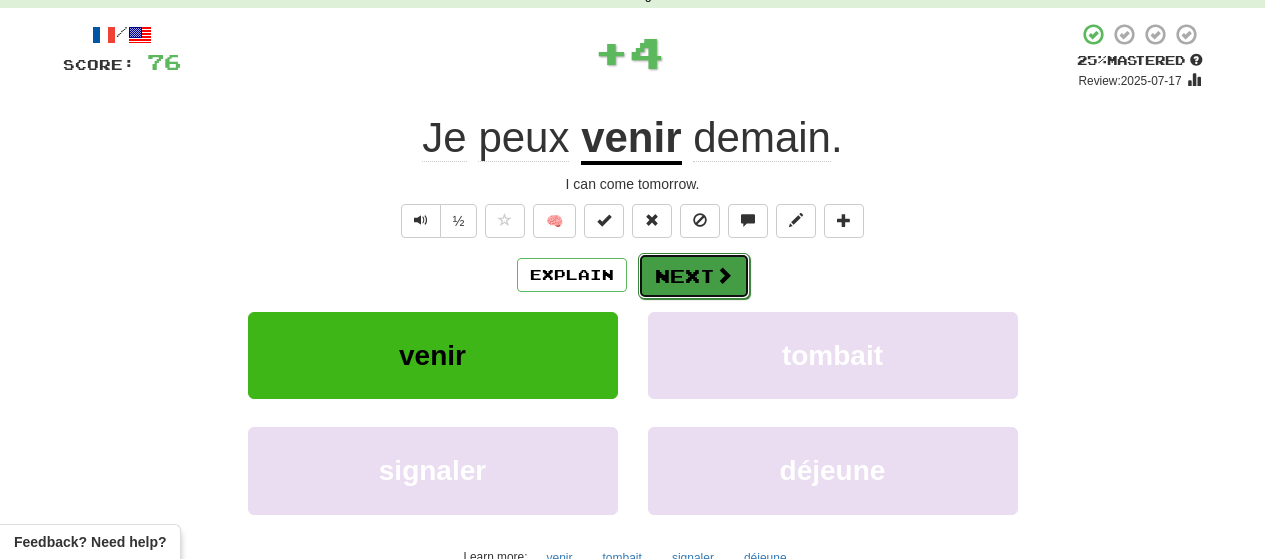 click on "Next" at bounding box center [694, 276] 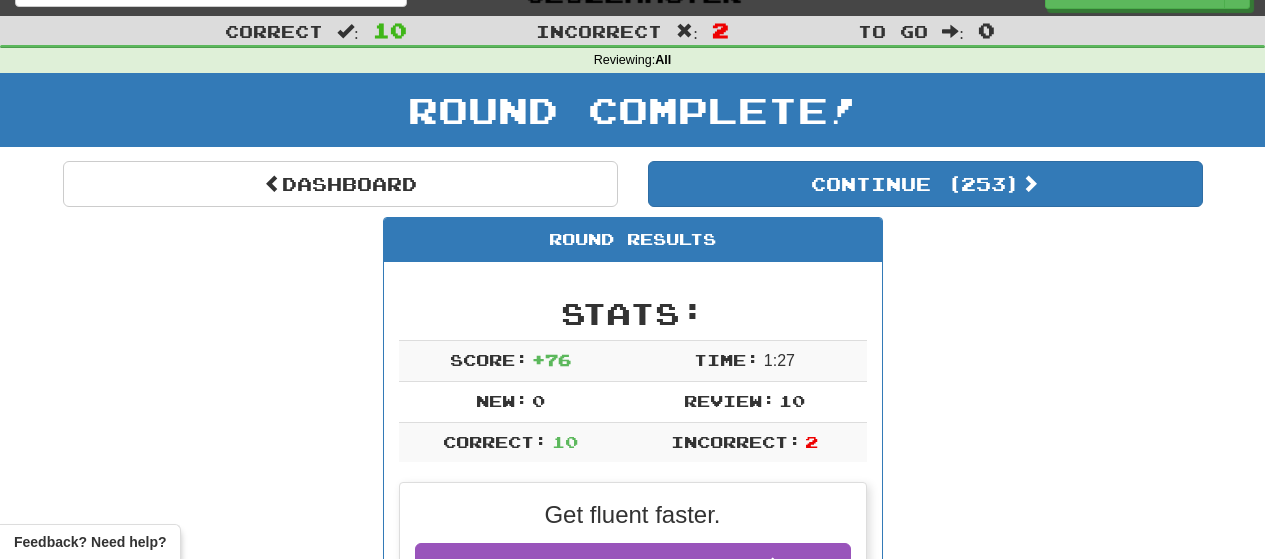 scroll, scrollTop: 0, scrollLeft: 0, axis: both 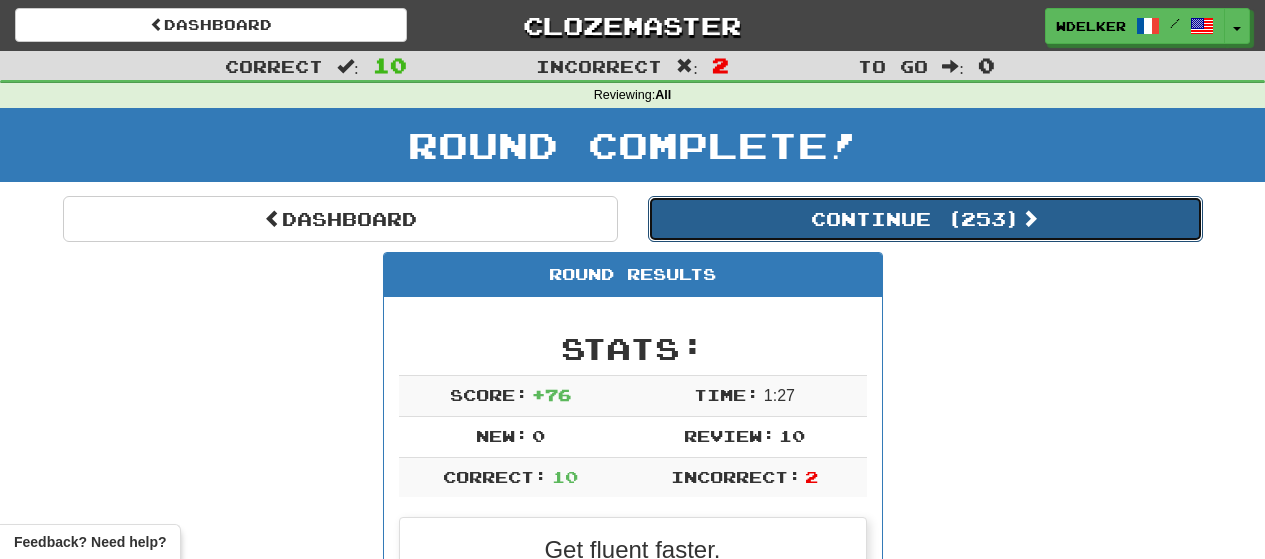click on "Continue ( 253 )" at bounding box center [925, 219] 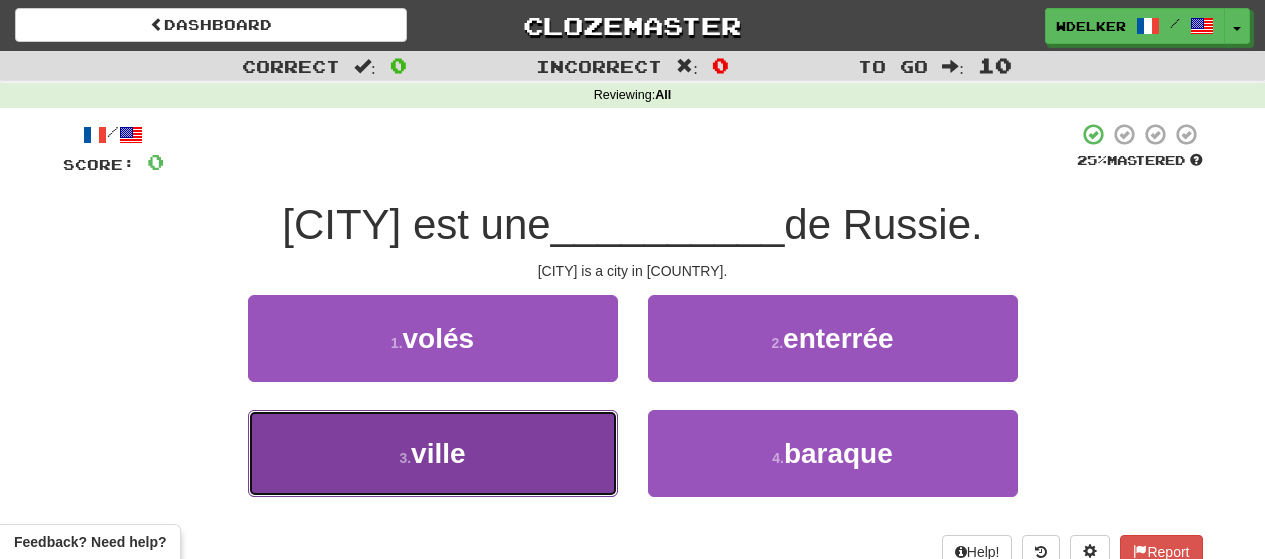 click on "3 .  ville" at bounding box center [433, 453] 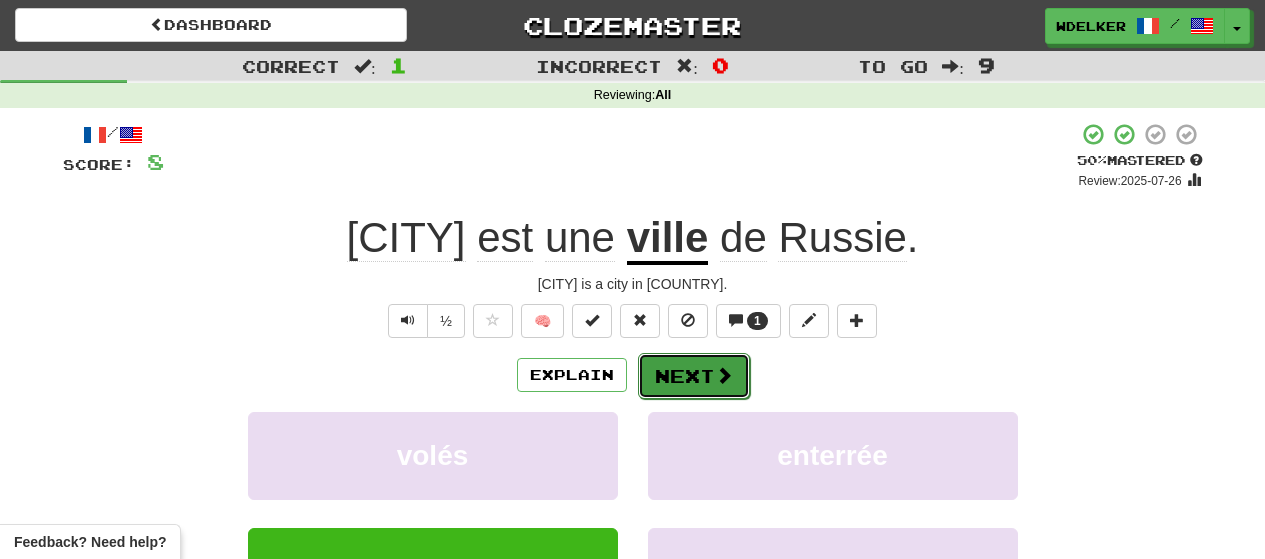 click on "Next" at bounding box center (694, 376) 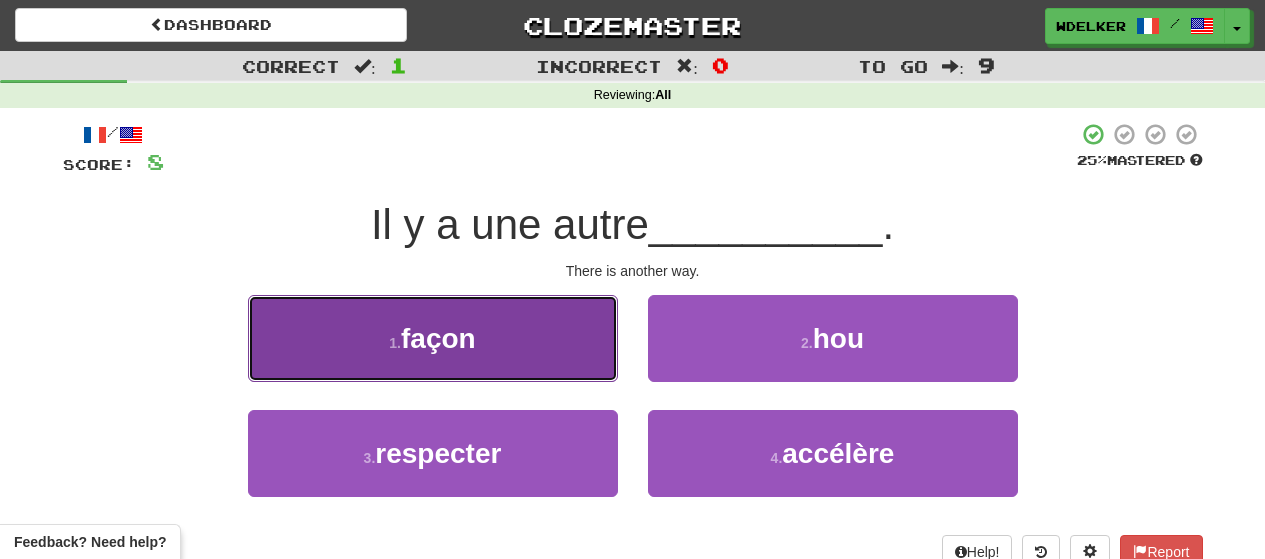 click on "1 .  façon" at bounding box center (433, 338) 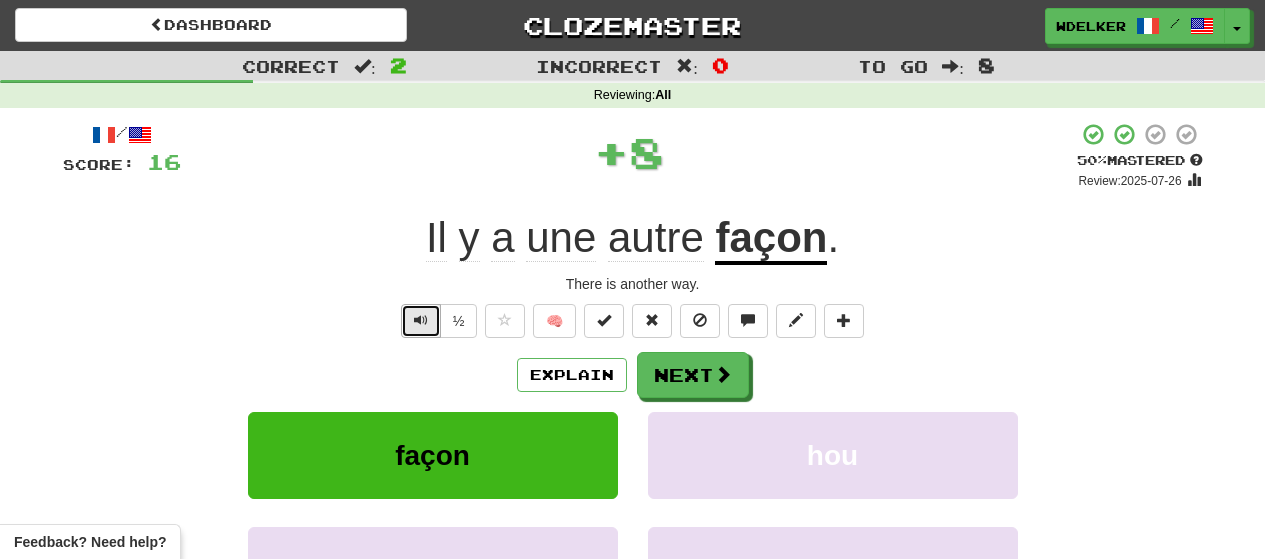 click at bounding box center [421, 320] 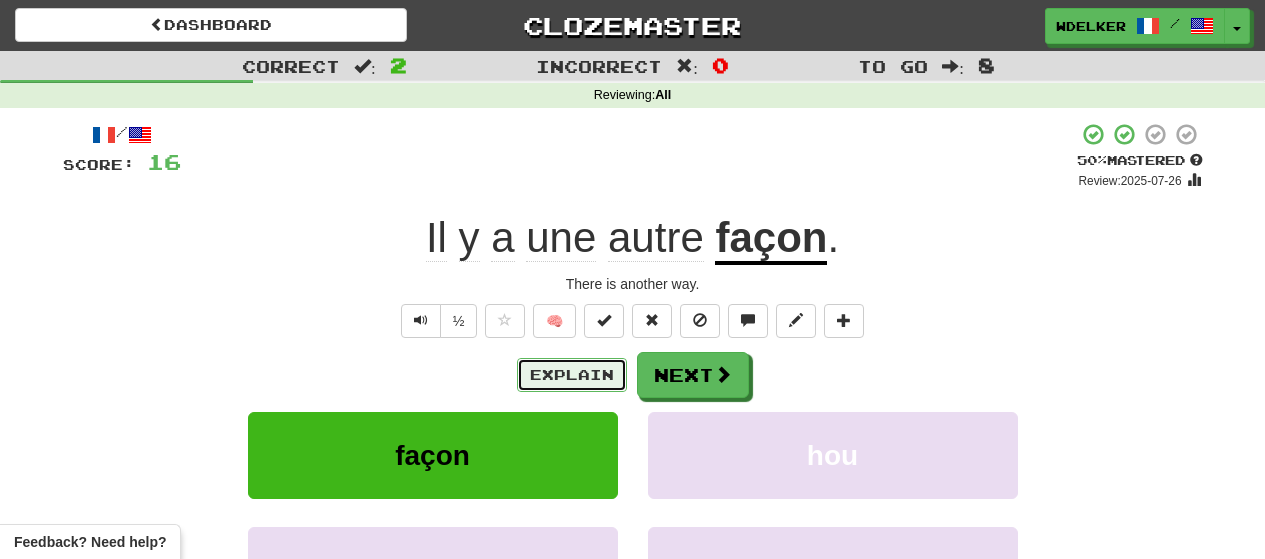 click on "Explain" at bounding box center (572, 375) 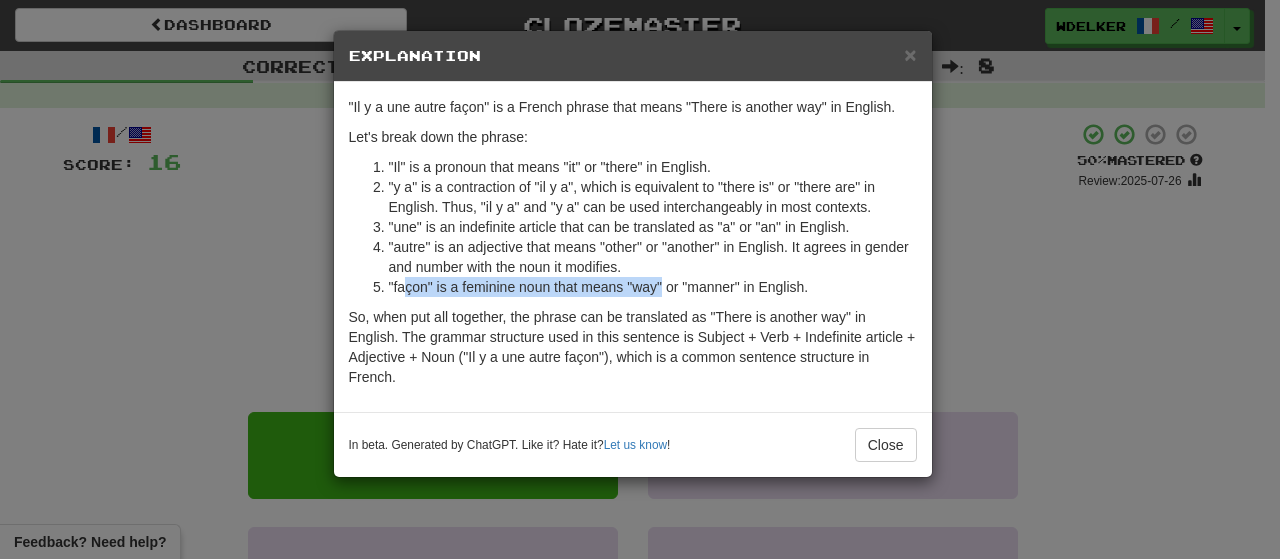 drag, startPoint x: 403, startPoint y: 284, endPoint x: 670, endPoint y: 286, distance: 267.00748 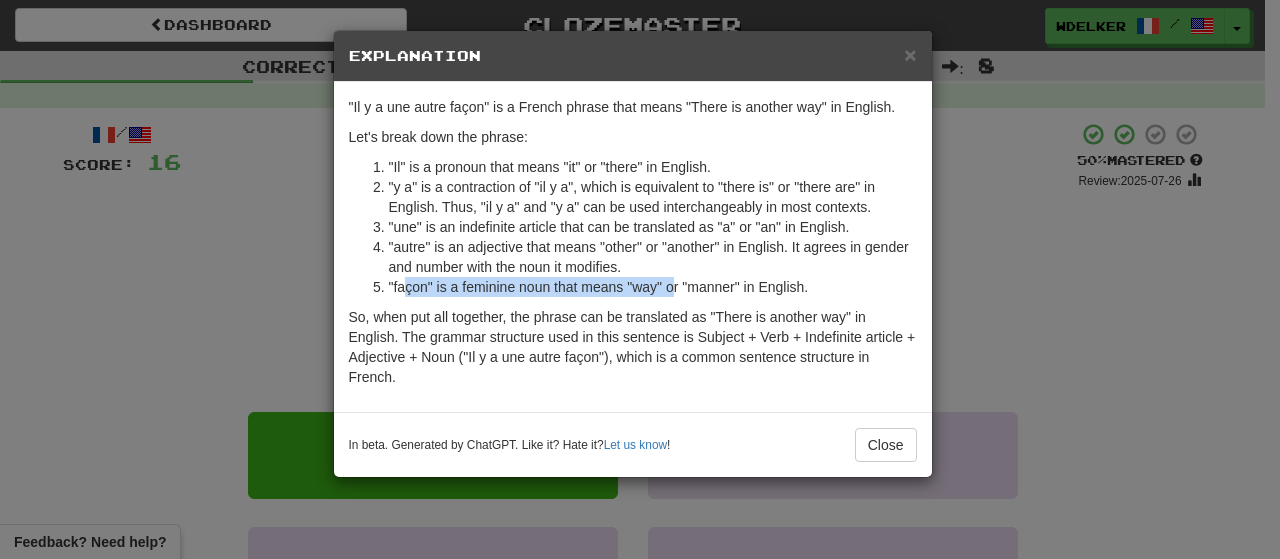click on ""façon" is a feminine noun that means "way" or "manner" in English." at bounding box center (653, 287) 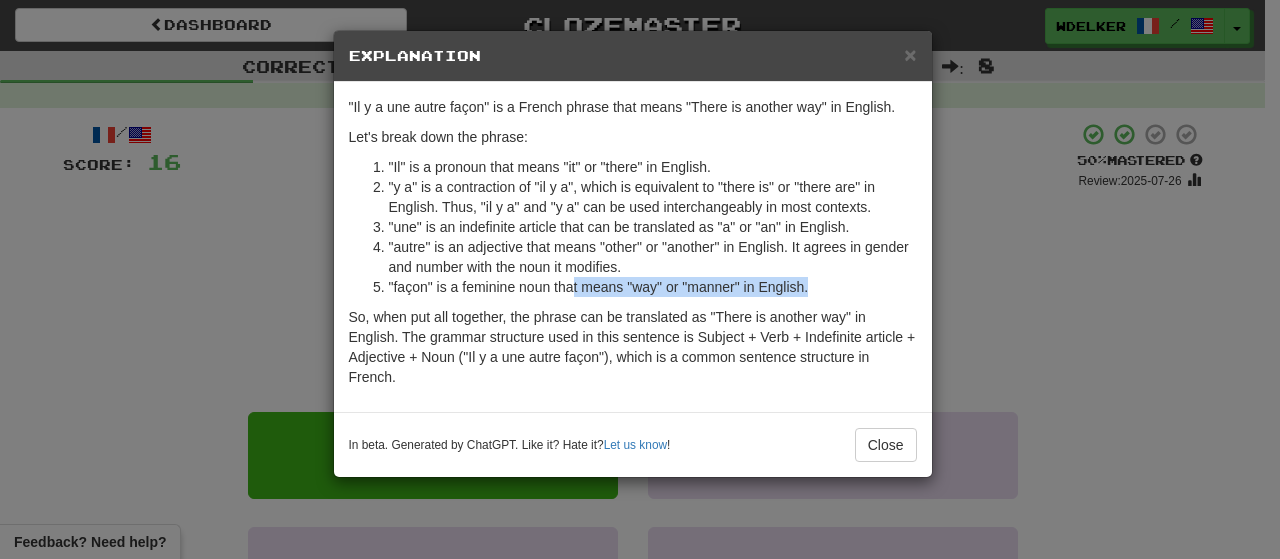 drag, startPoint x: 807, startPoint y: 292, endPoint x: 572, endPoint y: 281, distance: 235.25731 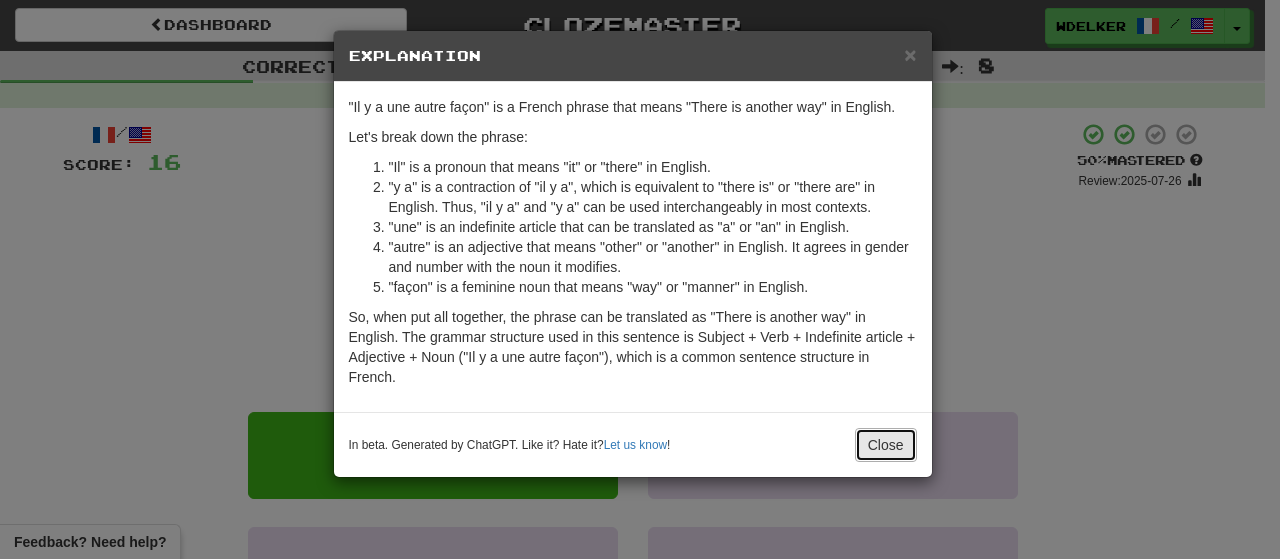 click on "Close" at bounding box center (886, 445) 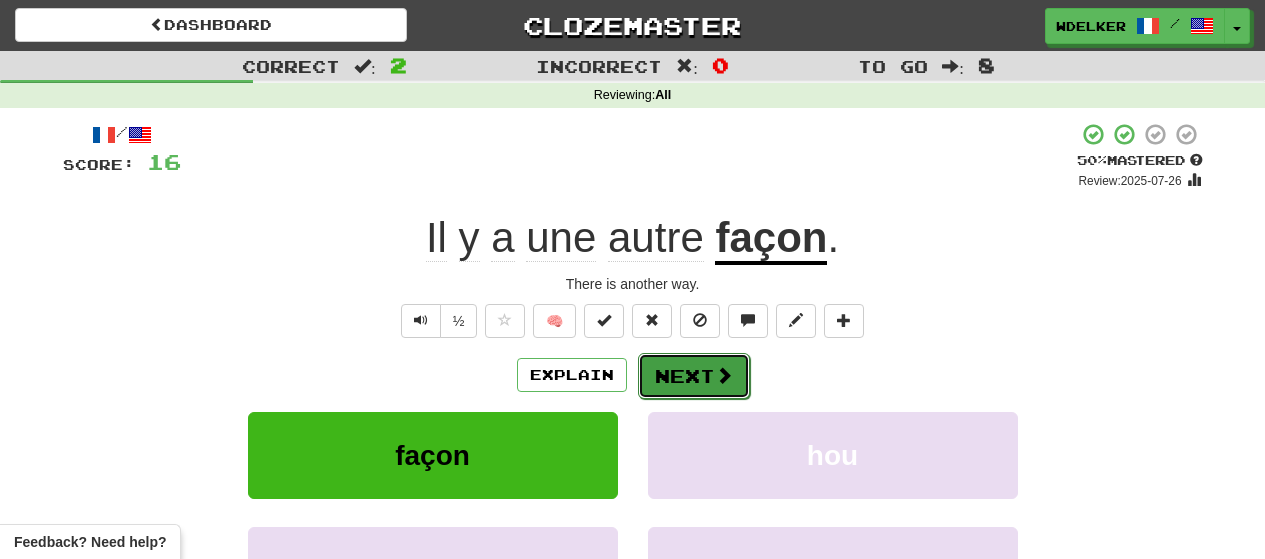 click on "Next" at bounding box center [694, 376] 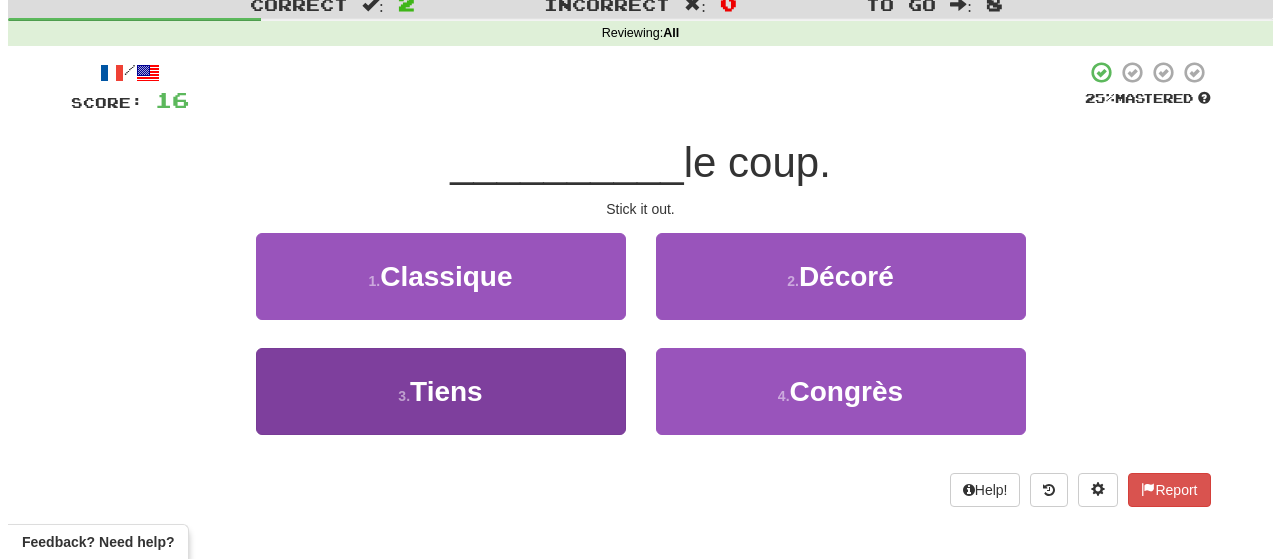 scroll, scrollTop: 100, scrollLeft: 0, axis: vertical 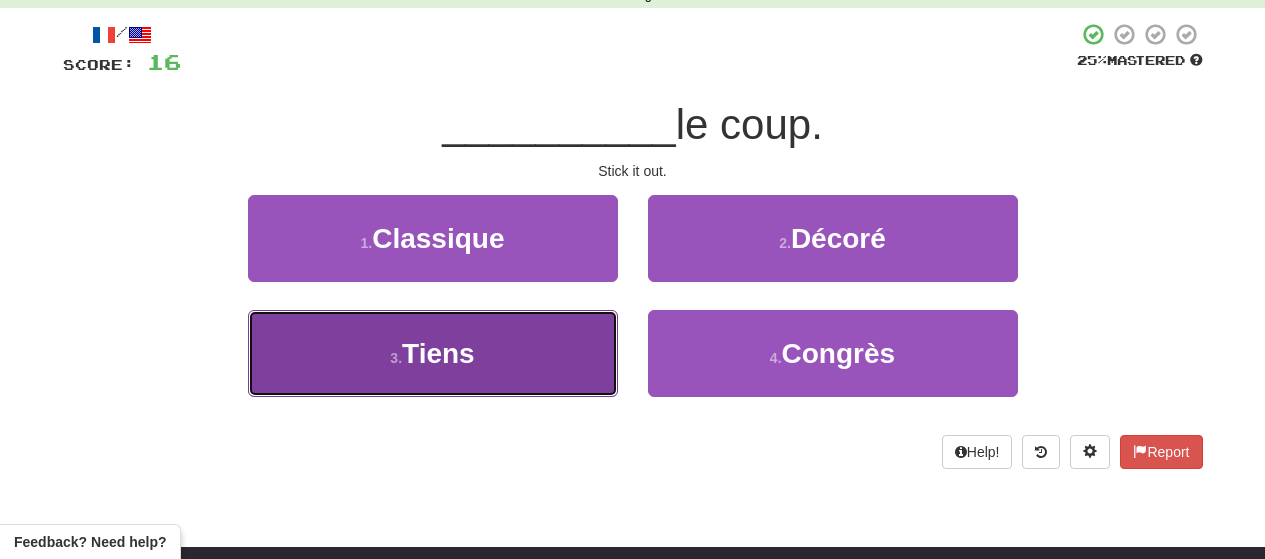 click on "3 .  Tiens" at bounding box center [433, 353] 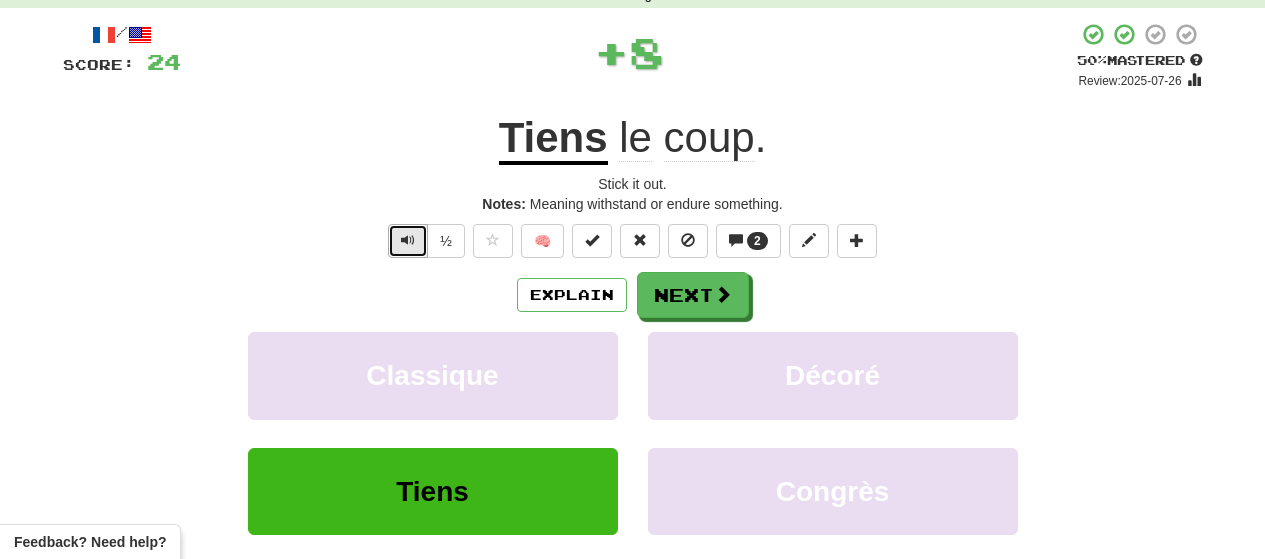 click at bounding box center (408, 240) 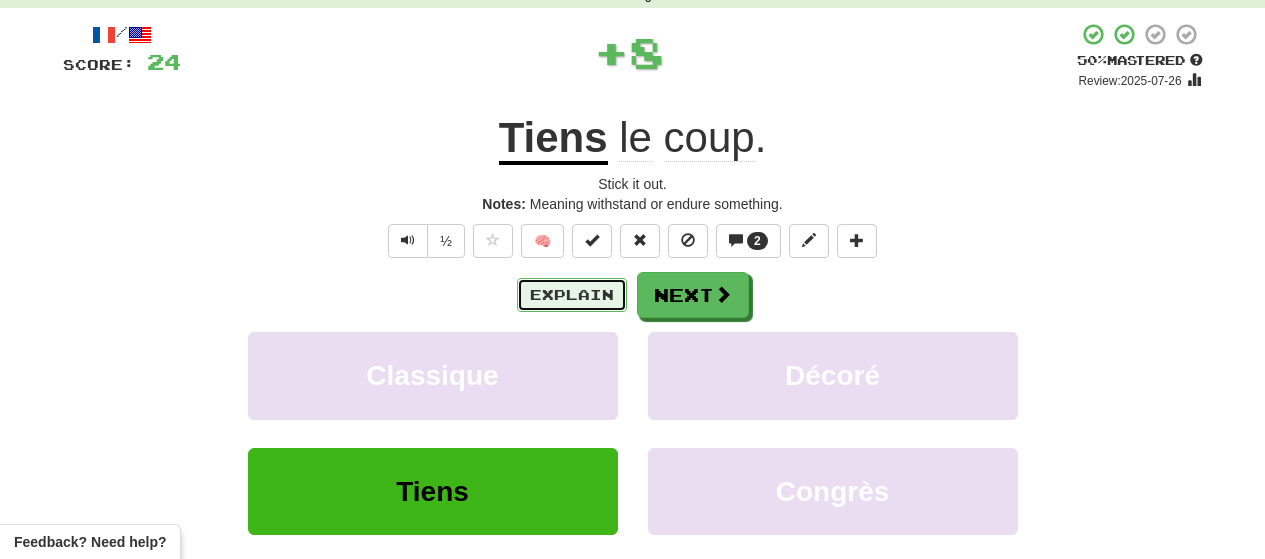 click on "Explain" at bounding box center (572, 295) 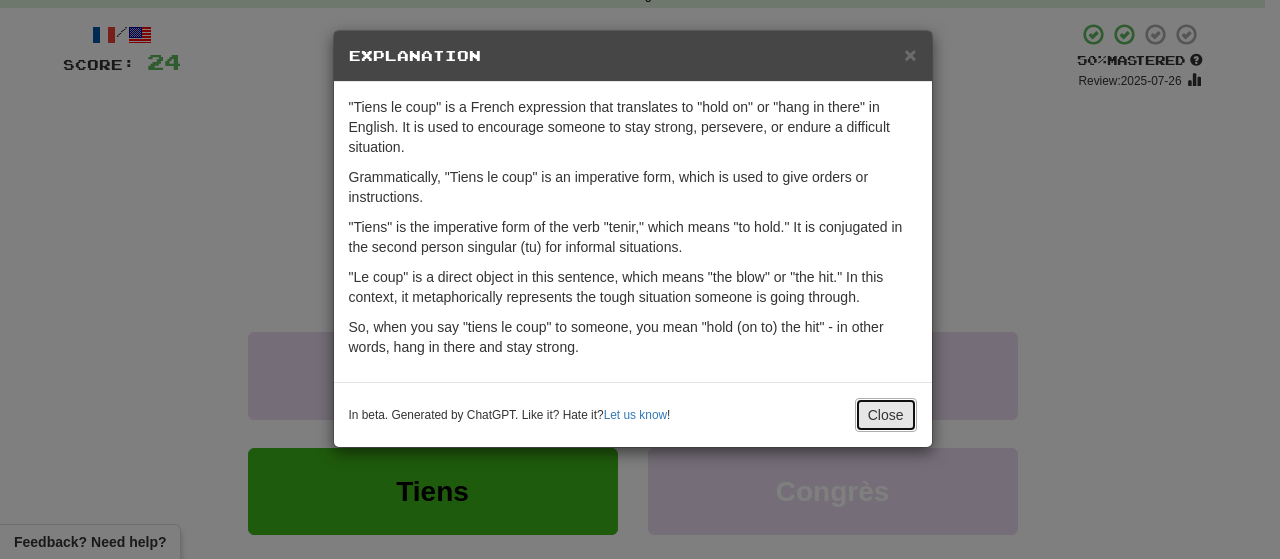 click on "Close" at bounding box center (886, 415) 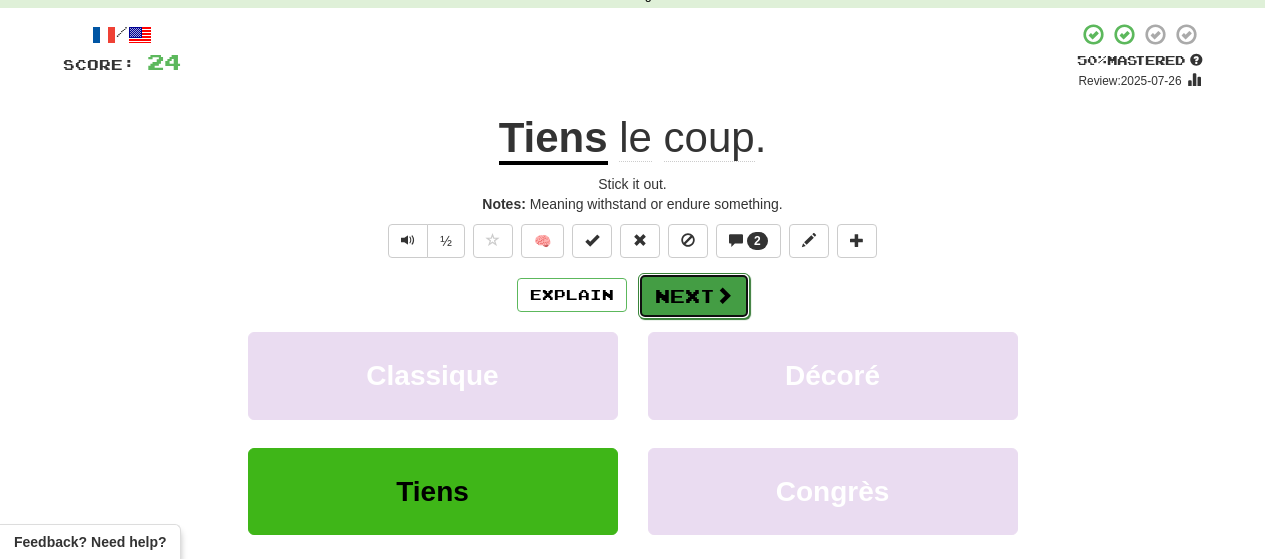 click on "Next" at bounding box center (694, 296) 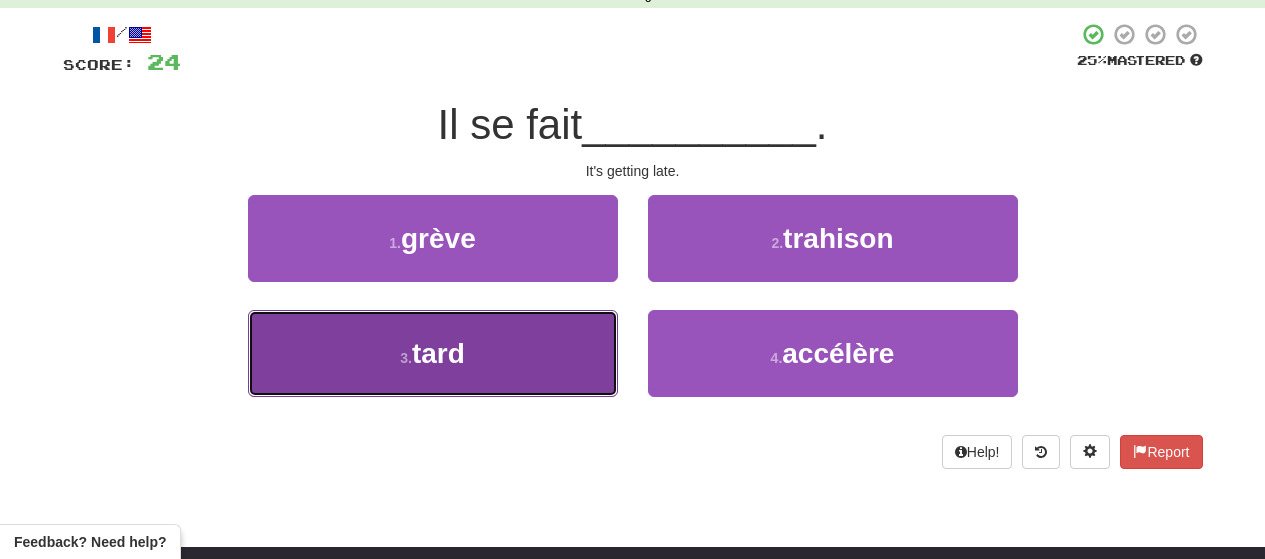 click on "3 .  tard" at bounding box center [433, 353] 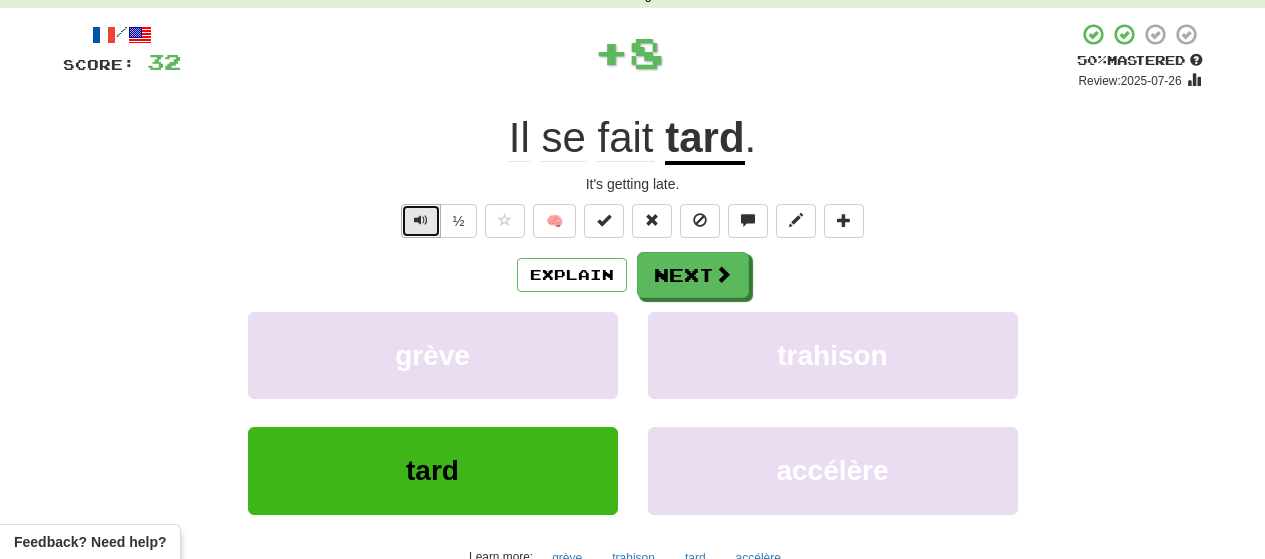 click at bounding box center [421, 221] 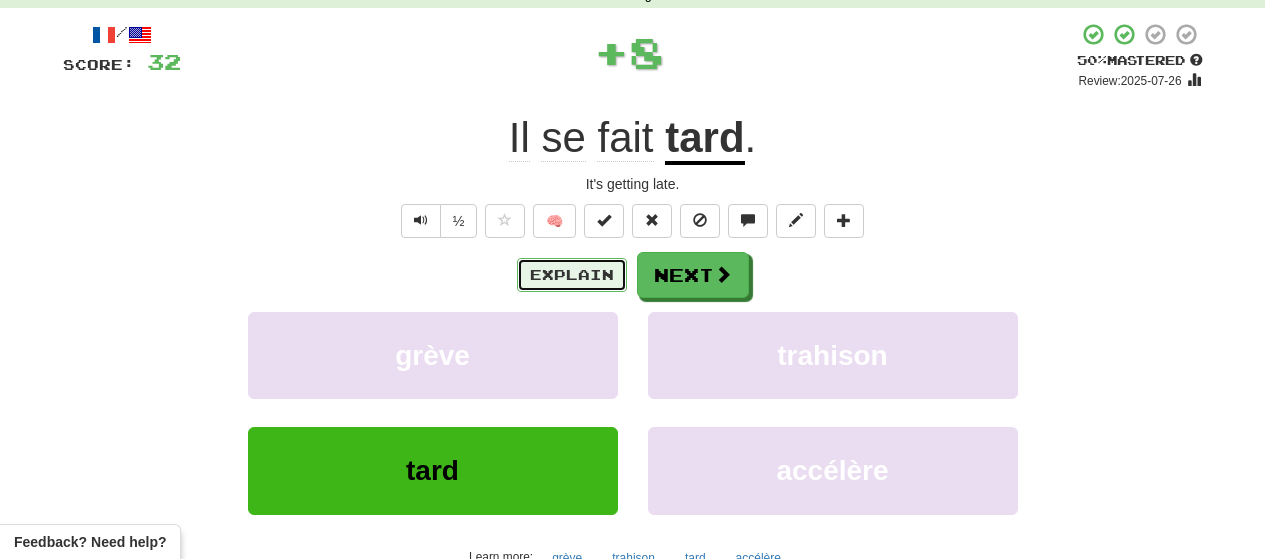 click on "Explain" at bounding box center (572, 275) 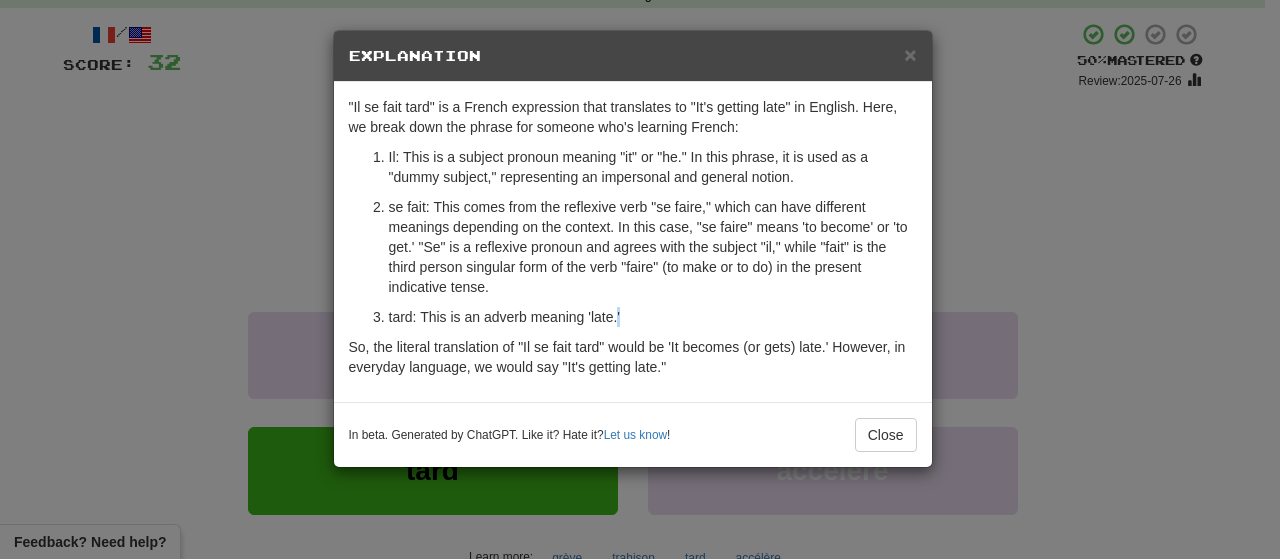 click on "tard: This is an adverb meaning 'late.'" at bounding box center [653, 317] 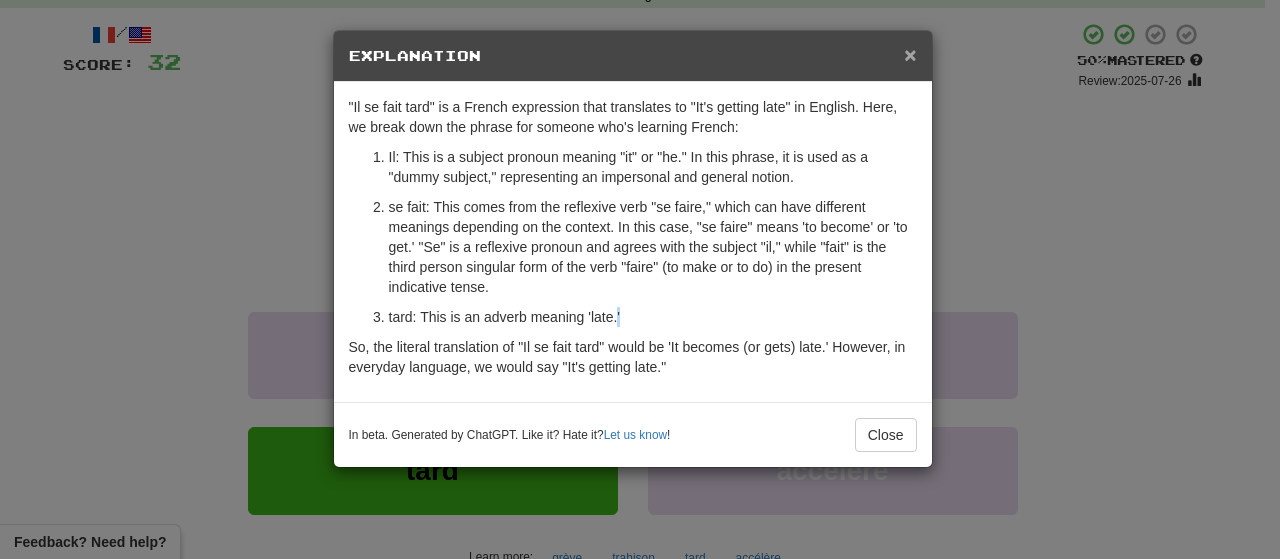 click on "×" at bounding box center [910, 54] 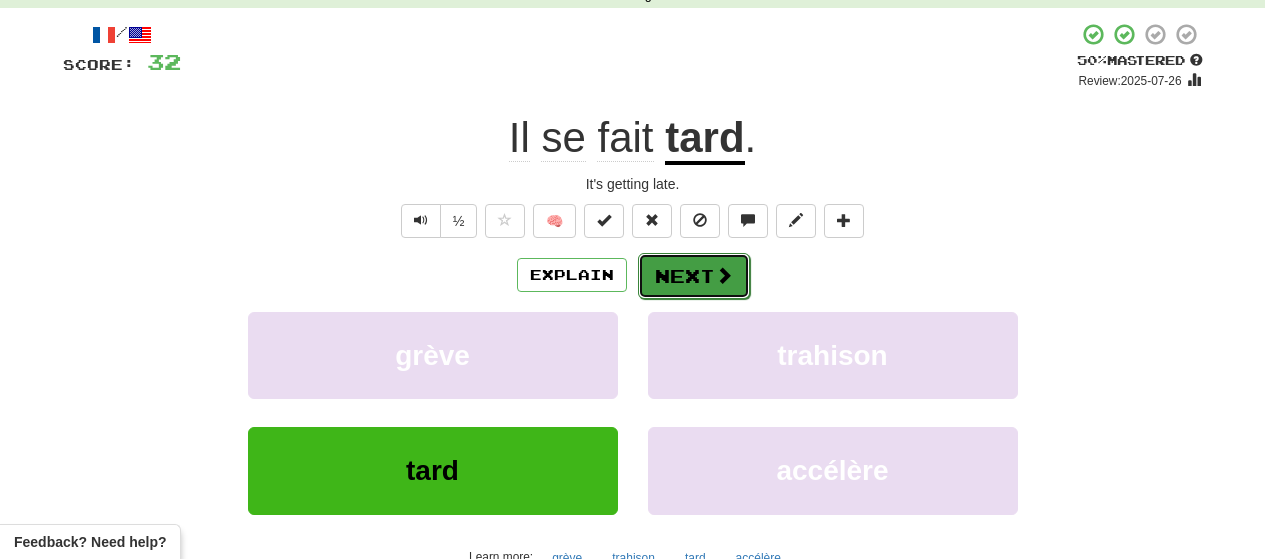 click at bounding box center (724, 275) 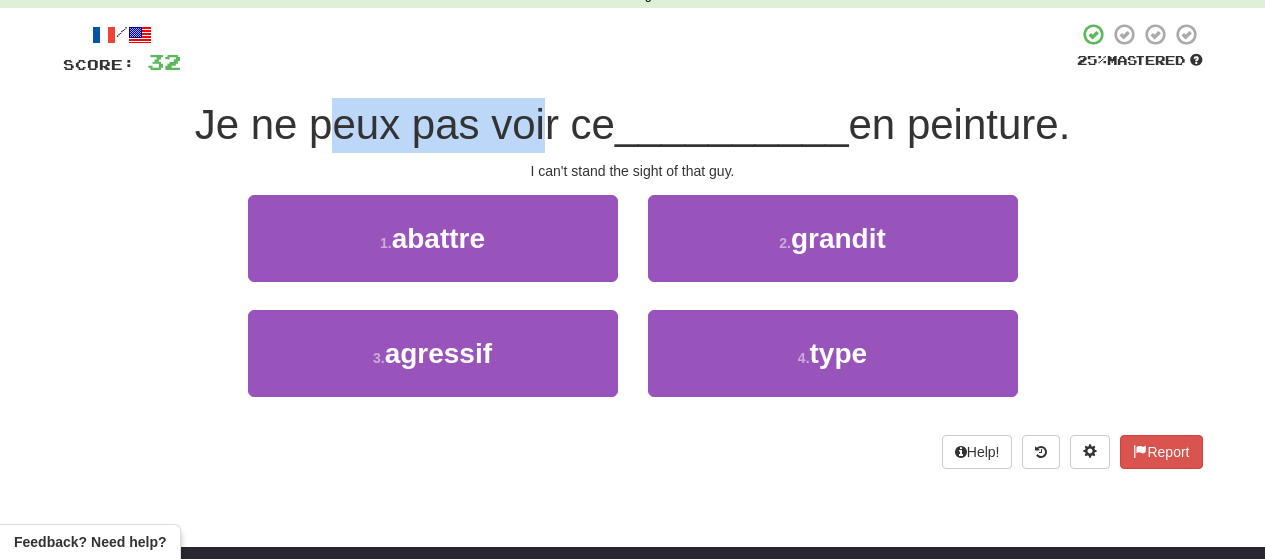 drag, startPoint x: 319, startPoint y: 133, endPoint x: 535, endPoint y: 130, distance: 216.02083 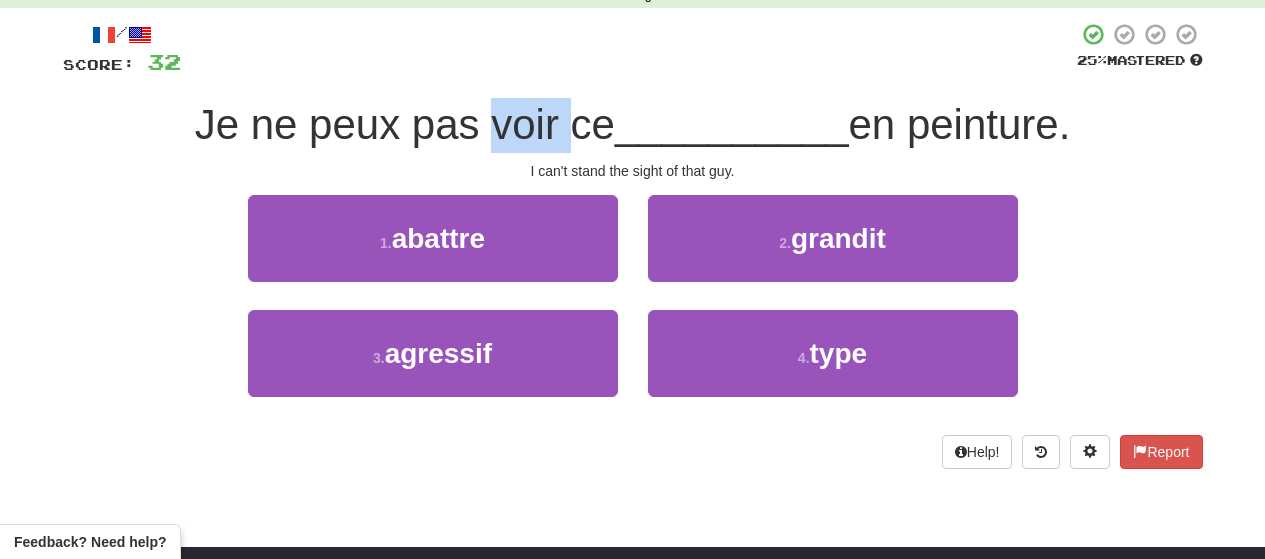 drag, startPoint x: 498, startPoint y: 127, endPoint x: 556, endPoint y: 129, distance: 58.034473 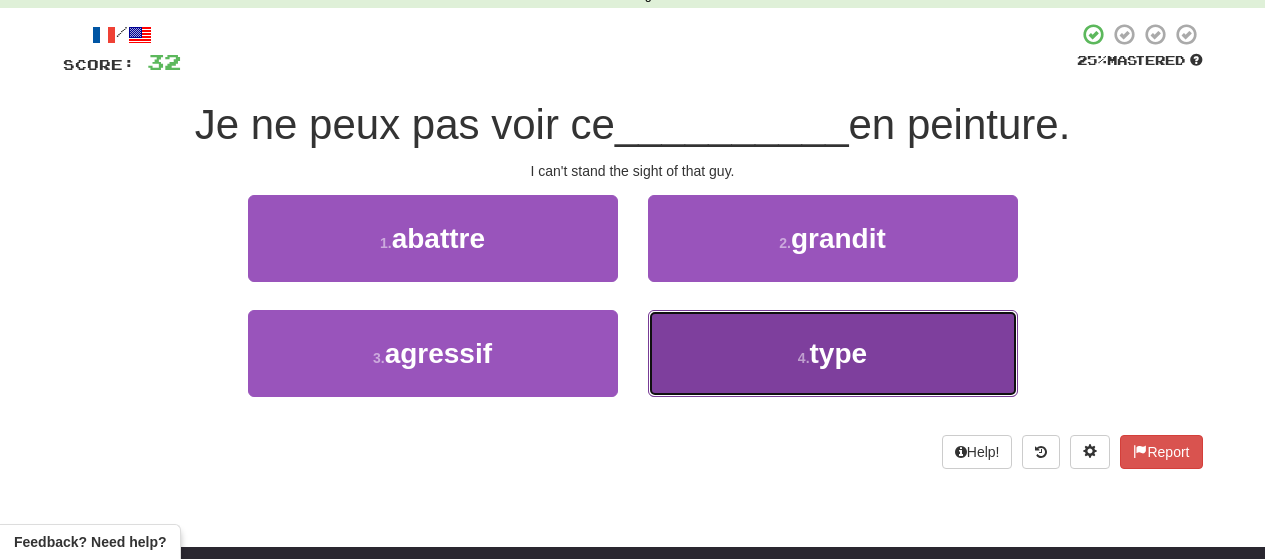 click on "4 .  type" at bounding box center (833, 353) 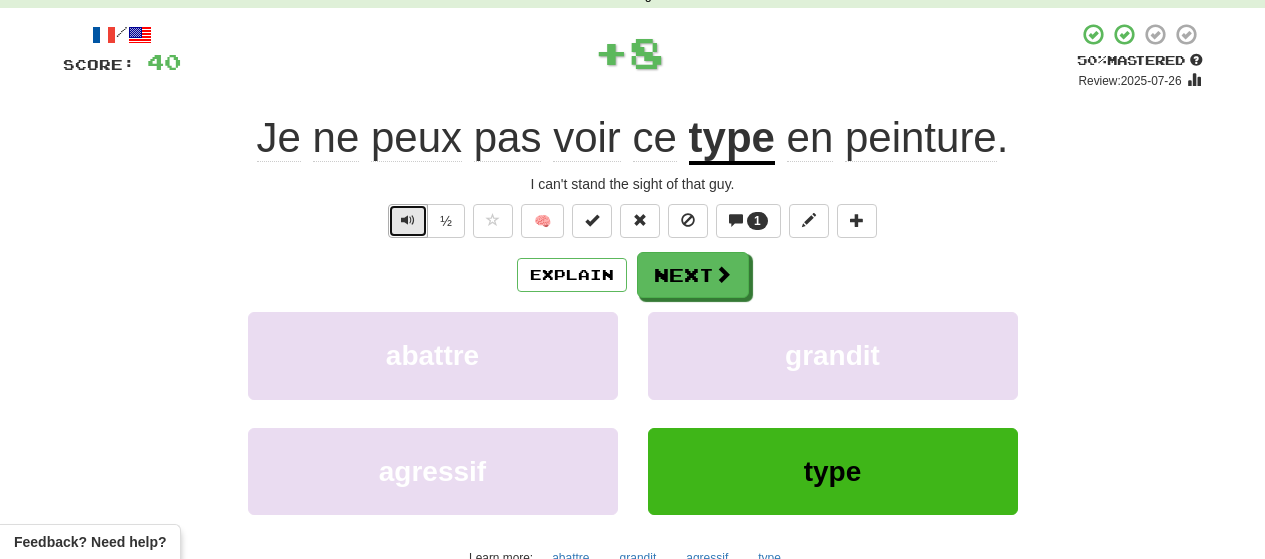 click at bounding box center [408, 221] 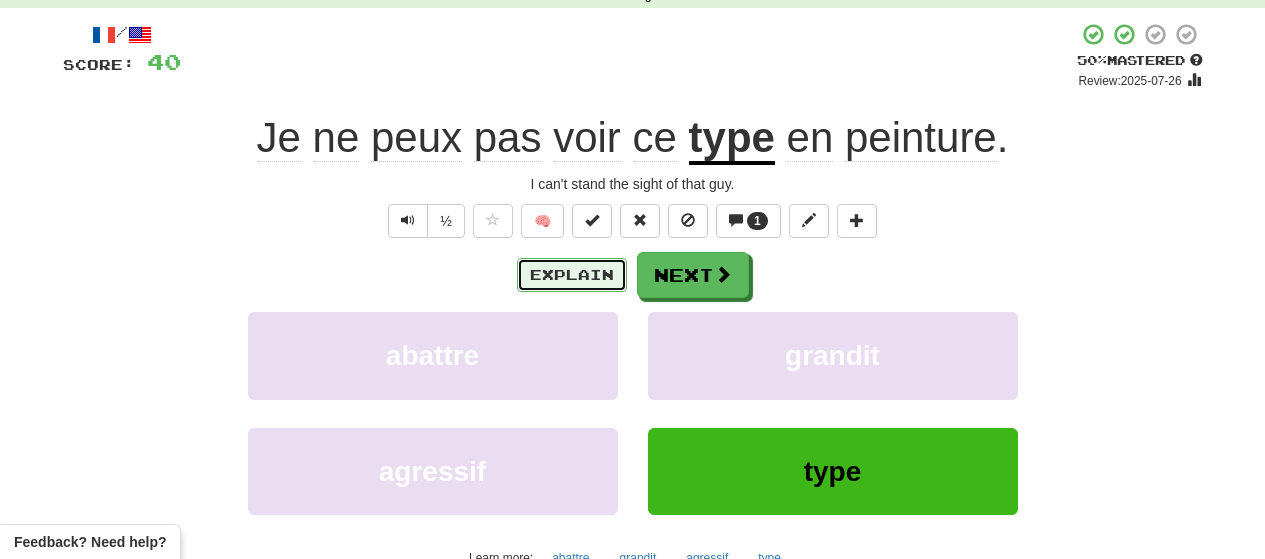 click on "Explain" at bounding box center [572, 275] 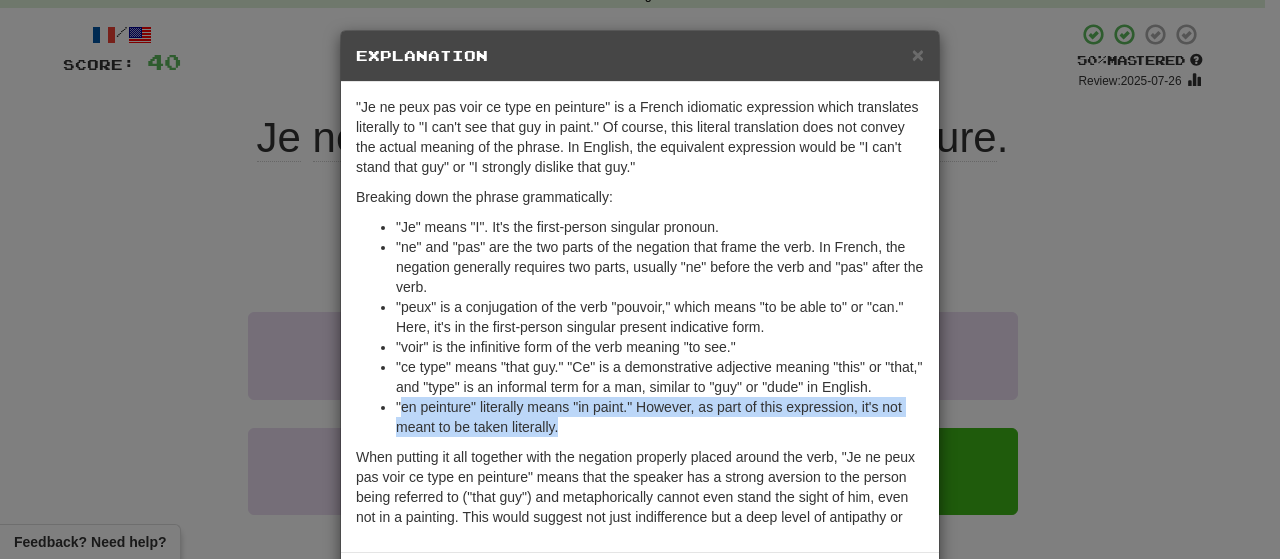drag, startPoint x: 391, startPoint y: 406, endPoint x: 618, endPoint y: 427, distance: 227.9693 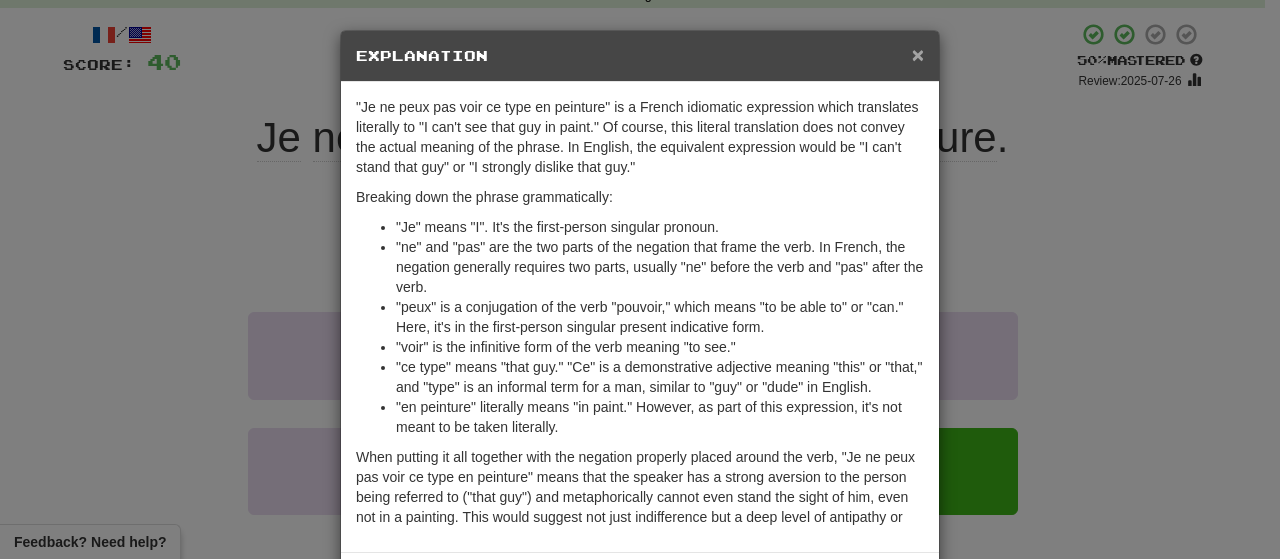 click on "×" at bounding box center (918, 54) 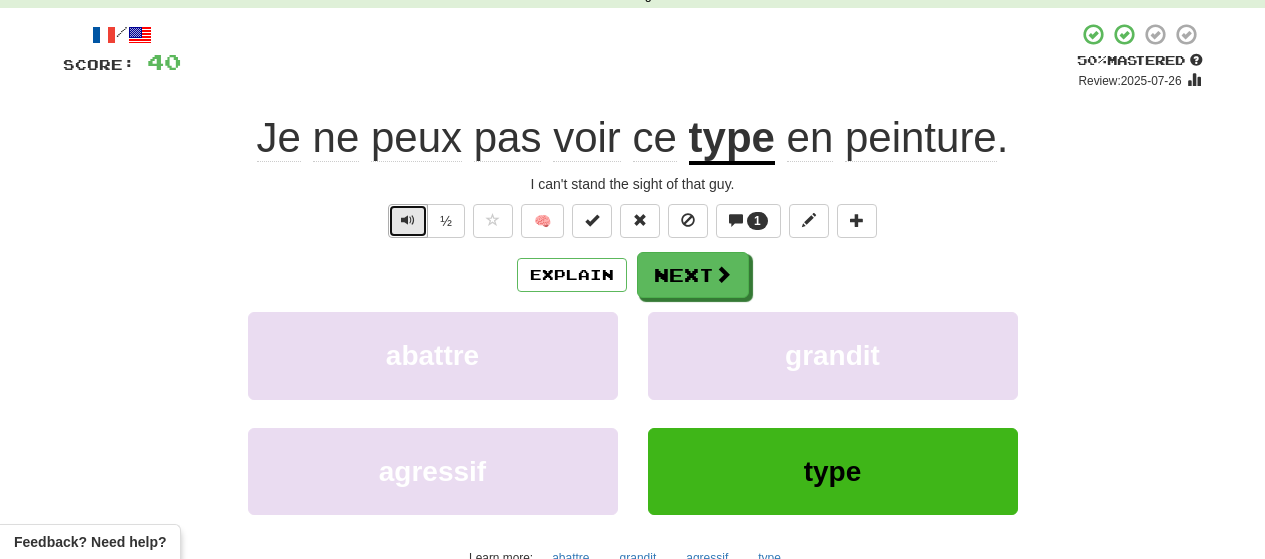 click at bounding box center (408, 221) 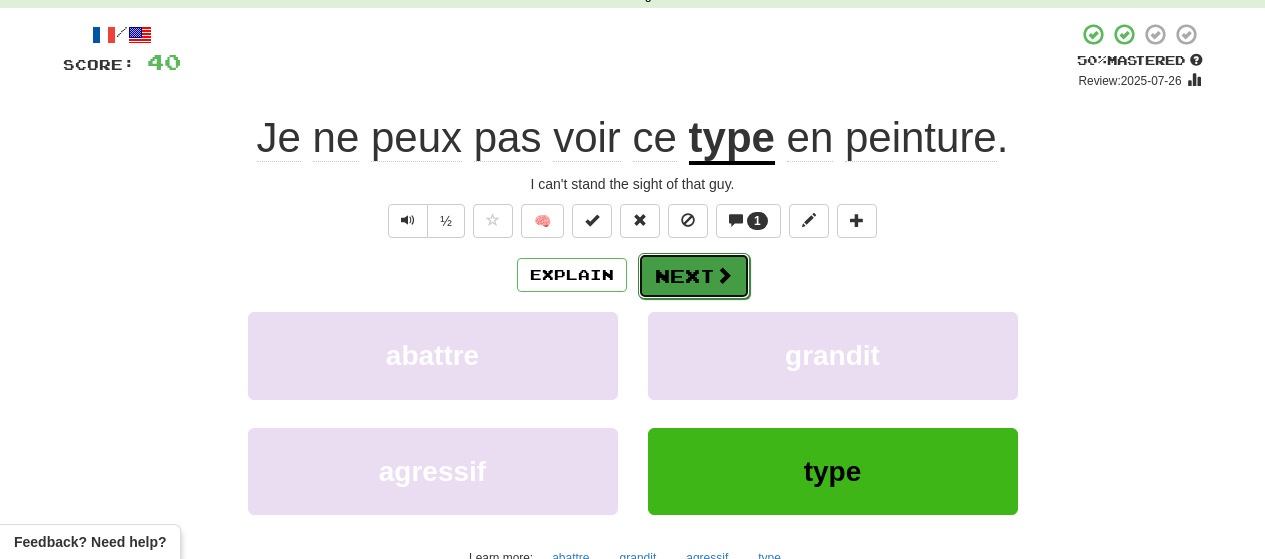 click on "Next" at bounding box center (694, 276) 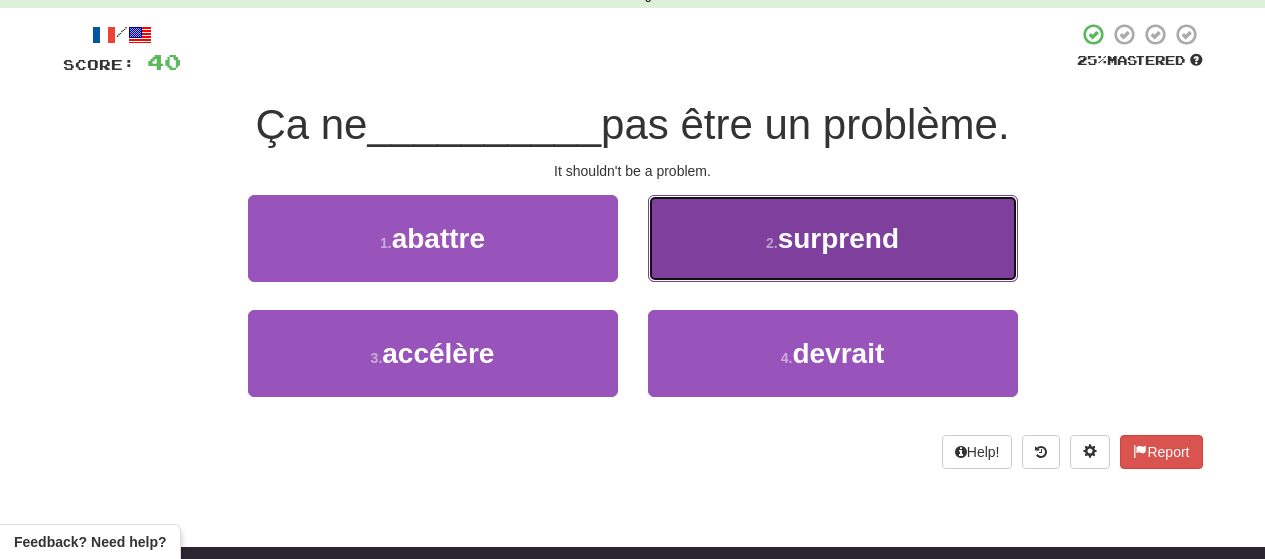 click on "surprend" at bounding box center [838, 238] 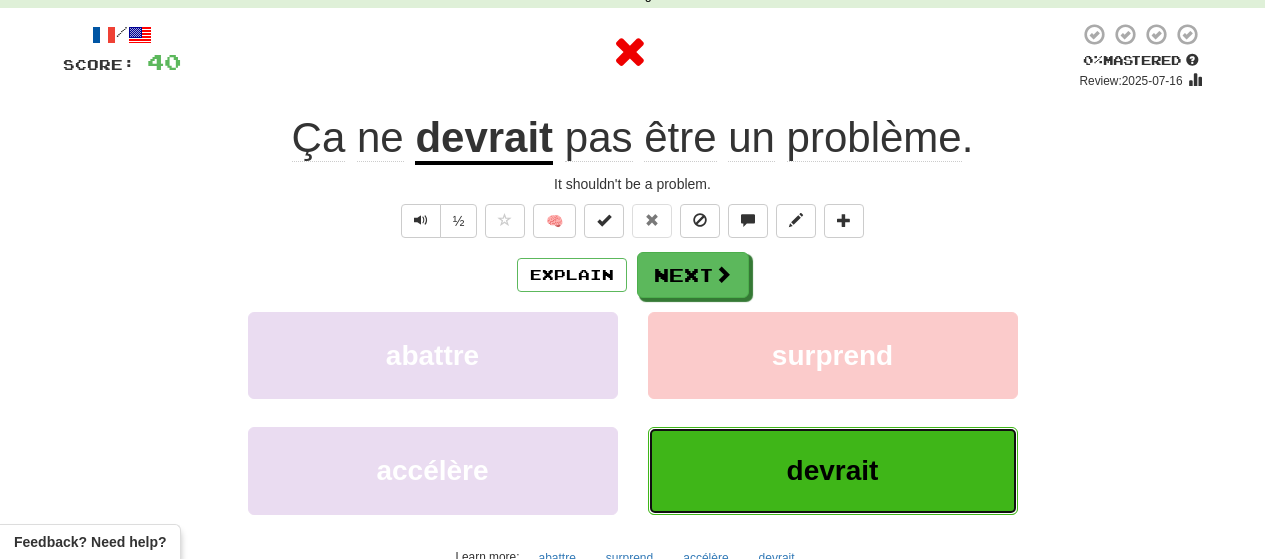 click on "devrait" at bounding box center (833, 470) 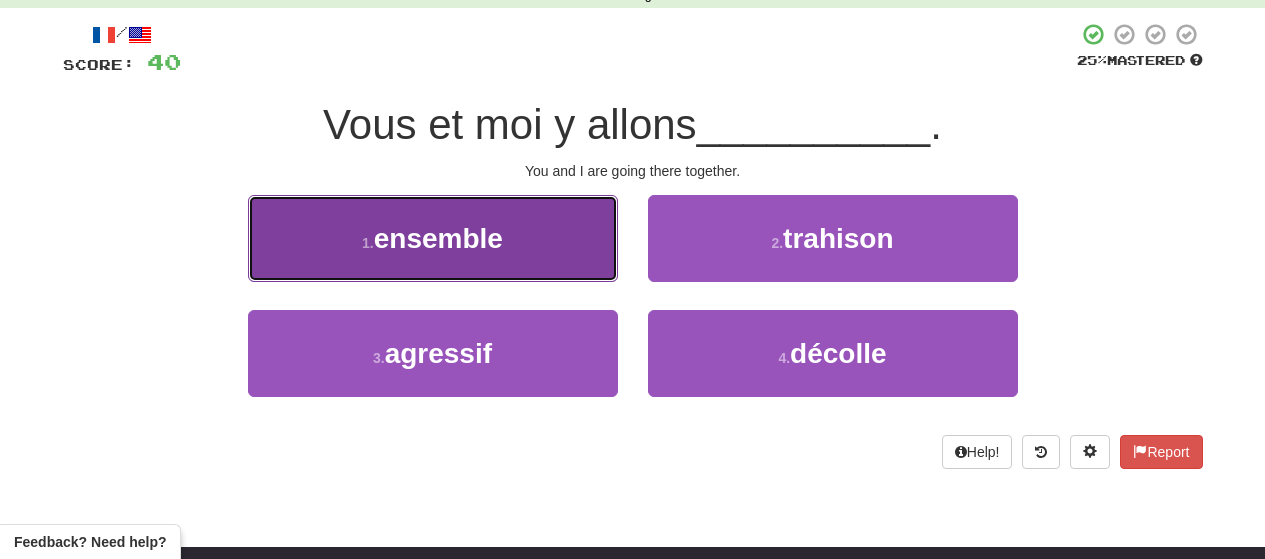 click on "1 .  ensemble" at bounding box center [433, 238] 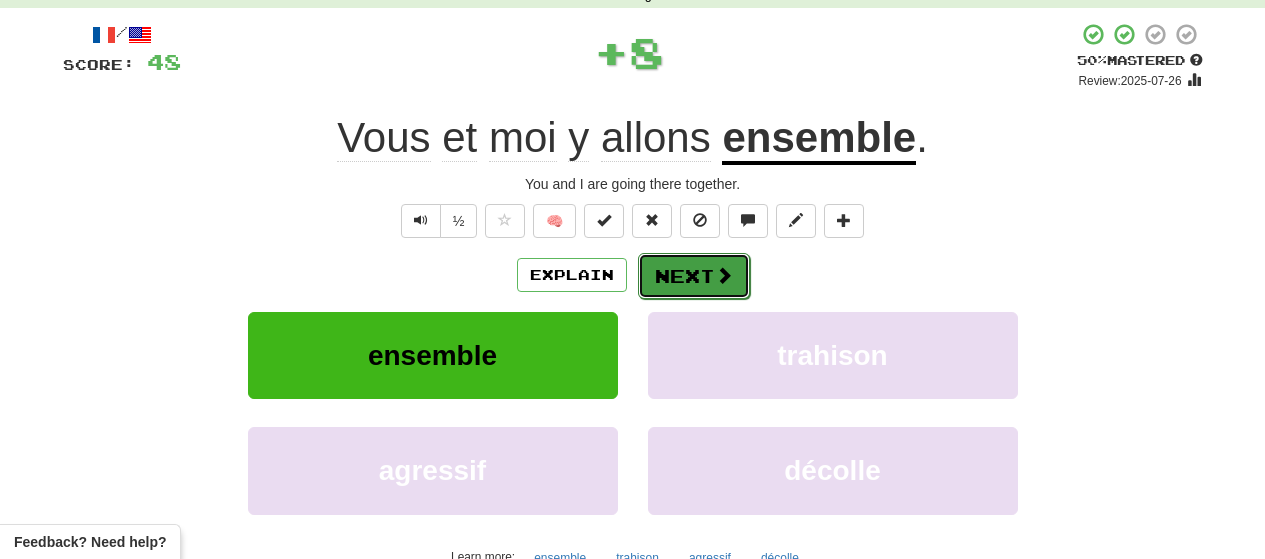 click on "Next" at bounding box center (694, 276) 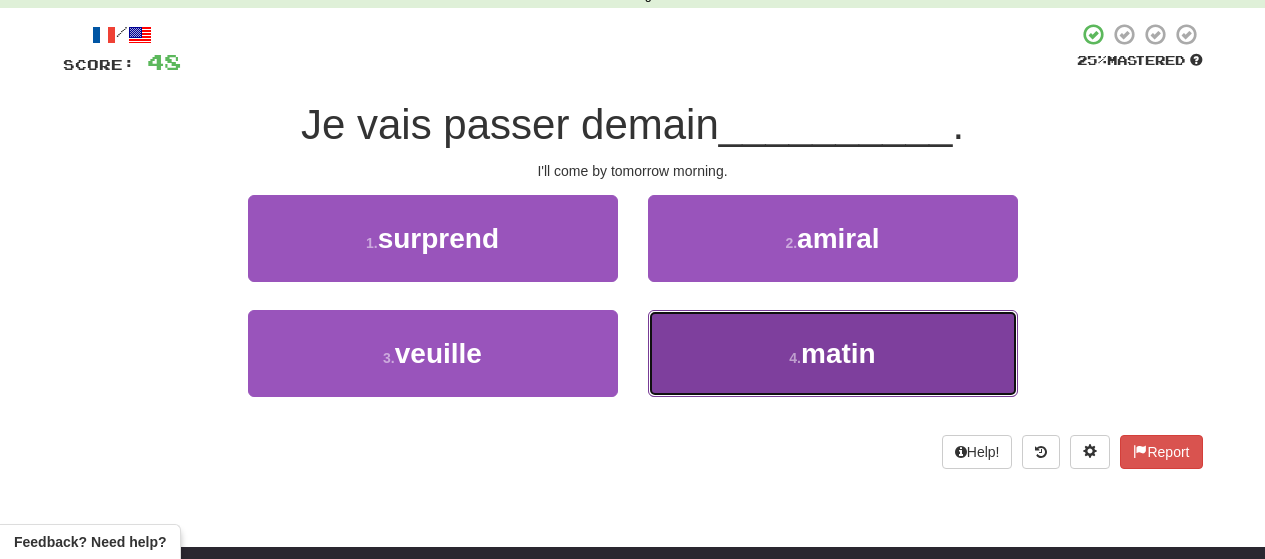 click on "4 .  matin" at bounding box center [833, 353] 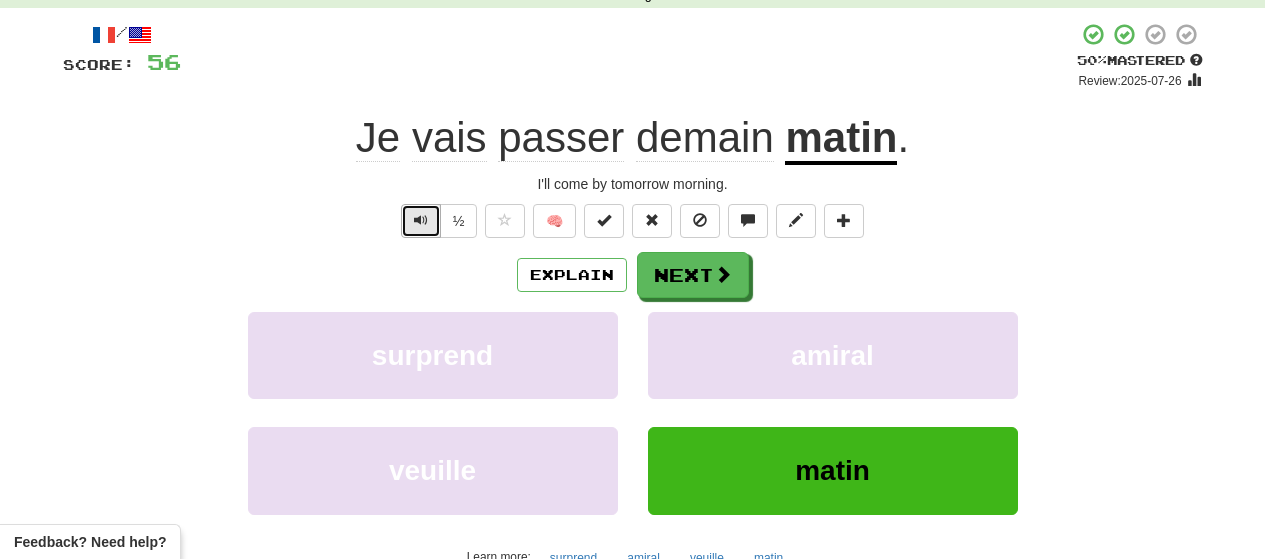 click at bounding box center (421, 221) 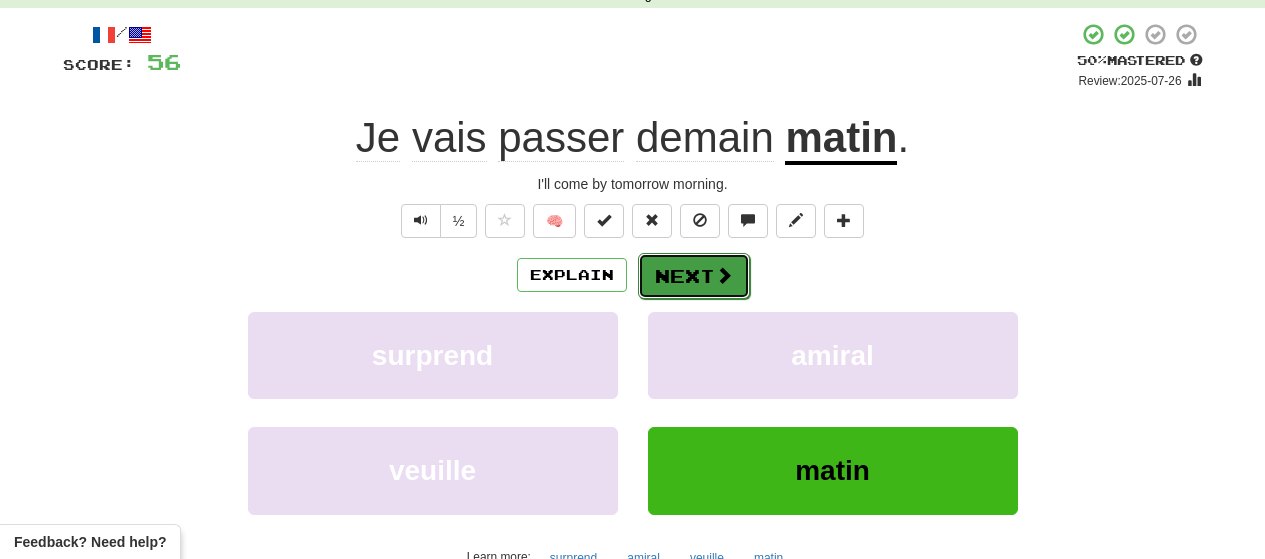 click on "Next" at bounding box center (694, 276) 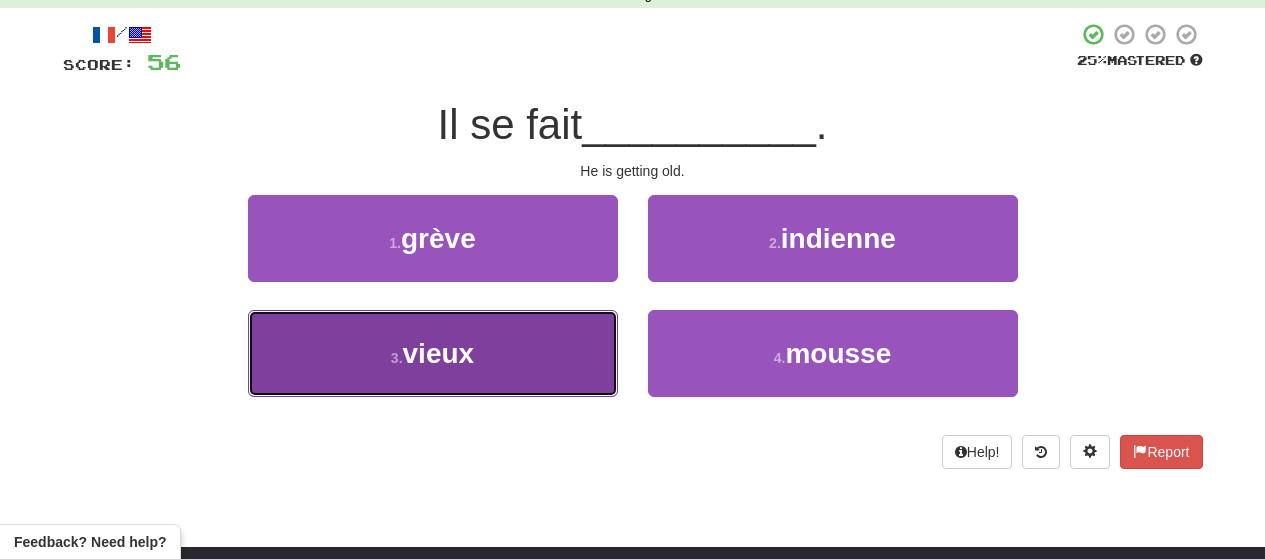 click on "3 .  vieux" at bounding box center [433, 353] 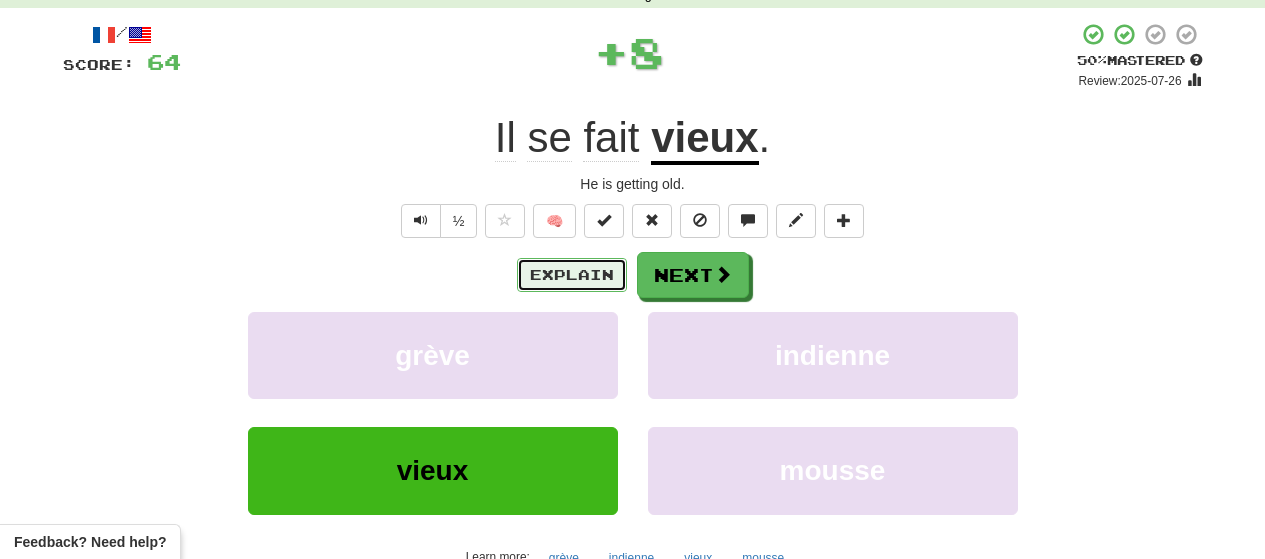 click on "Explain" at bounding box center [572, 275] 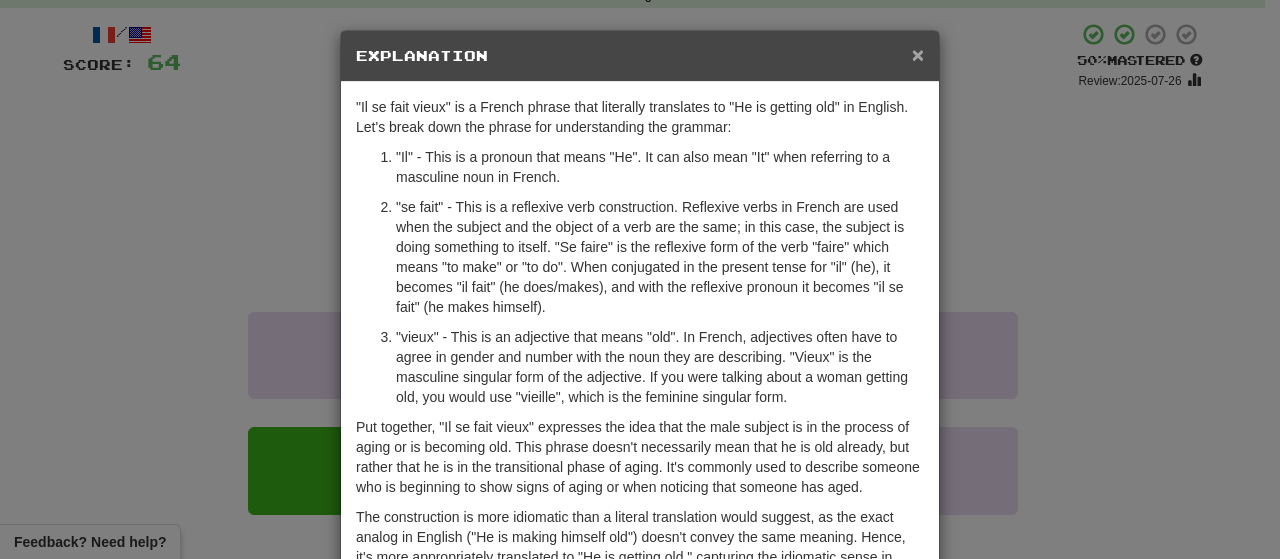 click on "×" at bounding box center (918, 54) 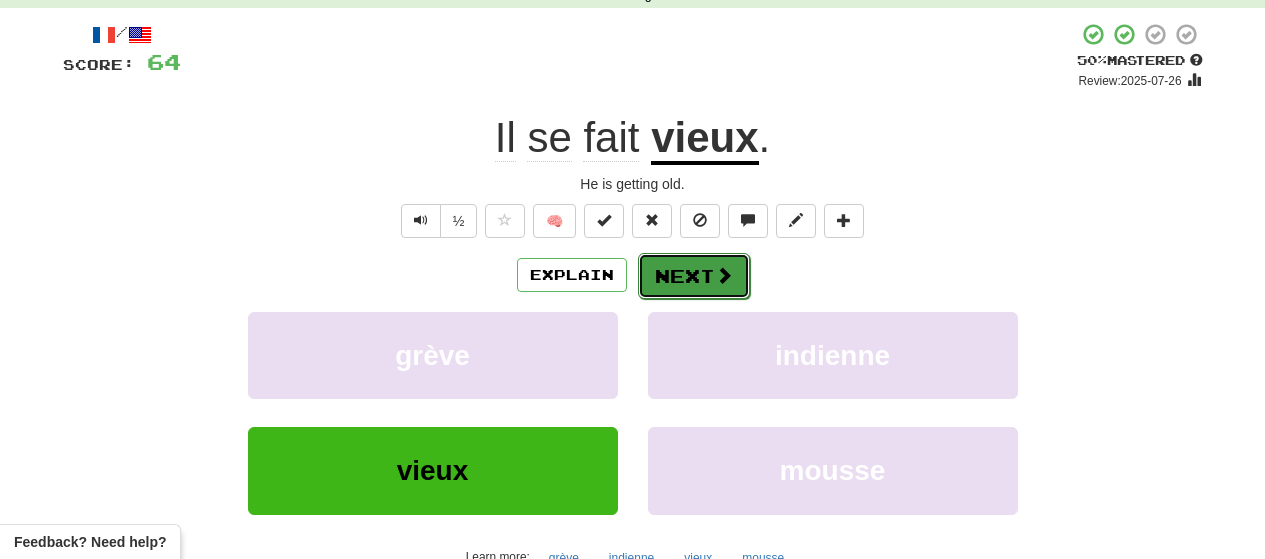 click on "Next" at bounding box center [694, 276] 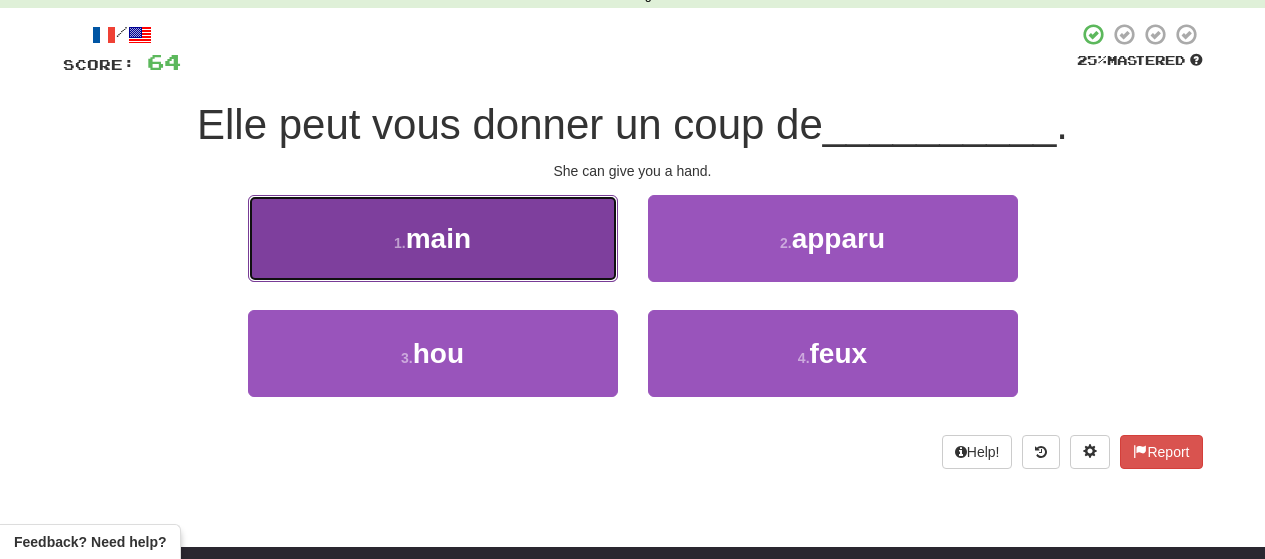click on "1 .  main" at bounding box center (433, 238) 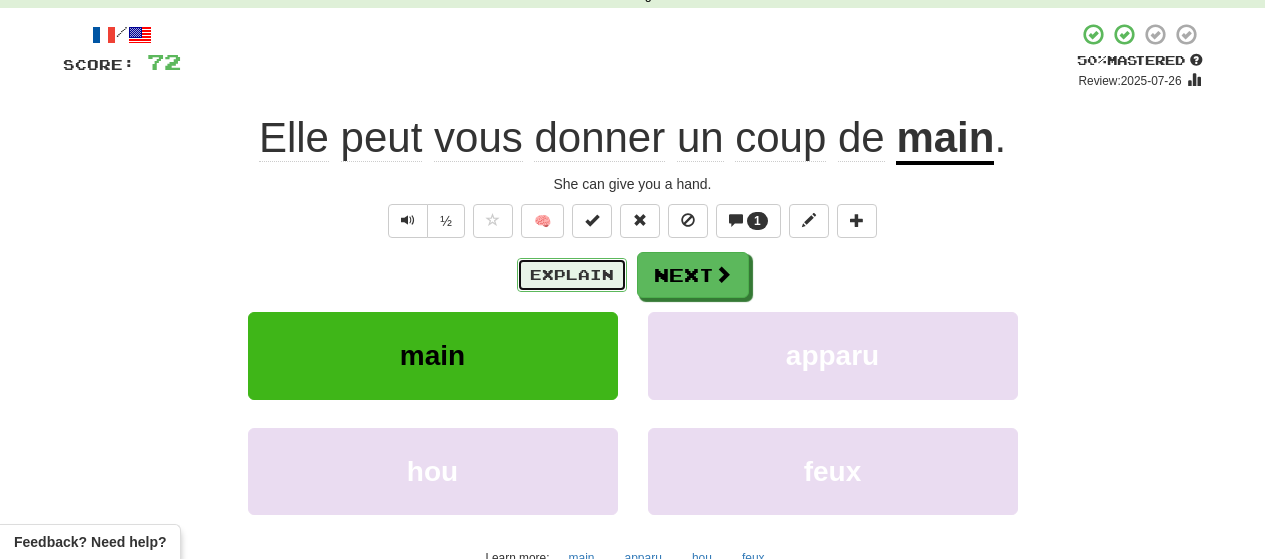 click on "Explain" at bounding box center (572, 275) 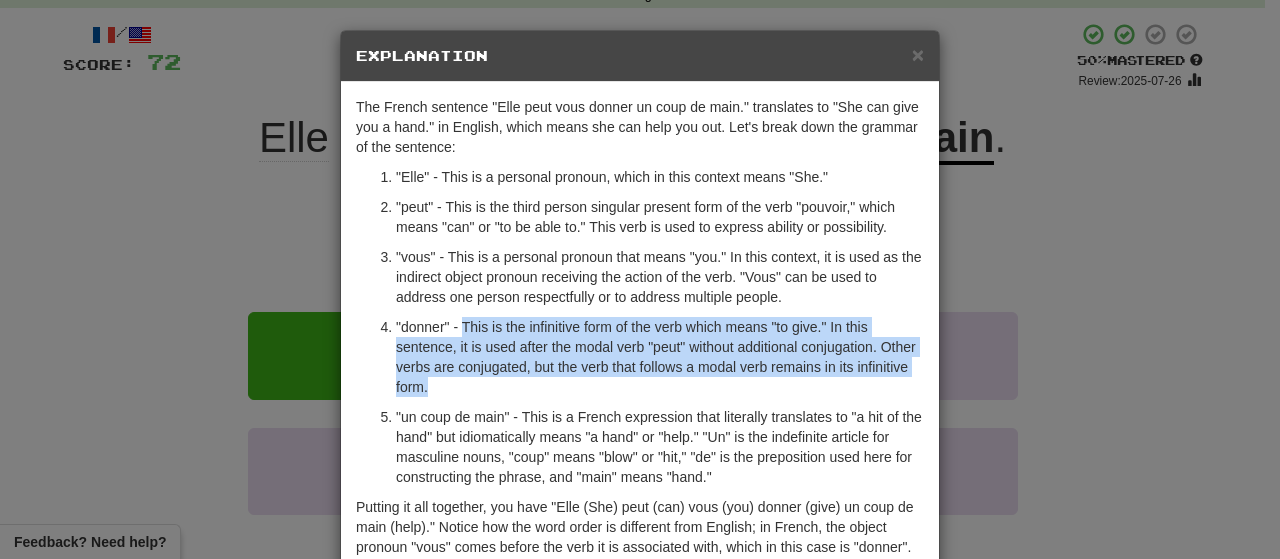 drag, startPoint x: 454, startPoint y: 322, endPoint x: 562, endPoint y: 377, distance: 121.19818 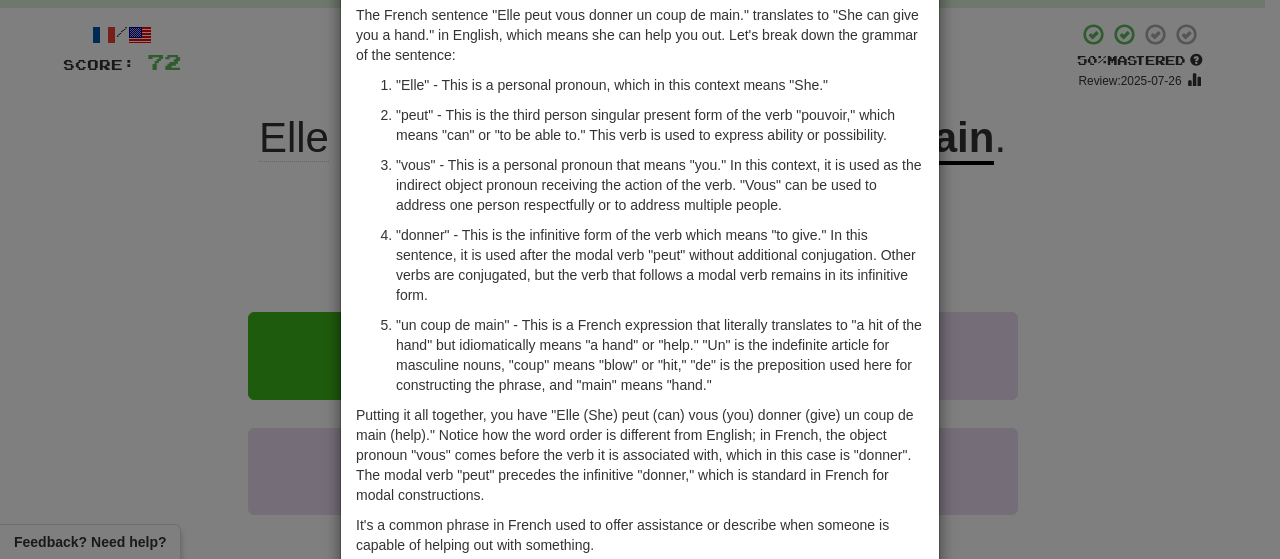 scroll, scrollTop: 200, scrollLeft: 0, axis: vertical 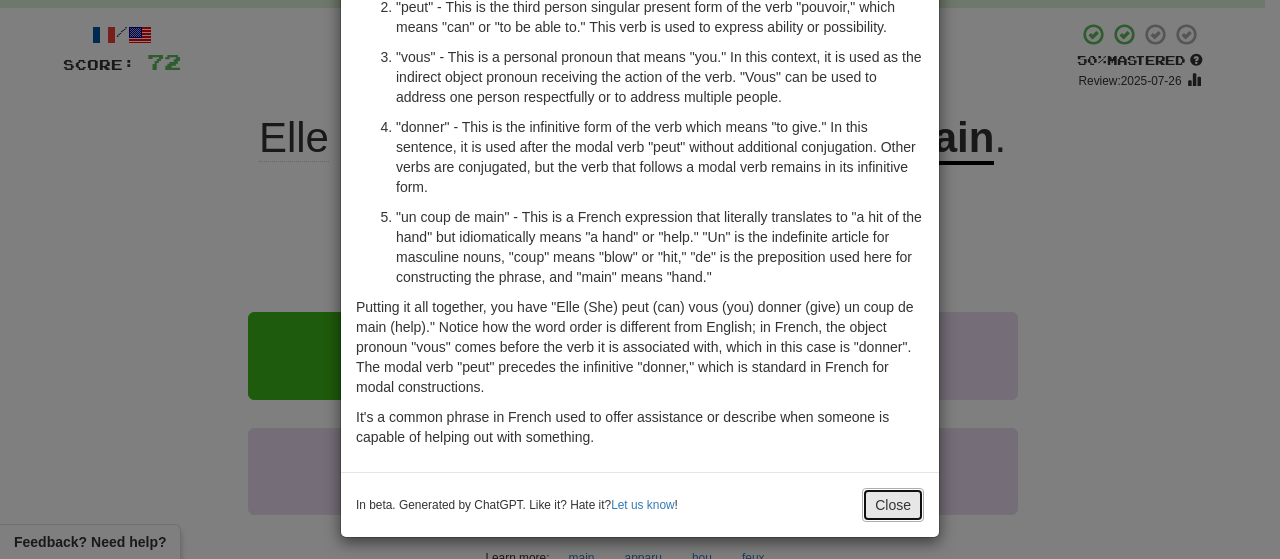click on "Close" at bounding box center [893, 505] 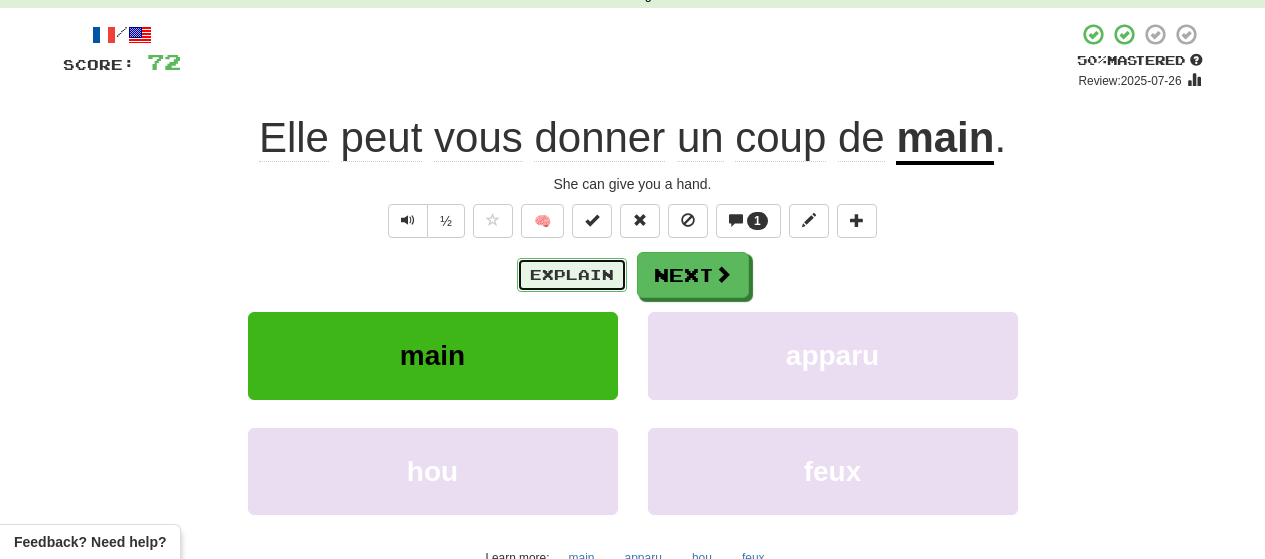 click on "Explain" at bounding box center (572, 275) 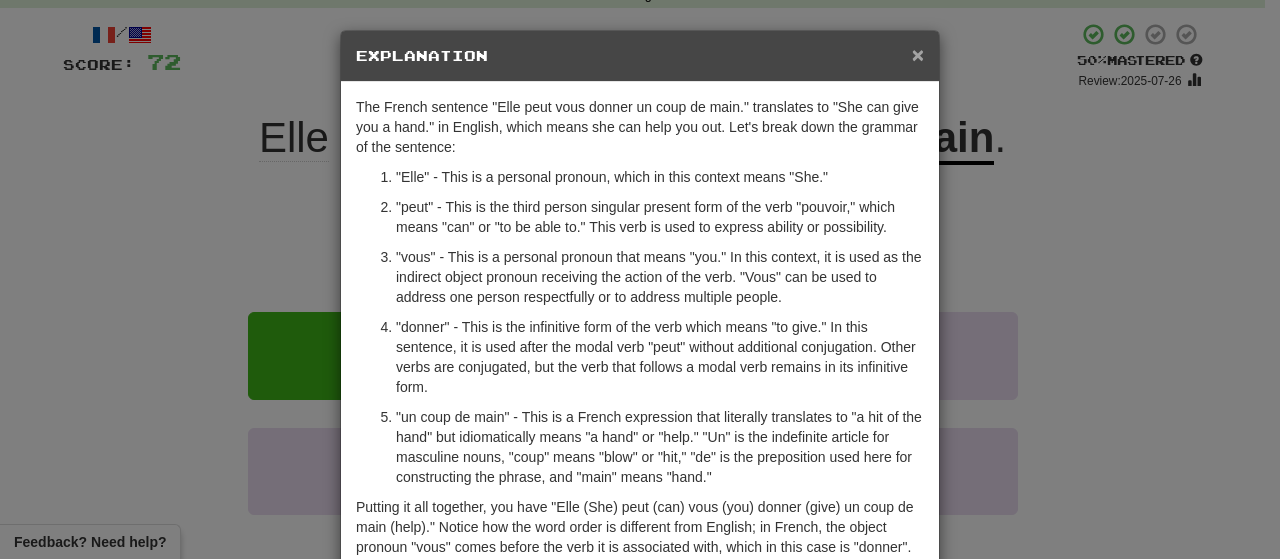 click on "×" at bounding box center (918, 54) 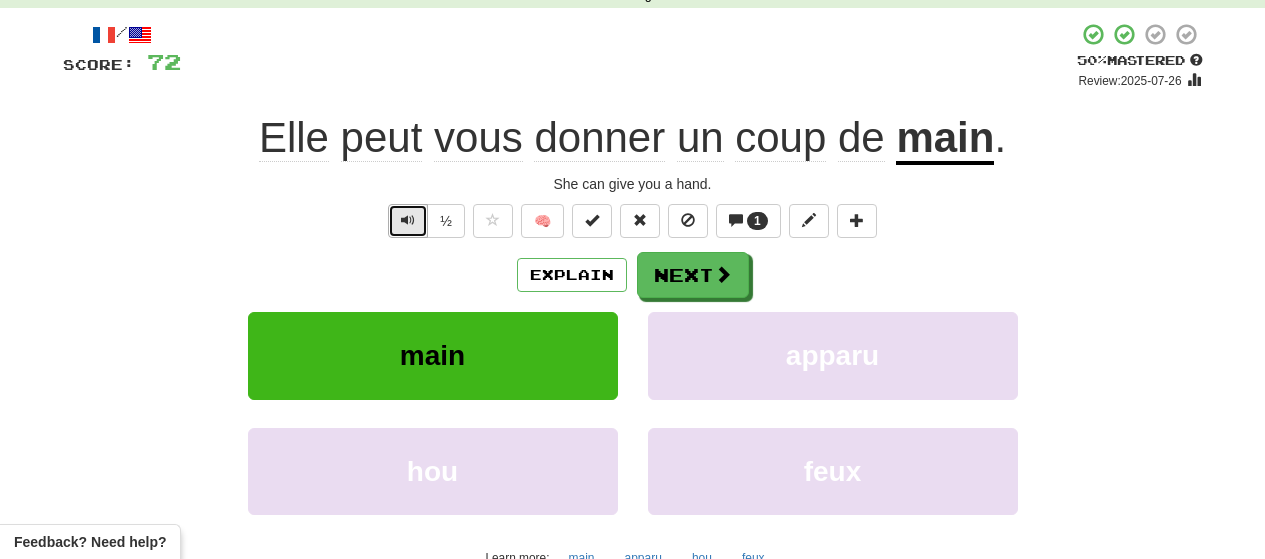 click at bounding box center (408, 221) 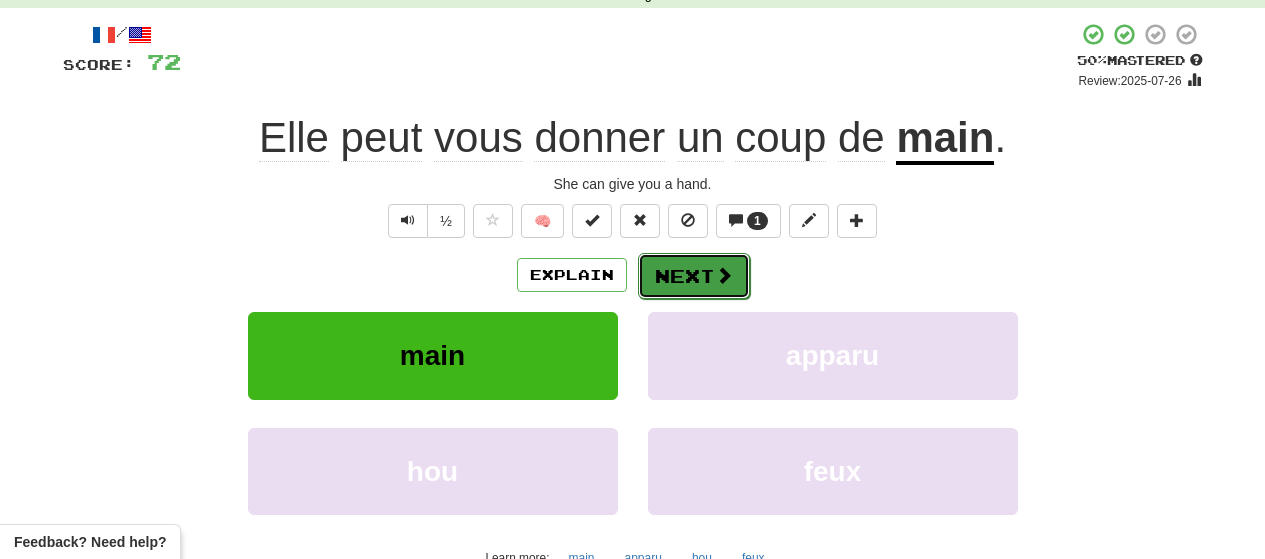 click at bounding box center (724, 275) 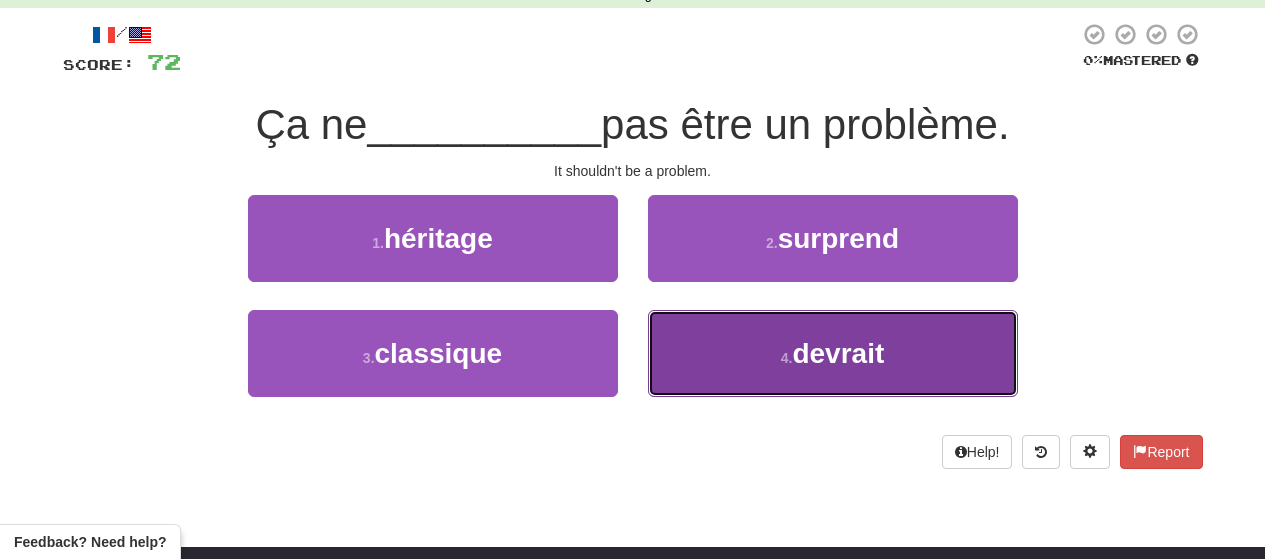click on "devrait" at bounding box center (838, 353) 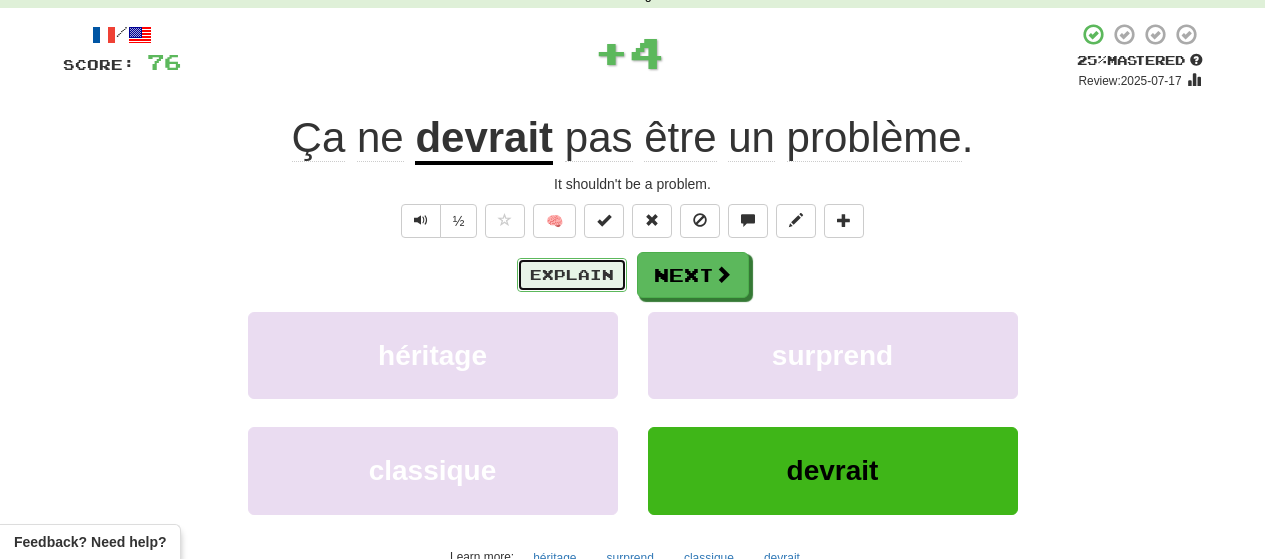 click on "Explain" at bounding box center (572, 275) 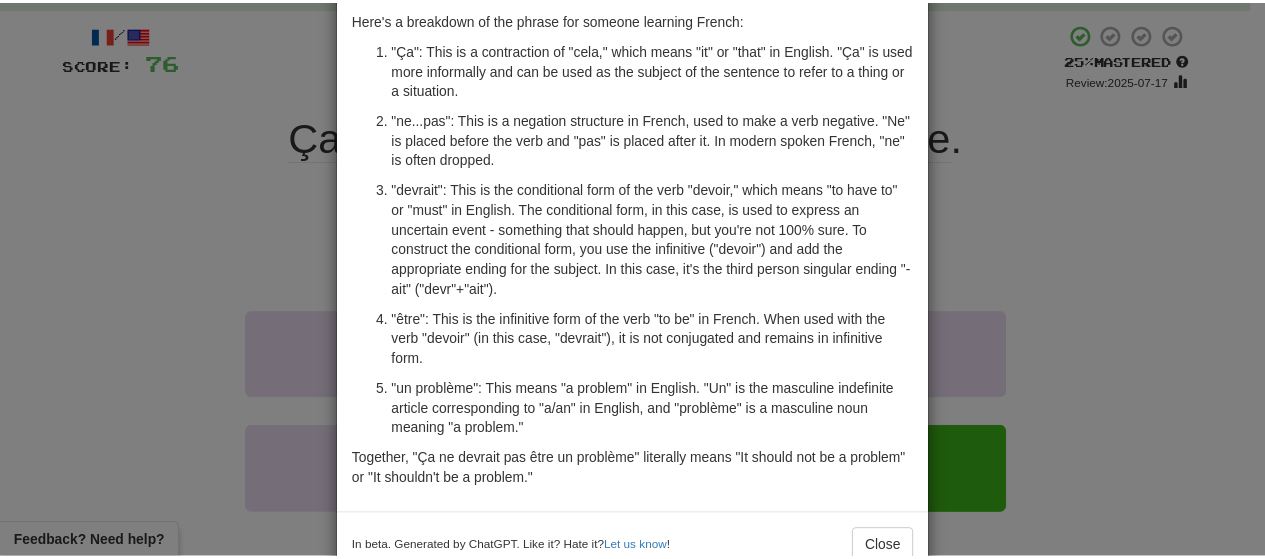 scroll, scrollTop: 189, scrollLeft: 0, axis: vertical 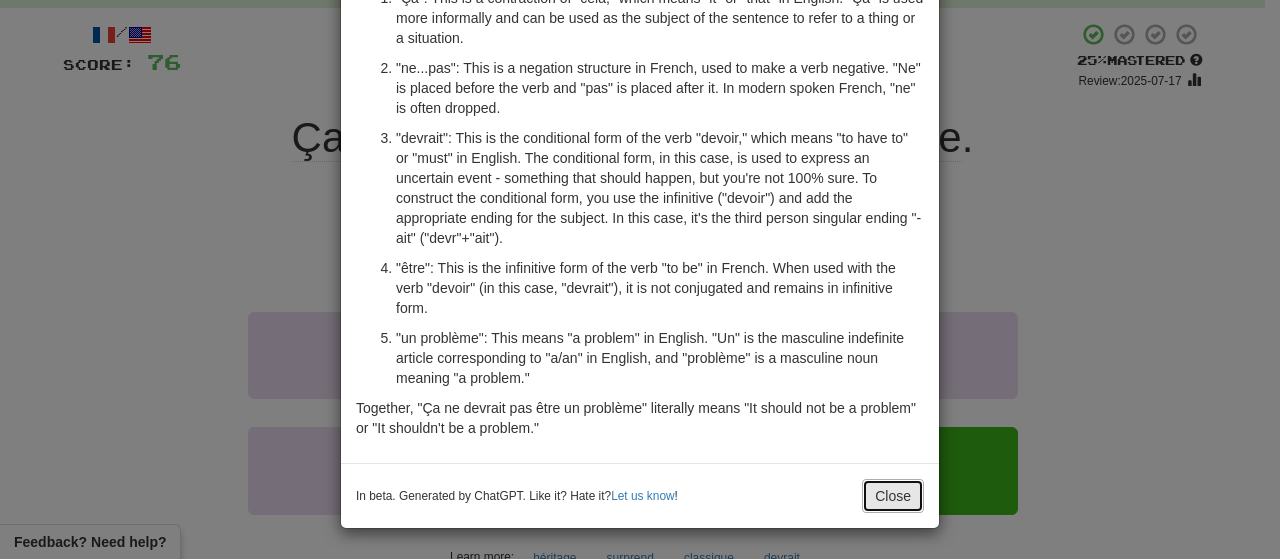 click on "Close" at bounding box center [893, 496] 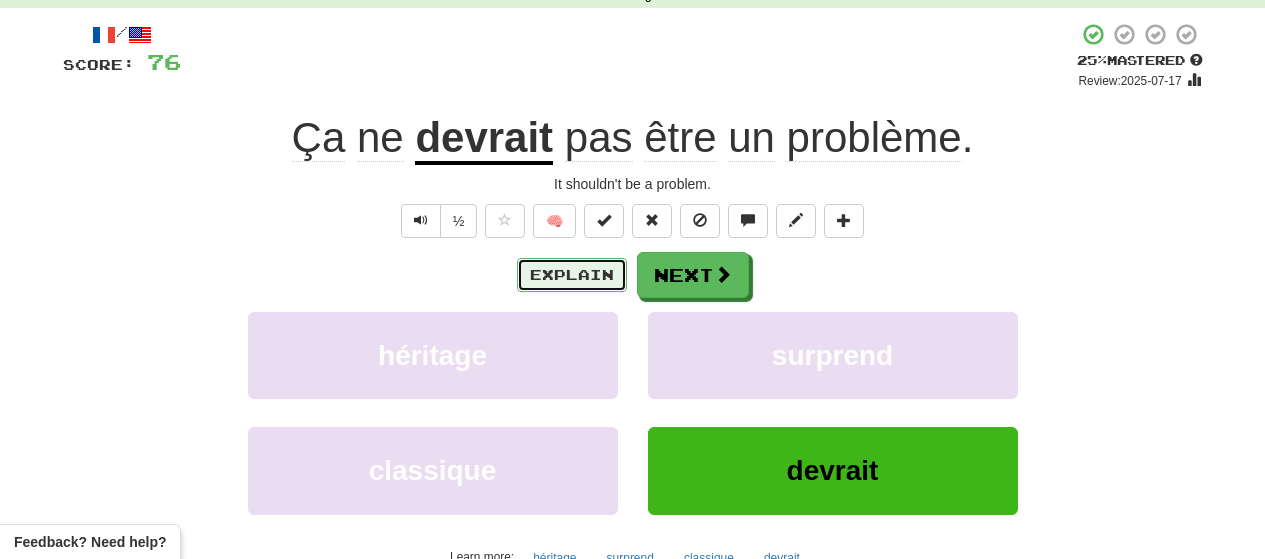 click on "Explain" at bounding box center (572, 275) 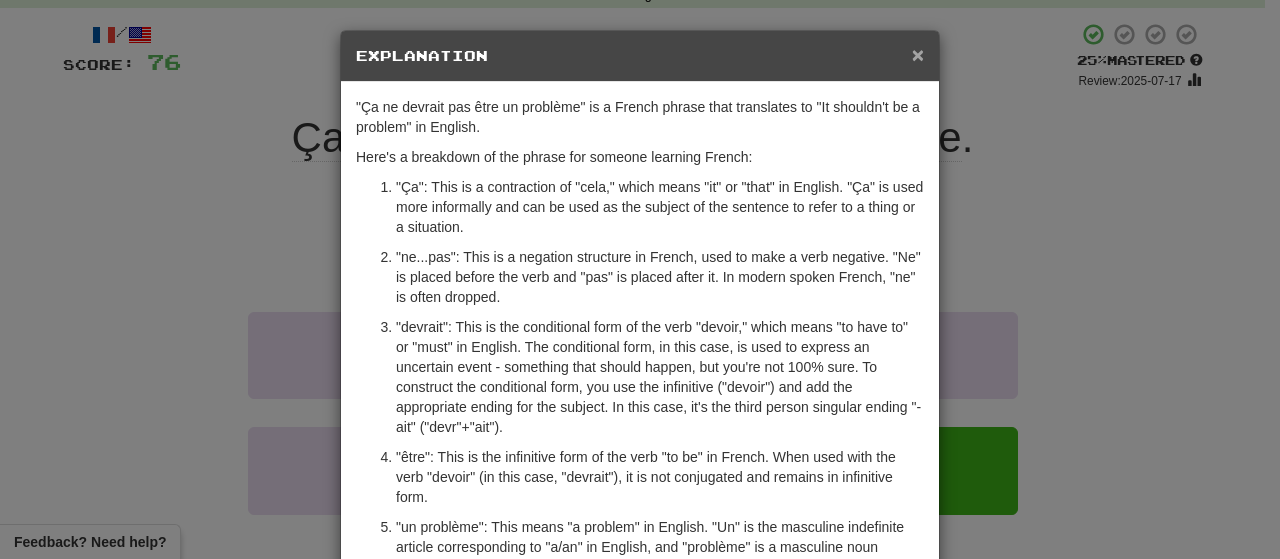 click on "×" at bounding box center [918, 54] 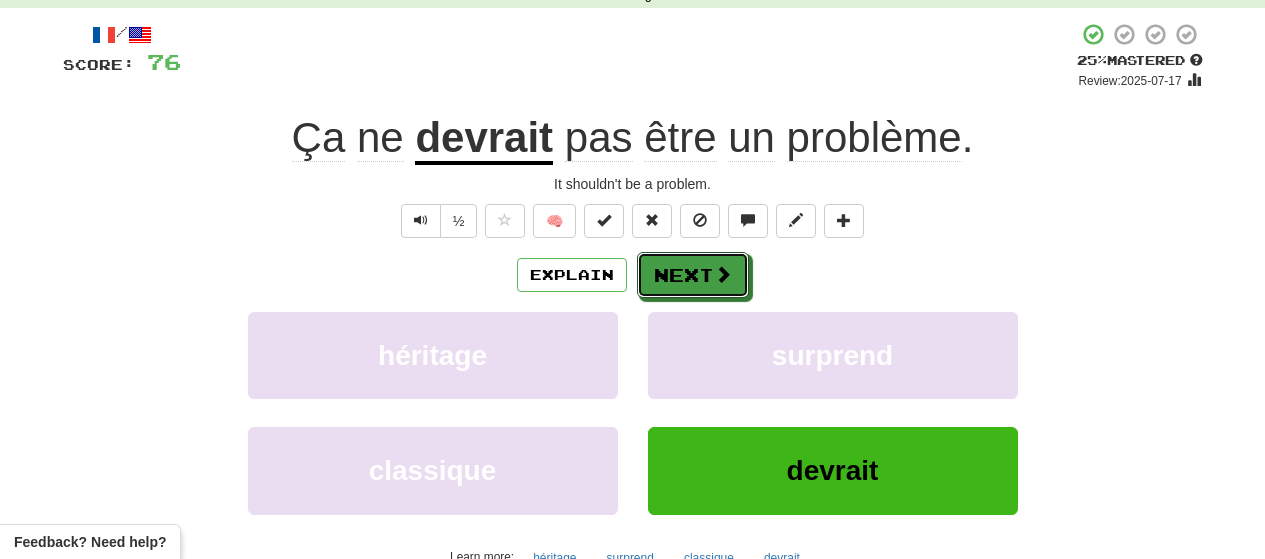 click on "Next" at bounding box center (693, 275) 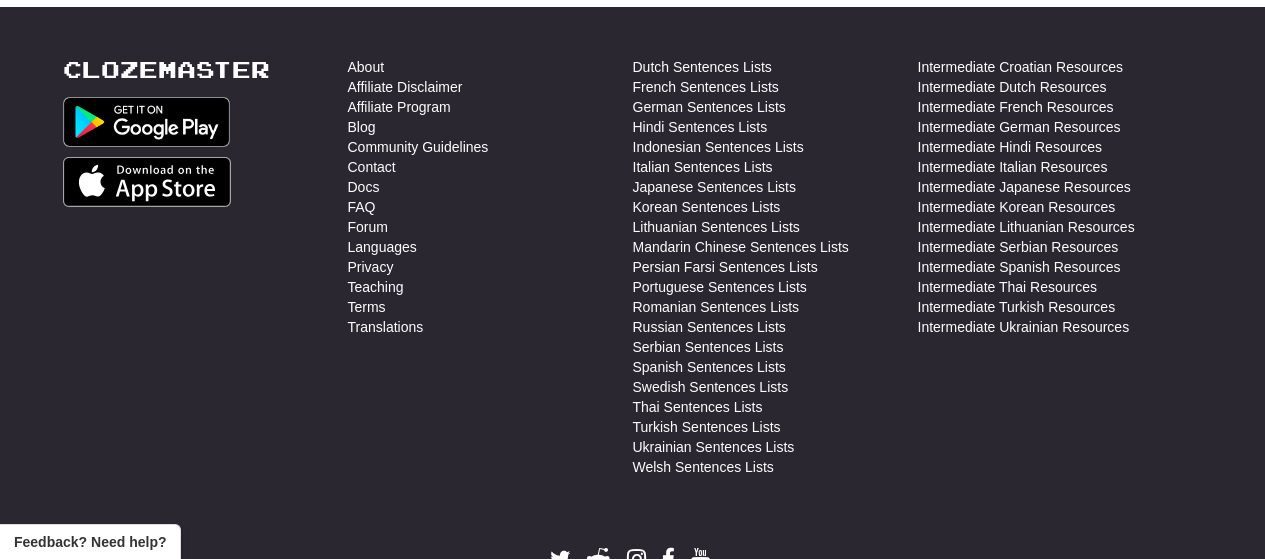 scroll, scrollTop: 1600, scrollLeft: 0, axis: vertical 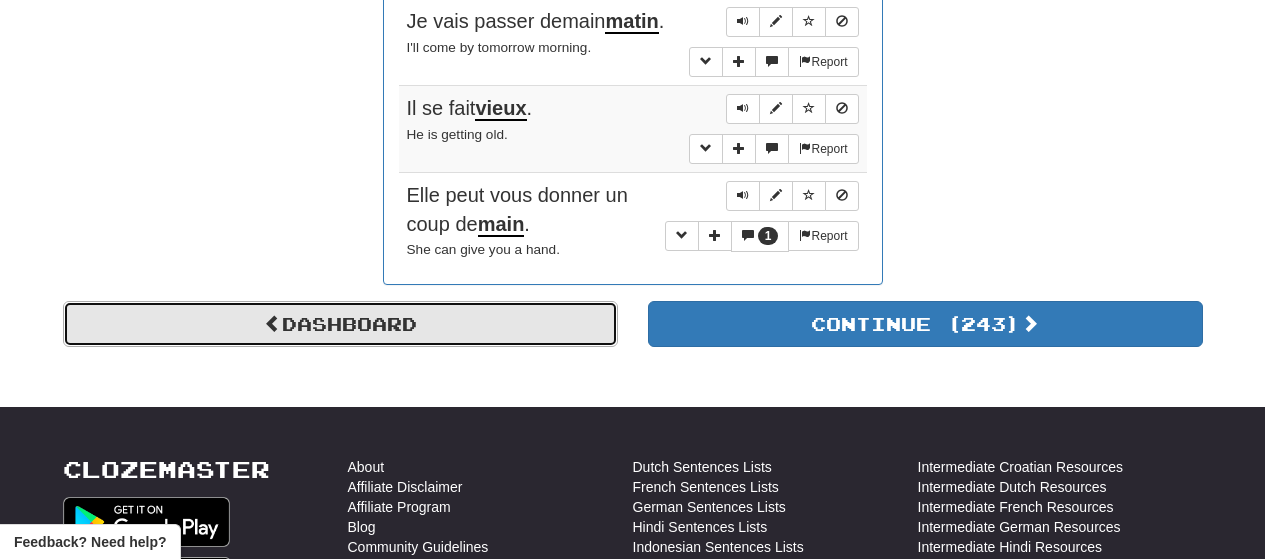 click on "Dashboard" at bounding box center [340, 324] 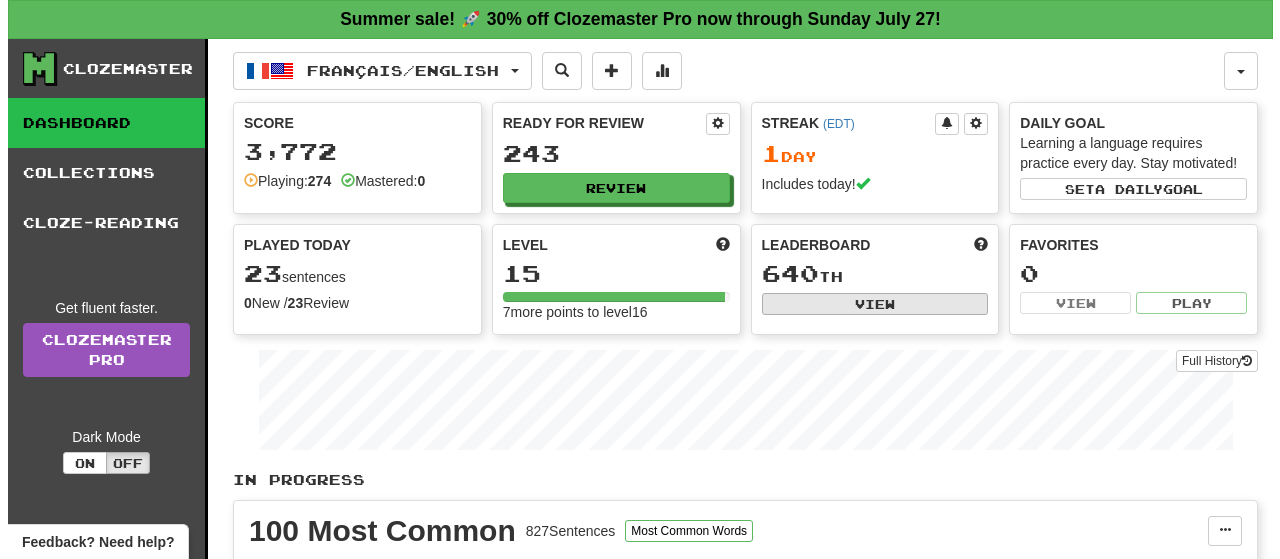 scroll, scrollTop: 0, scrollLeft: 0, axis: both 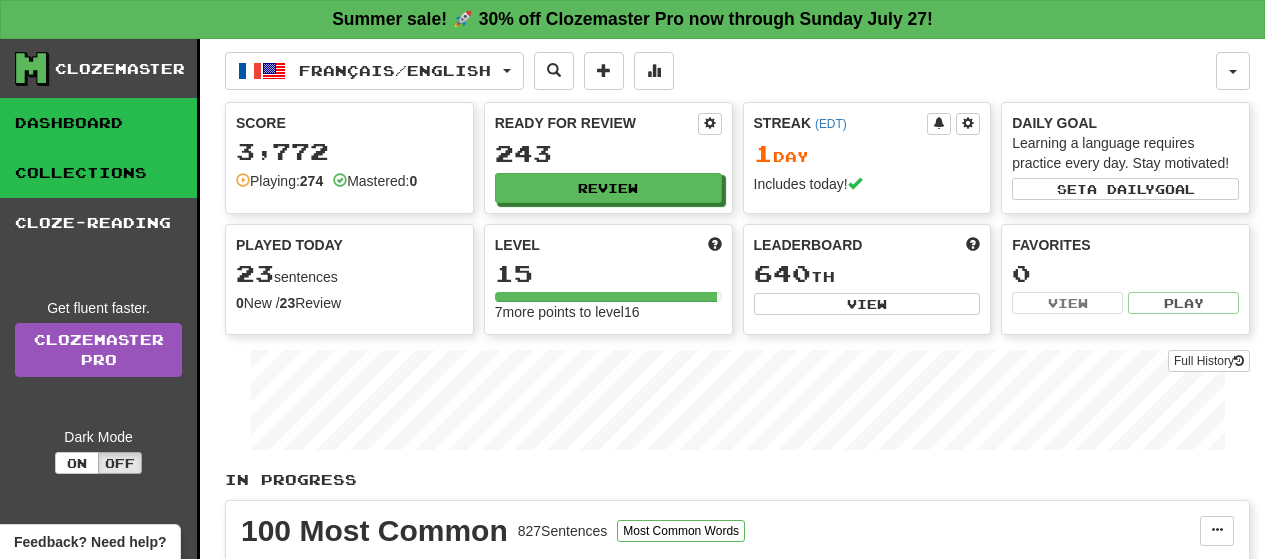 click on "Collections" at bounding box center [98, 173] 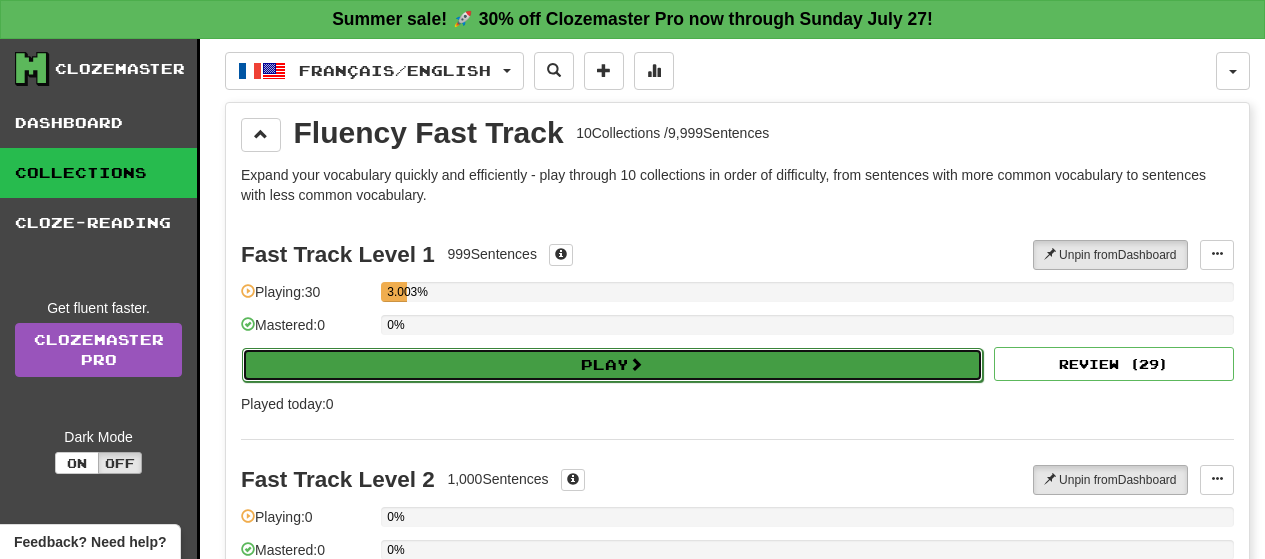 click on "Play" at bounding box center [612, 365] 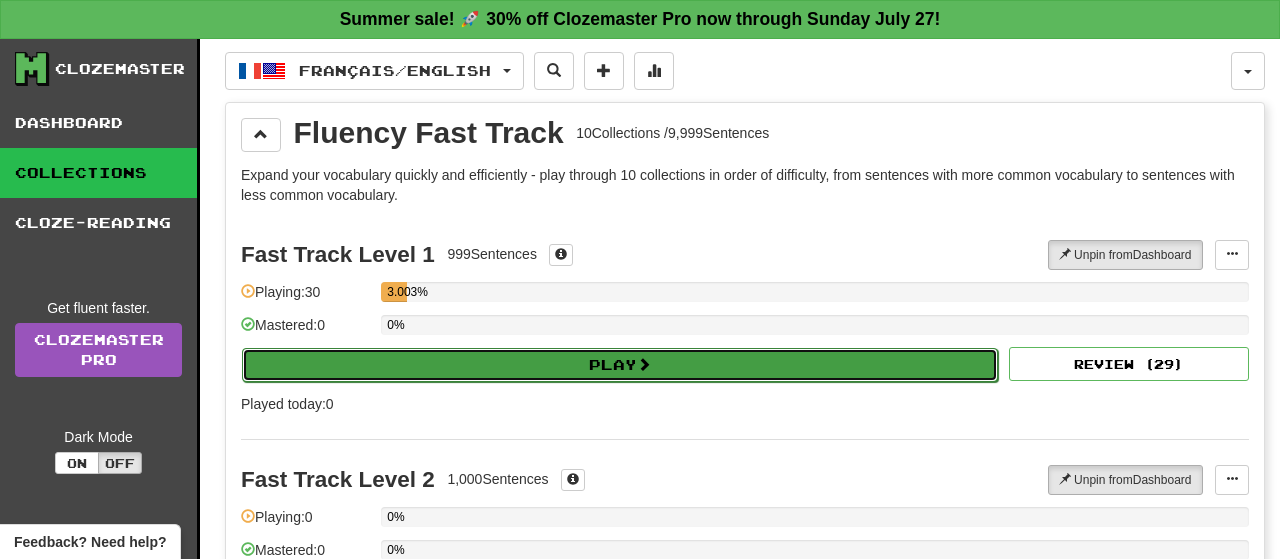 select on "**" 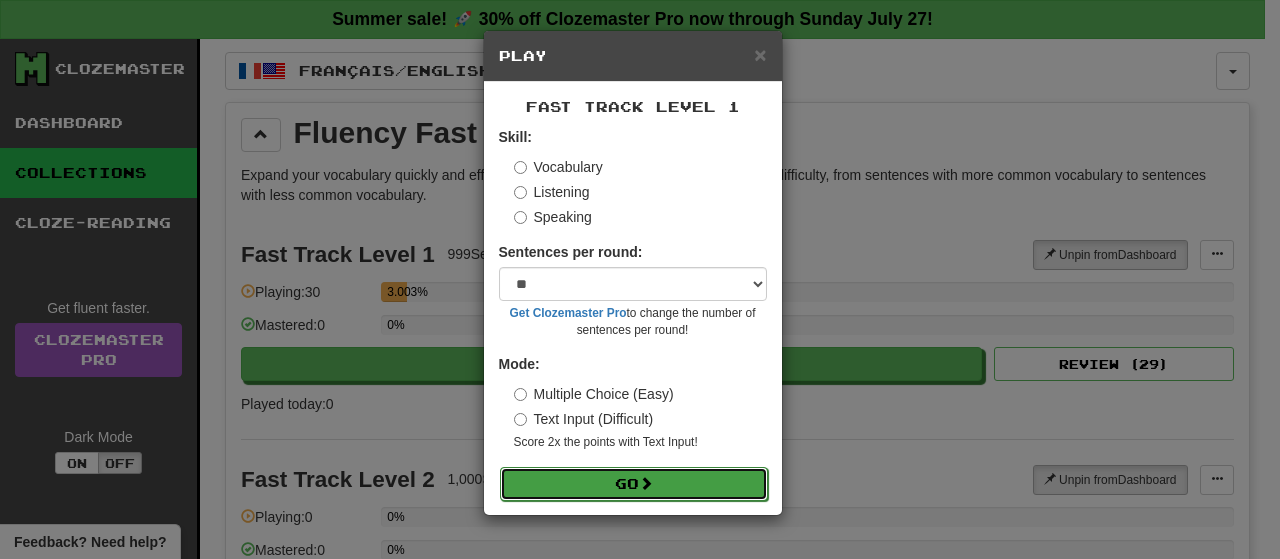 click on "Go" at bounding box center [634, 484] 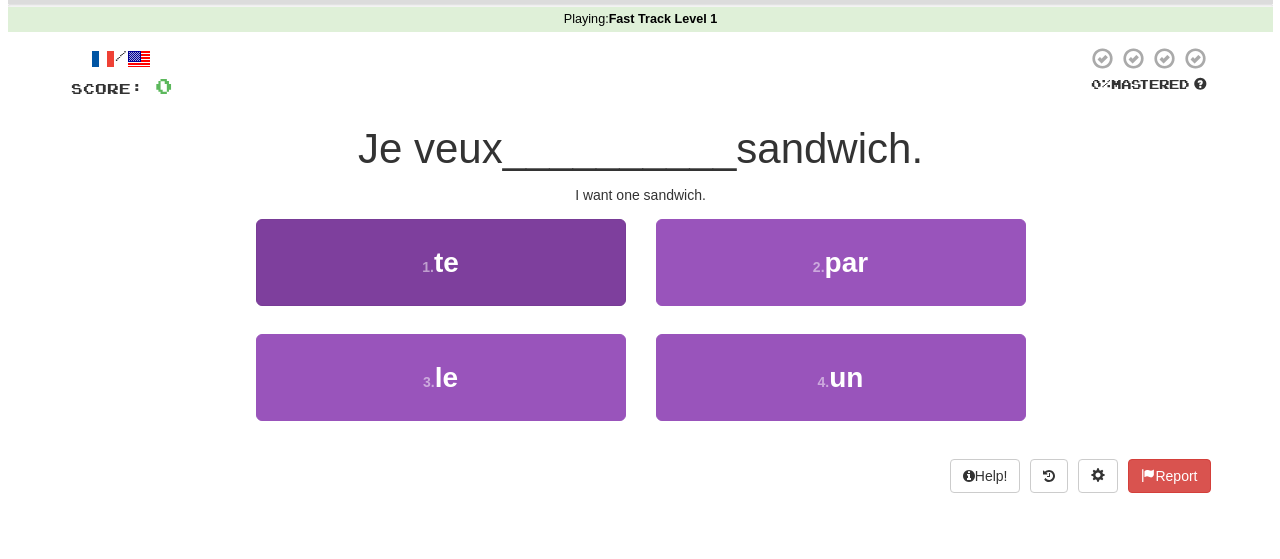 scroll, scrollTop: 100, scrollLeft: 0, axis: vertical 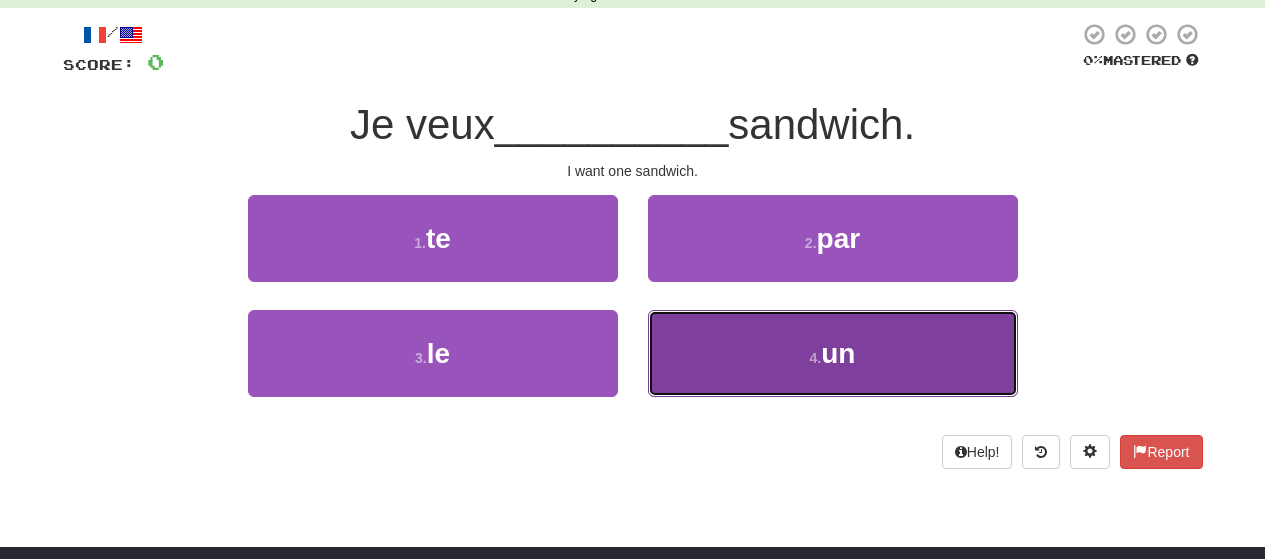 click on "4 .  un" at bounding box center [833, 353] 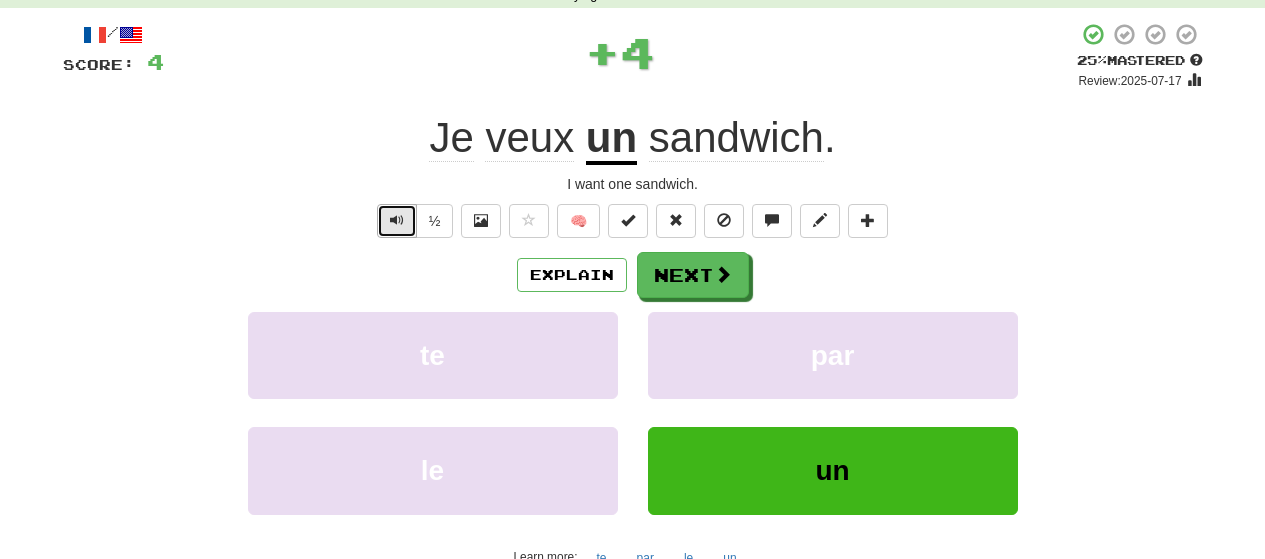 click at bounding box center [397, 220] 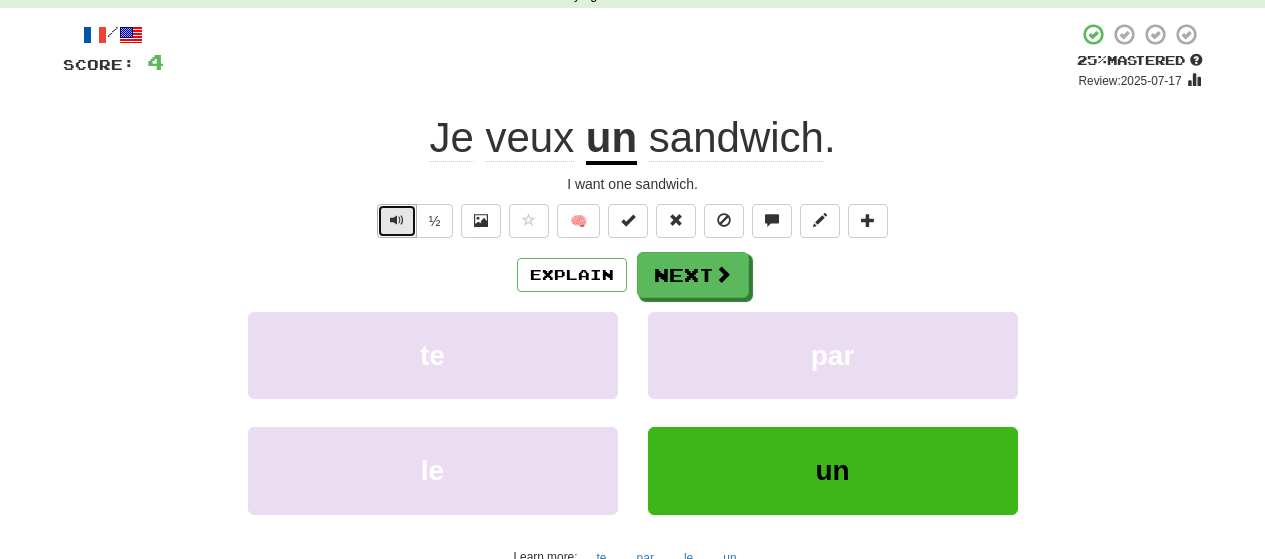 click at bounding box center (397, 220) 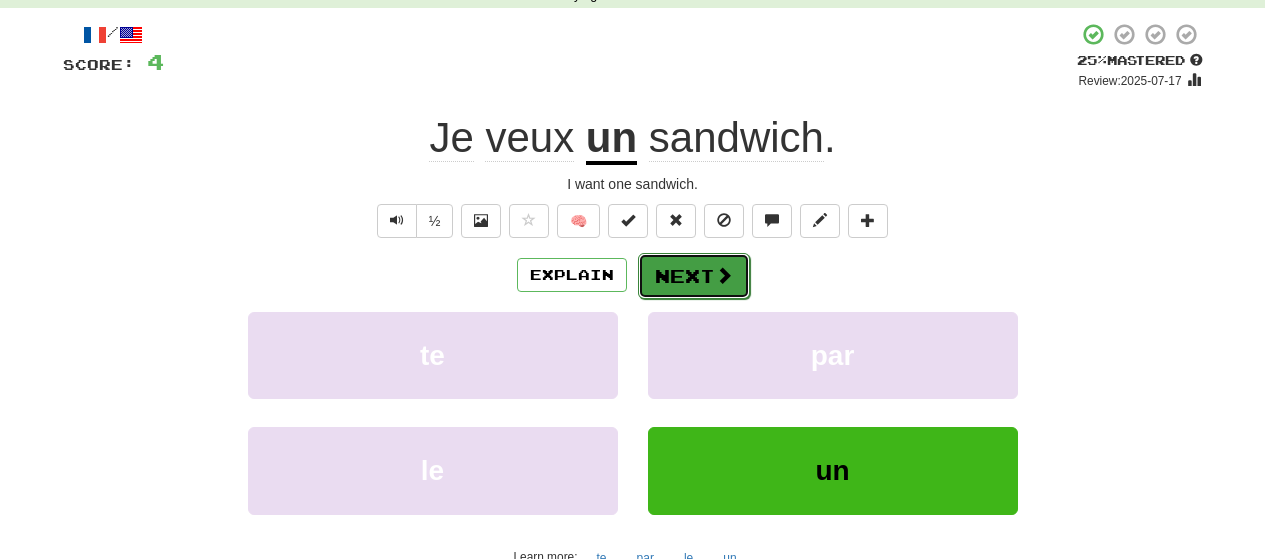 click on "Next" at bounding box center [694, 276] 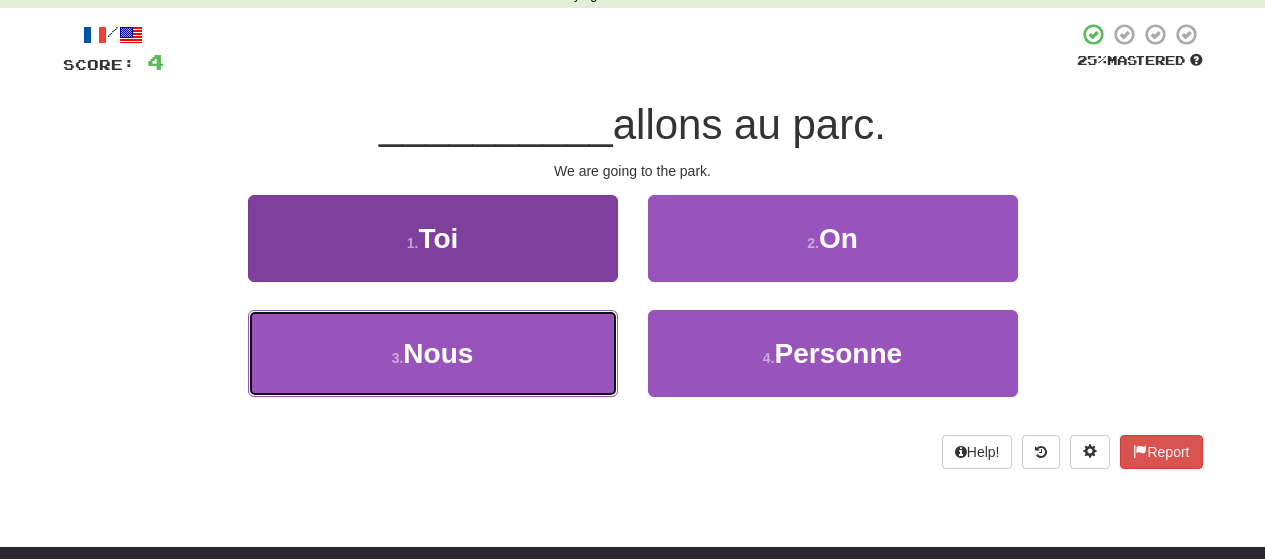 click on "3 .  Nous" at bounding box center [433, 353] 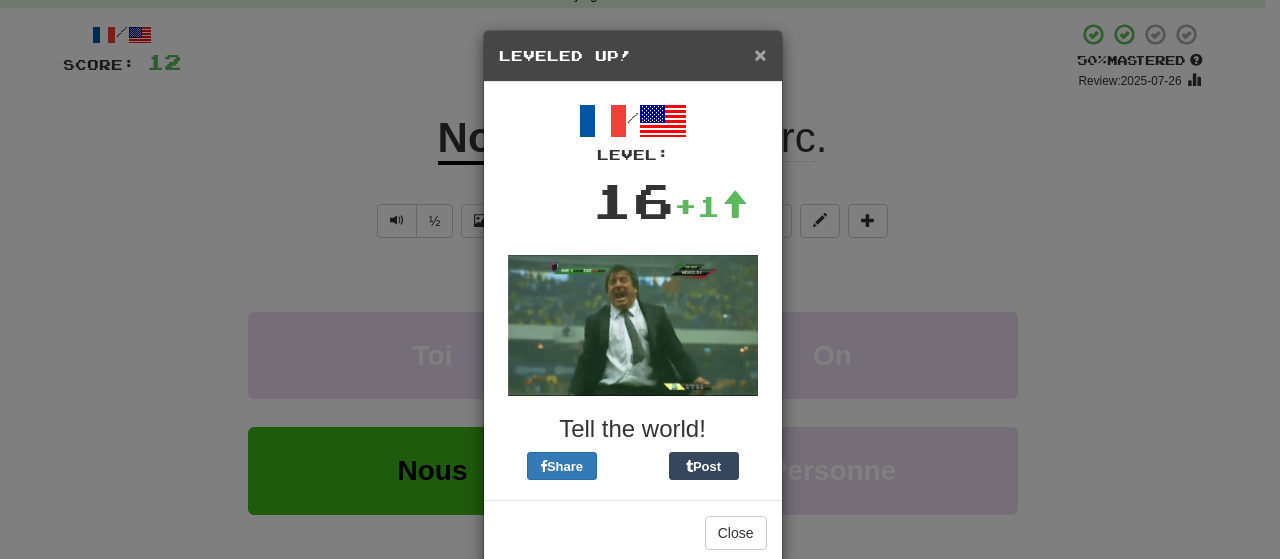 click on "×" at bounding box center [760, 54] 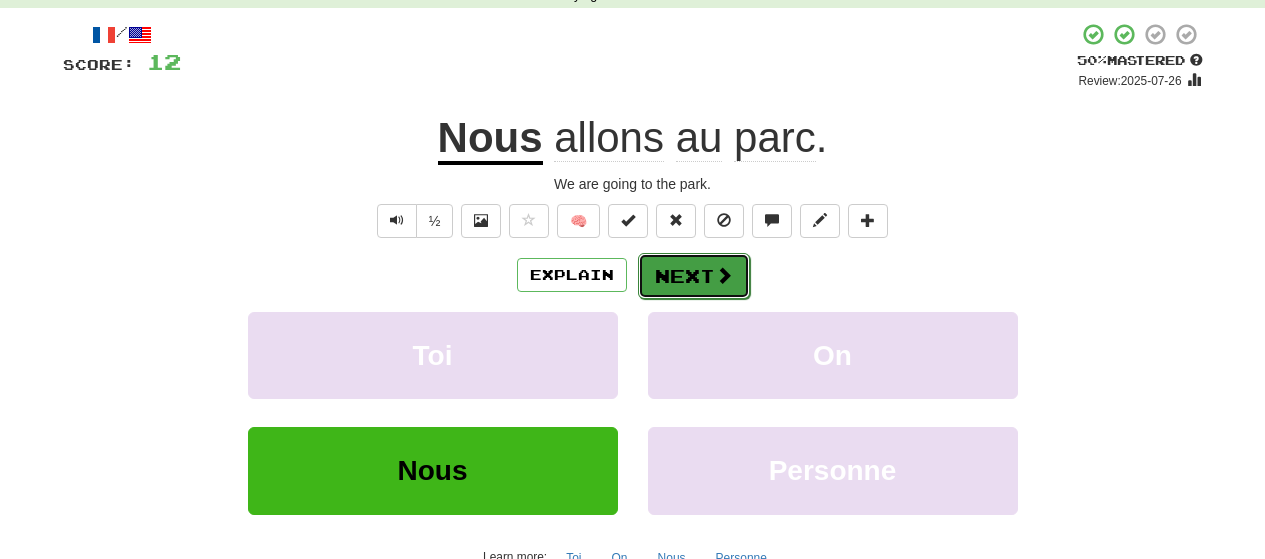 click at bounding box center (724, 275) 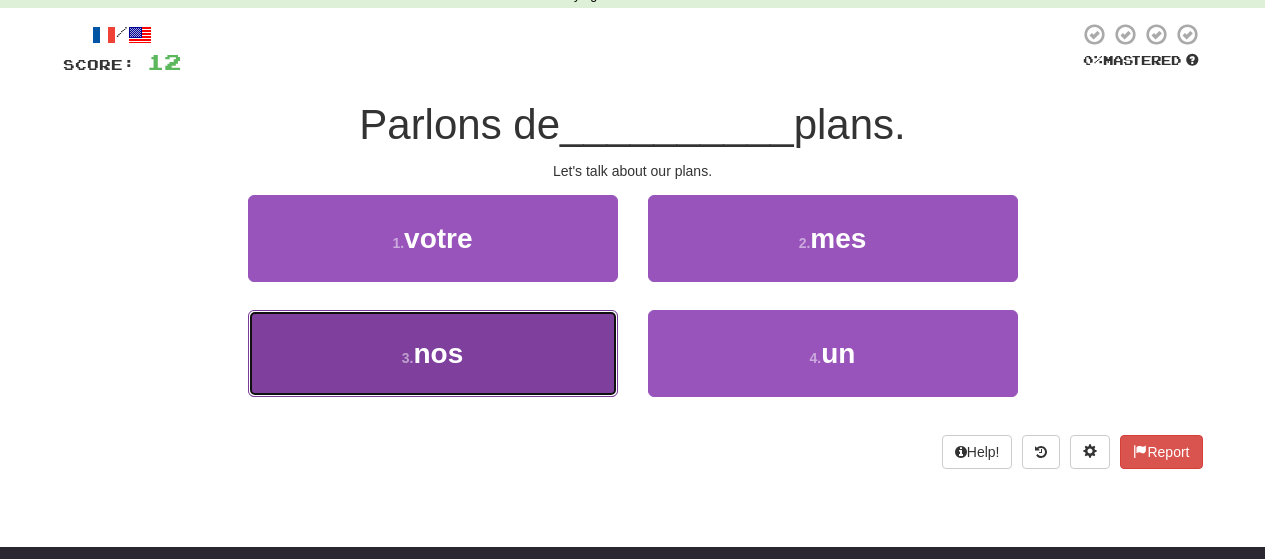 click on "3 .  nos" at bounding box center [433, 353] 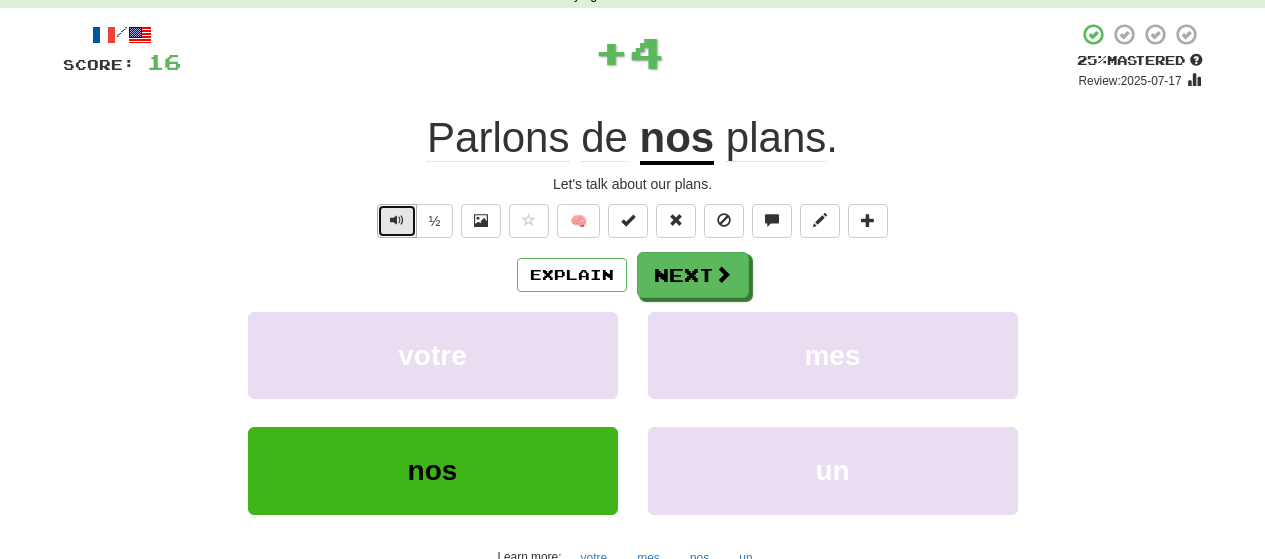 click at bounding box center (397, 221) 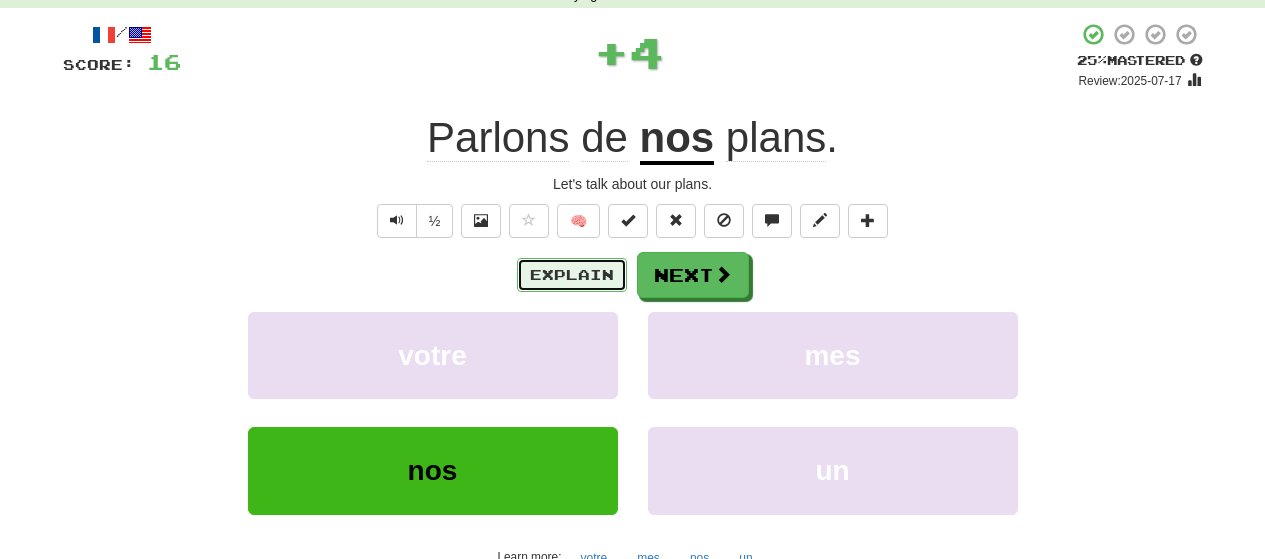 click on "Explain" at bounding box center [572, 275] 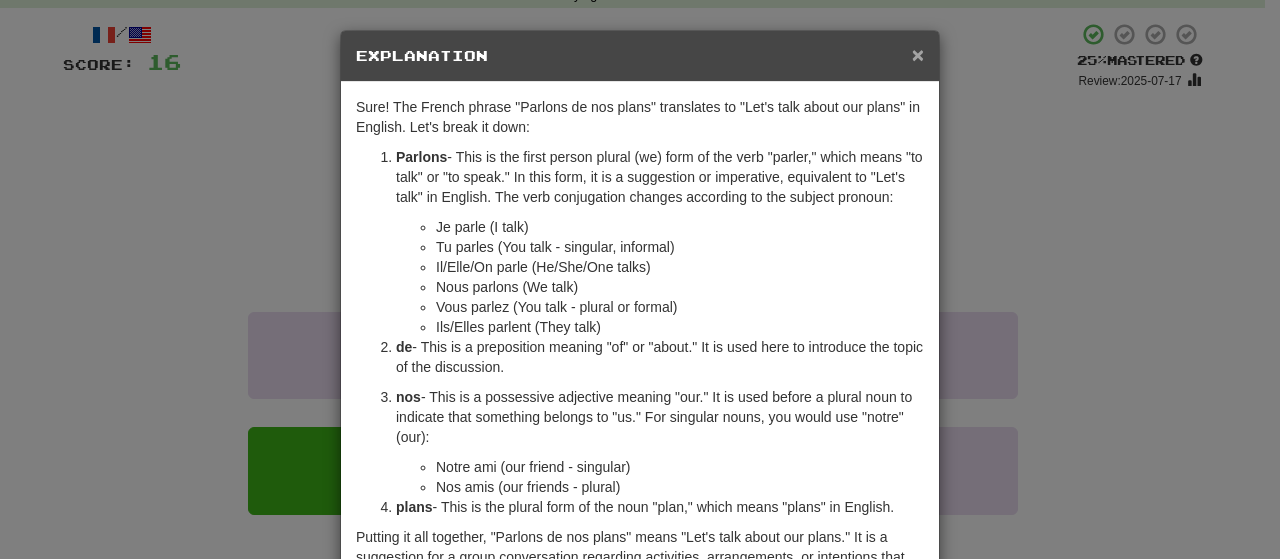click on "×" at bounding box center [918, 54] 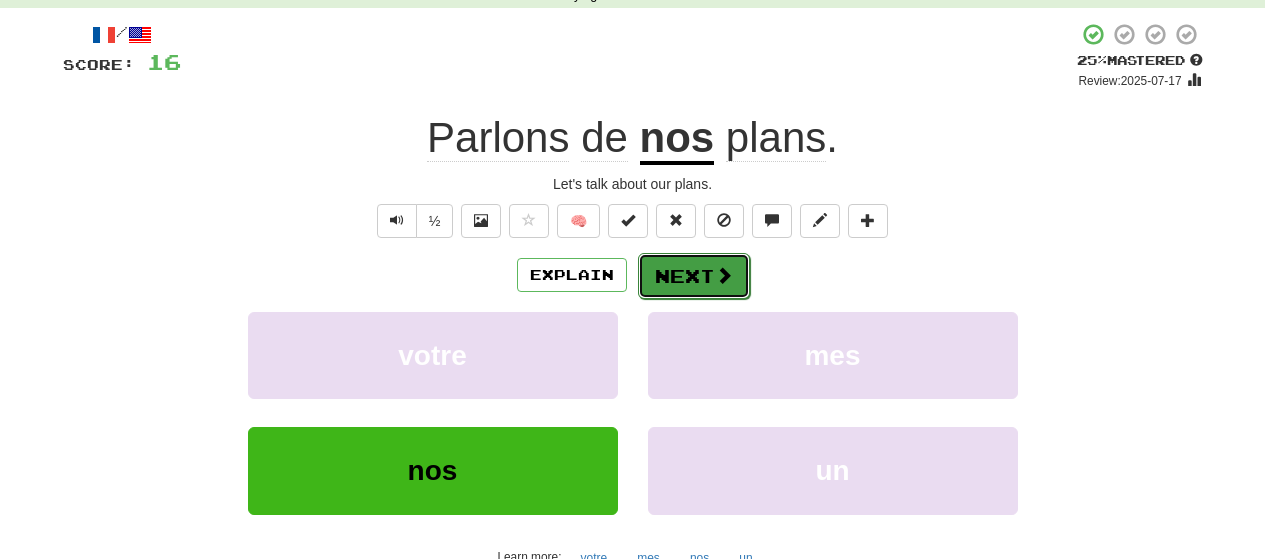 click at bounding box center [724, 275] 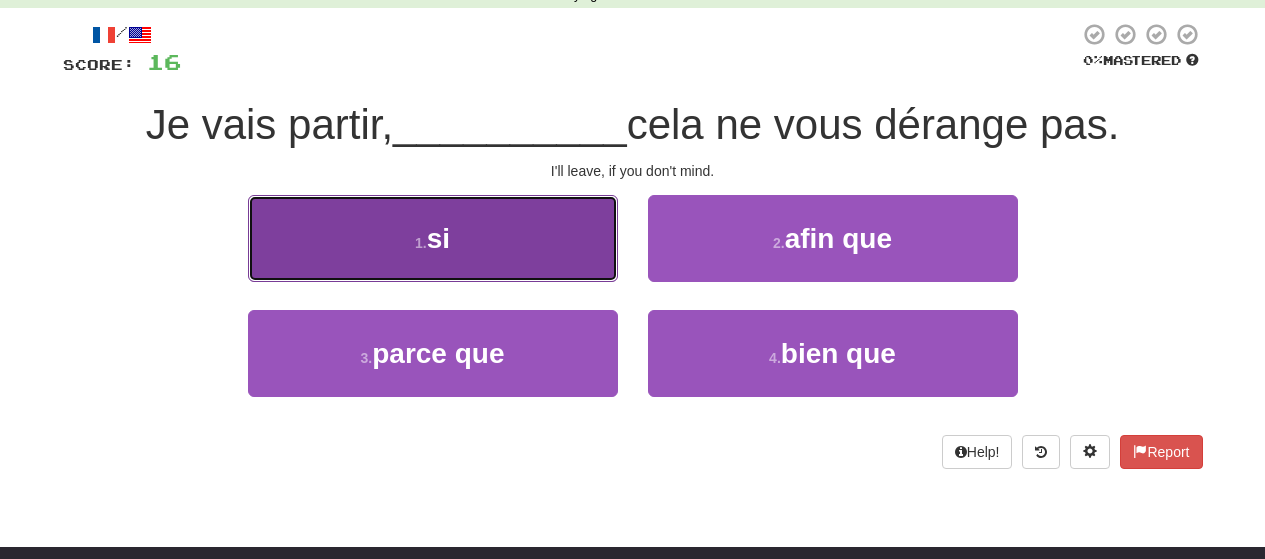 click on "1 .  si" at bounding box center (433, 238) 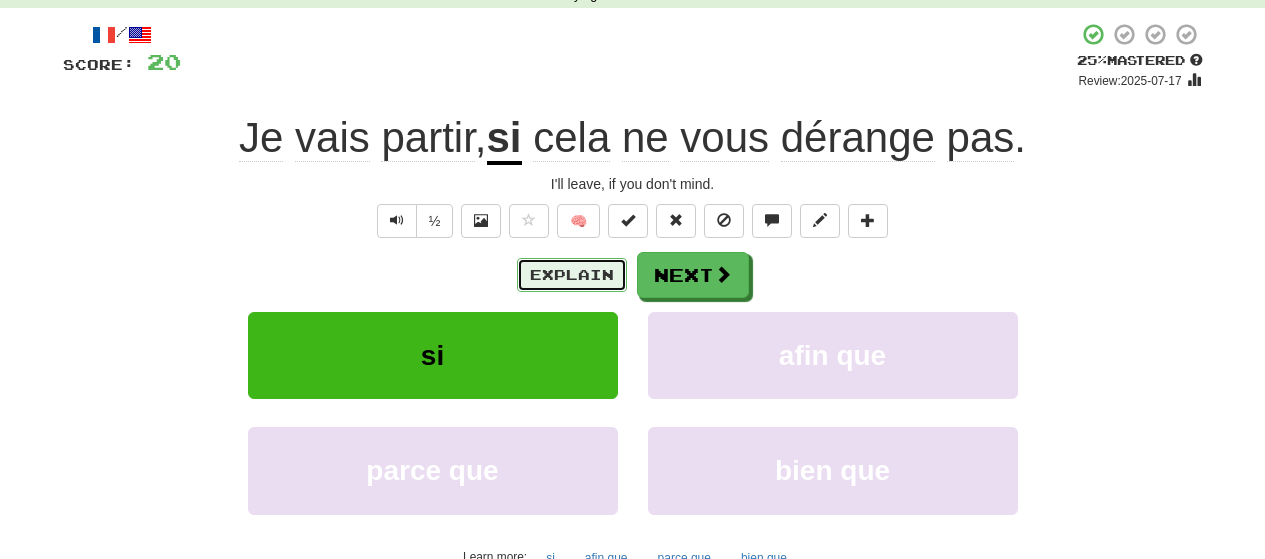 click on "Explain" at bounding box center [572, 275] 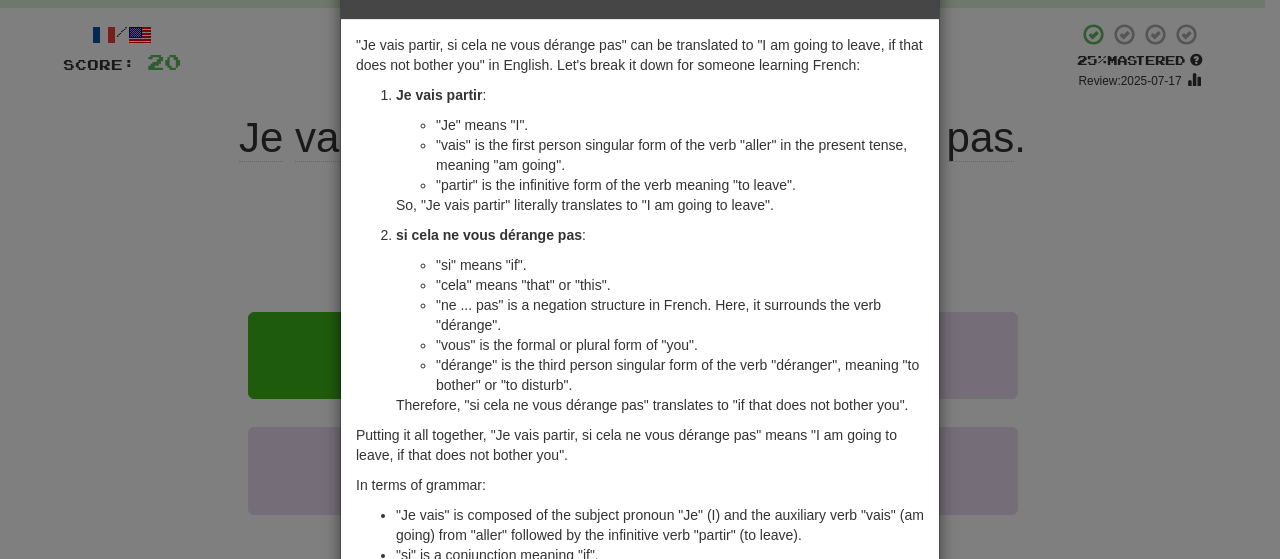scroll, scrollTop: 100, scrollLeft: 0, axis: vertical 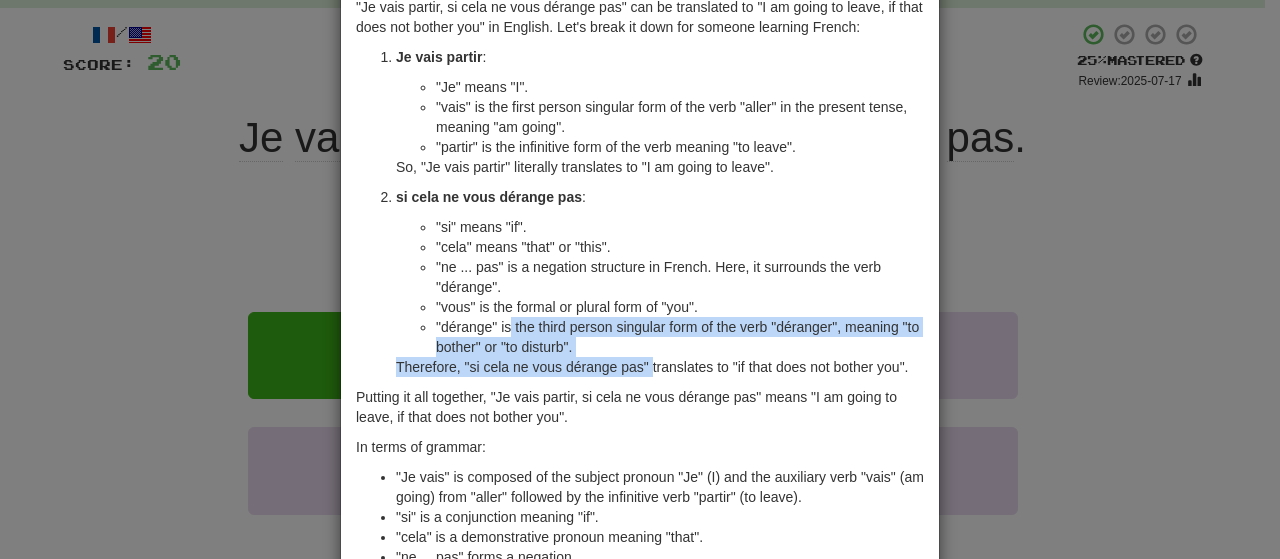drag, startPoint x: 501, startPoint y: 320, endPoint x: 645, endPoint y: 365, distance: 150.8675 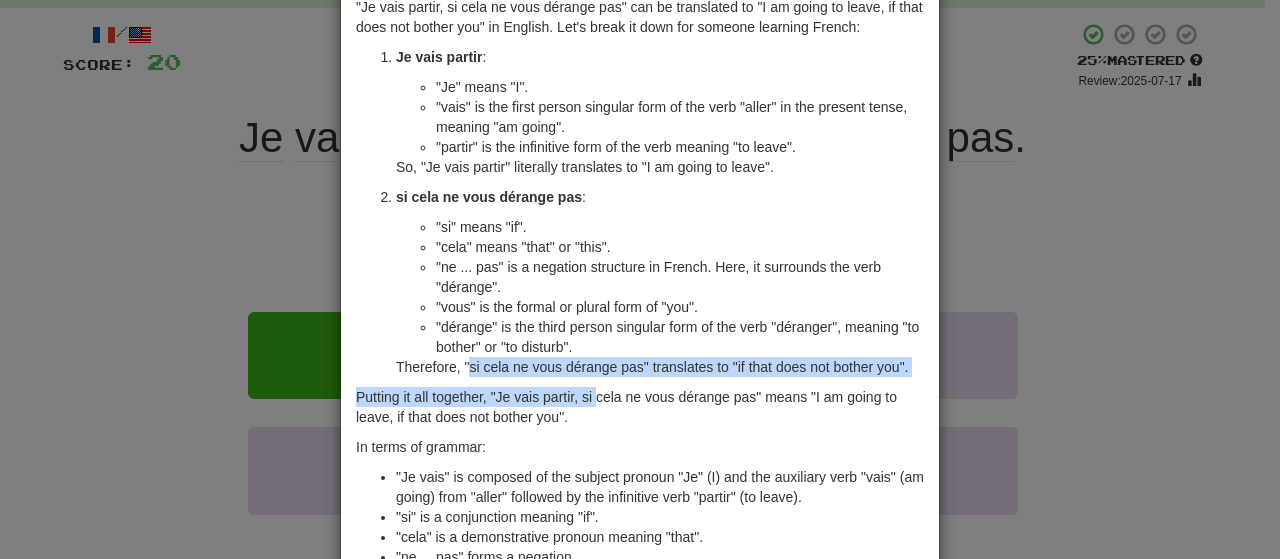 drag, startPoint x: 505, startPoint y: 377, endPoint x: 591, endPoint y: 392, distance: 87.29834 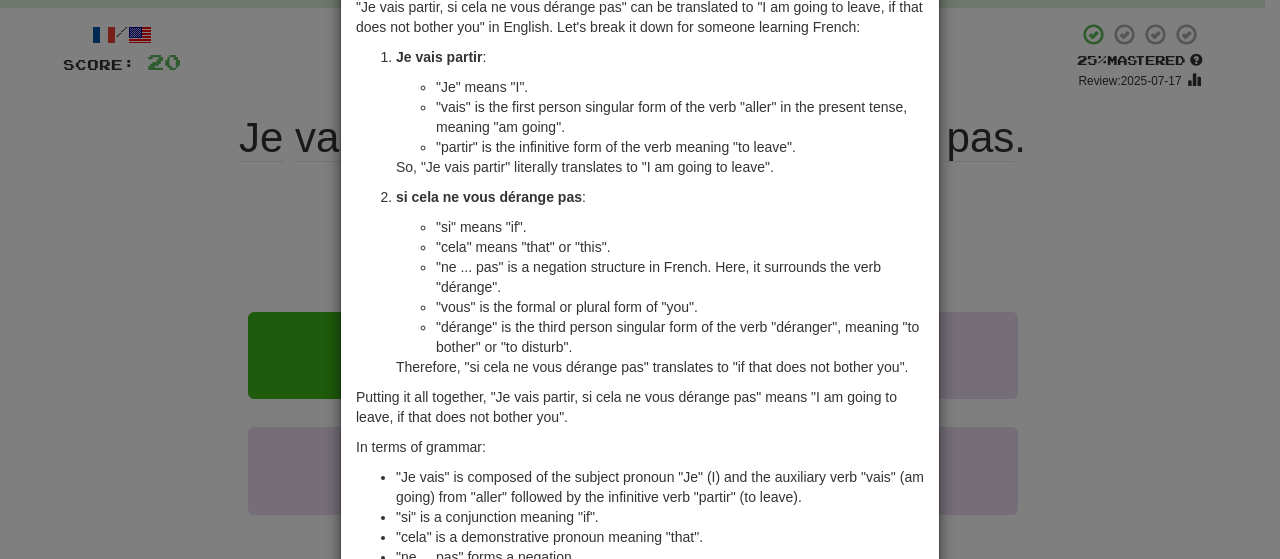 drag, startPoint x: 771, startPoint y: 259, endPoint x: 789, endPoint y: 185, distance: 76.15773 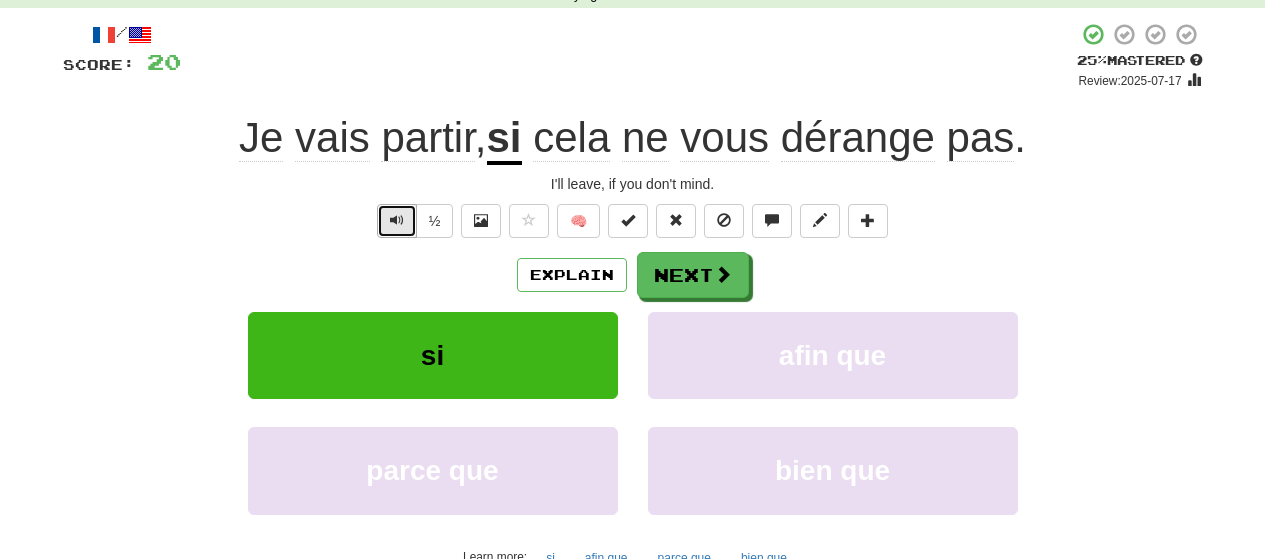 click at bounding box center [397, 220] 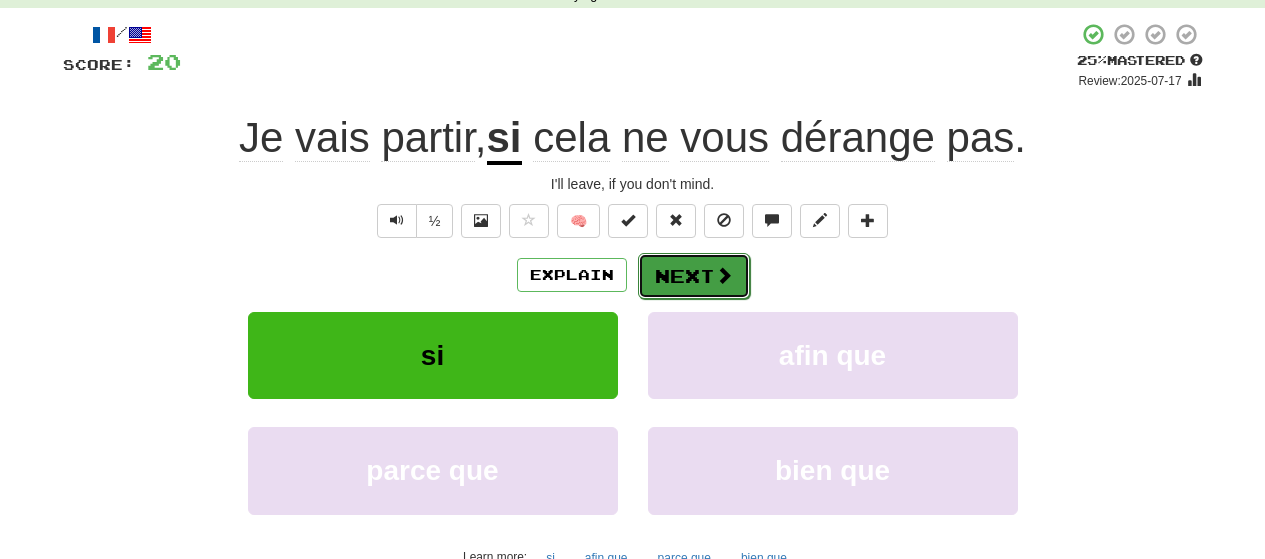 click on "Next" at bounding box center (694, 276) 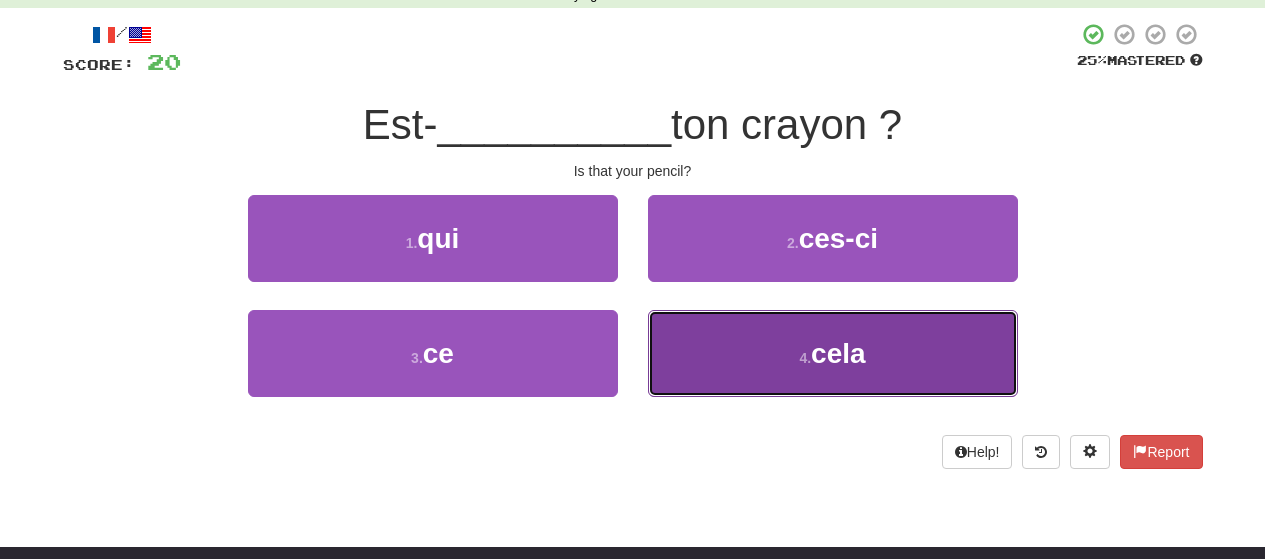 click on "4 .  cela" at bounding box center [833, 353] 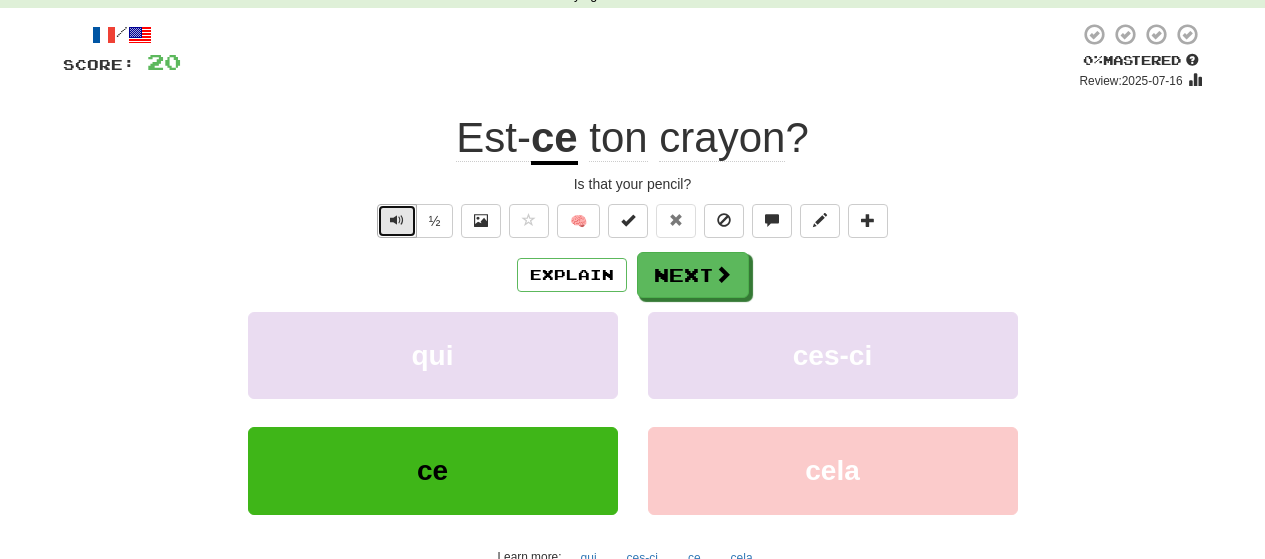 click at bounding box center [397, 220] 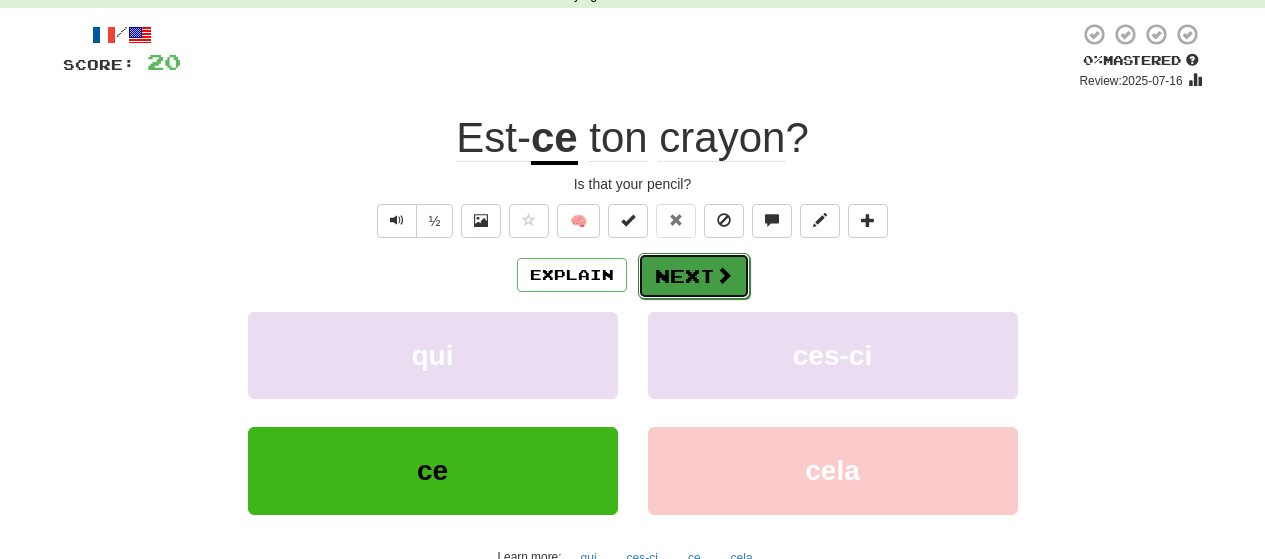 click on "Next" at bounding box center [694, 276] 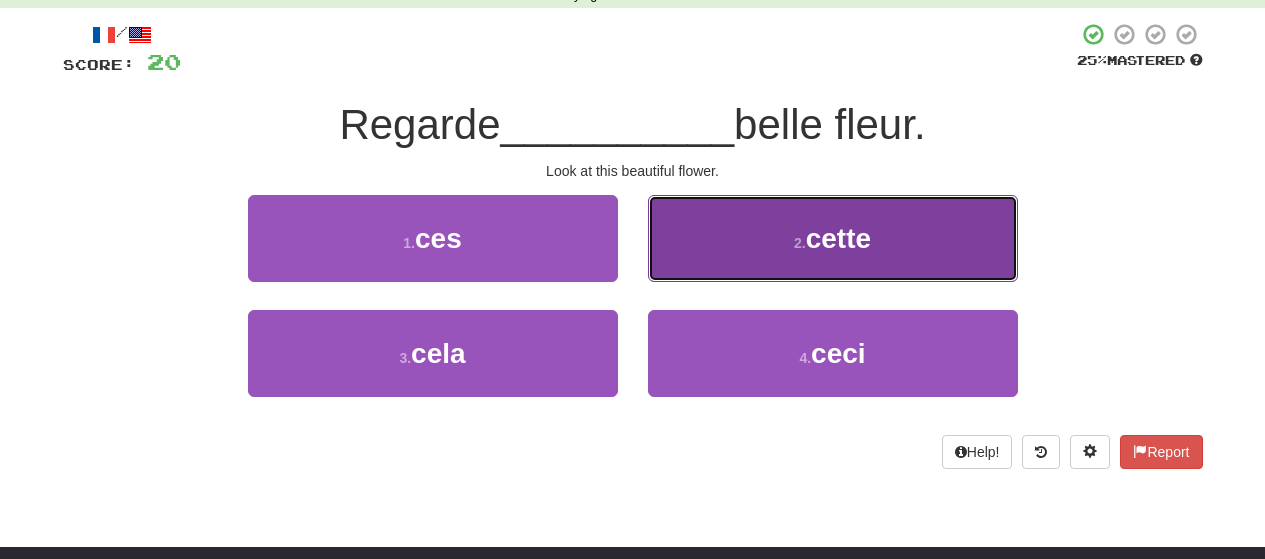 click on "2 .  cette" at bounding box center (833, 238) 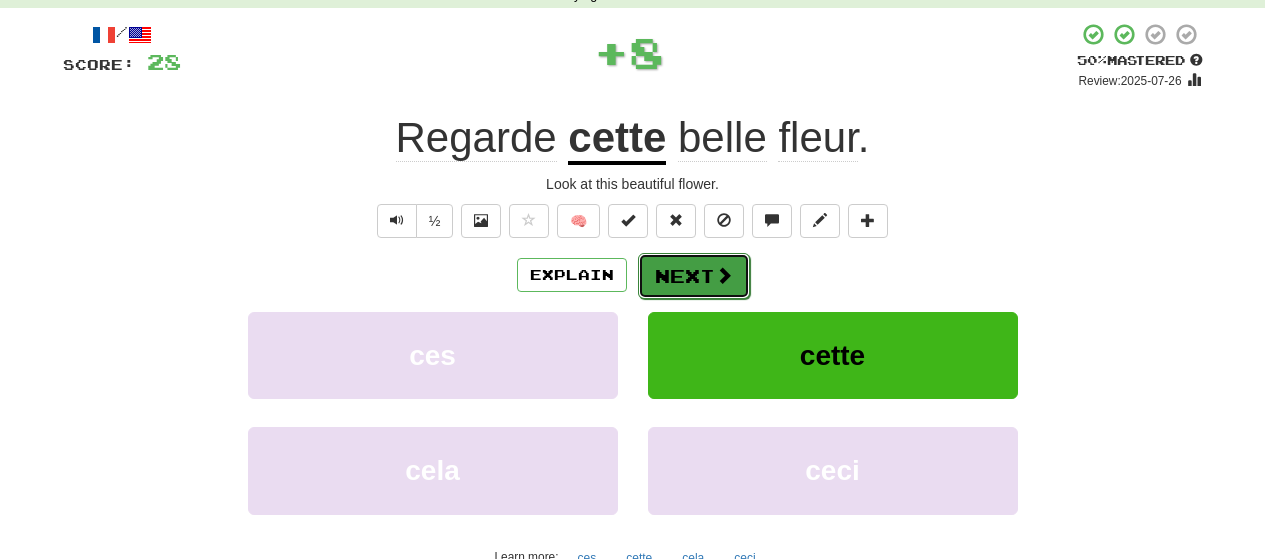 click at bounding box center (724, 275) 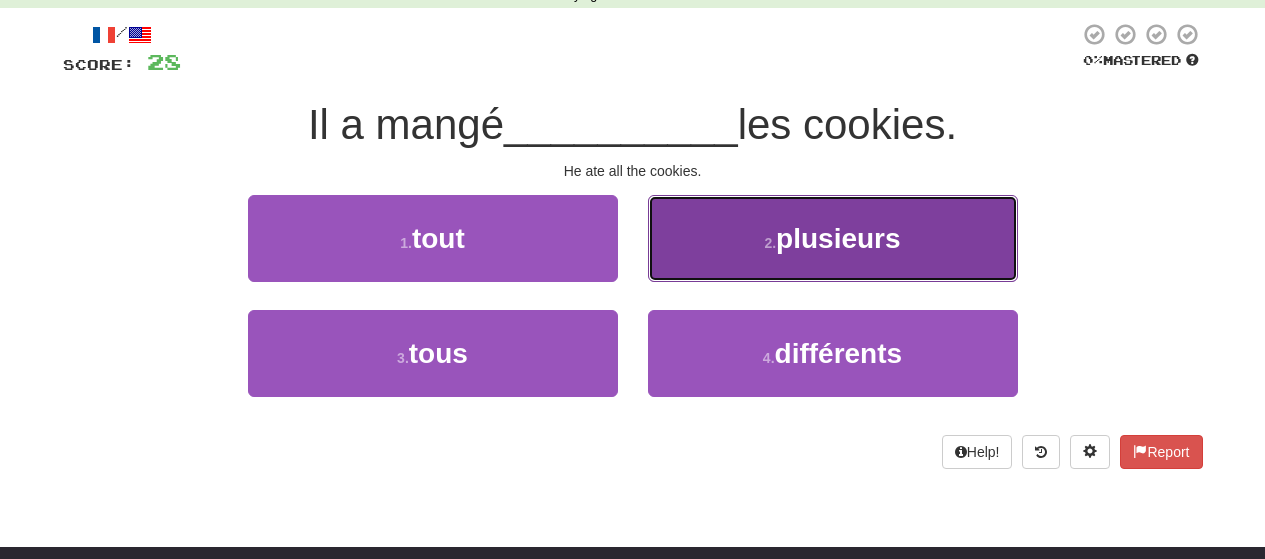 click on "2 .  plusieurs" at bounding box center [833, 238] 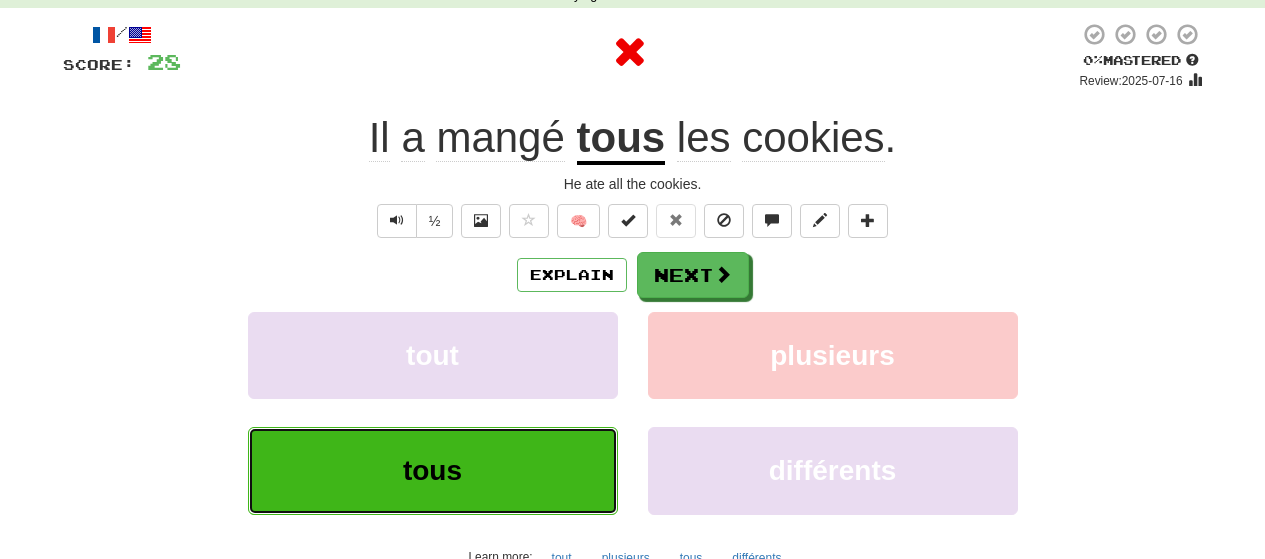 click on "tous" at bounding box center [433, 470] 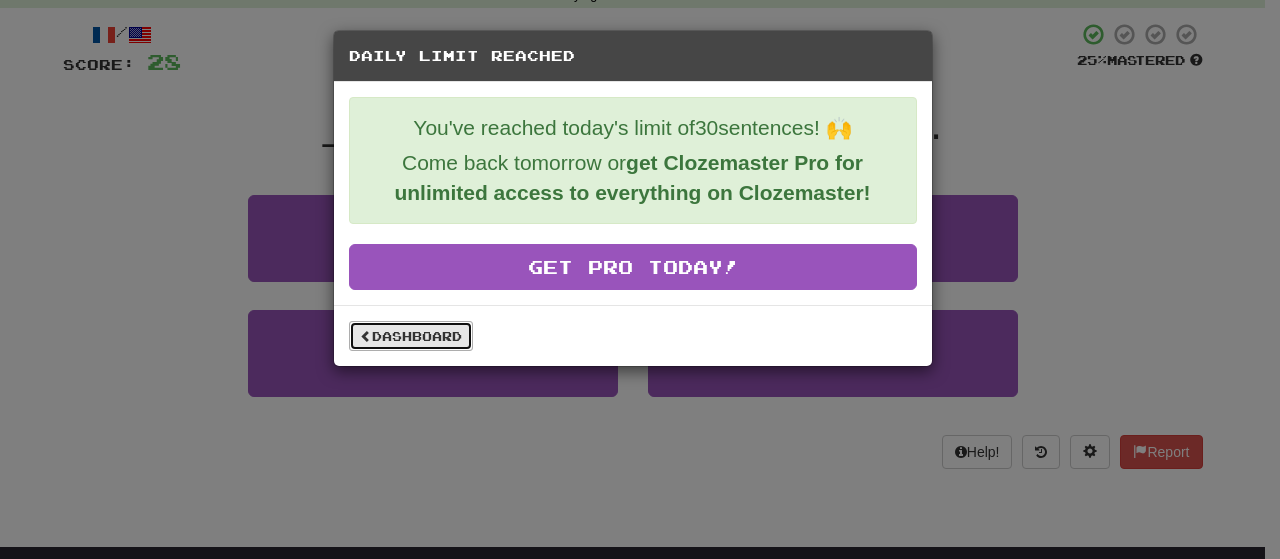 click on "Dashboard" at bounding box center [411, 336] 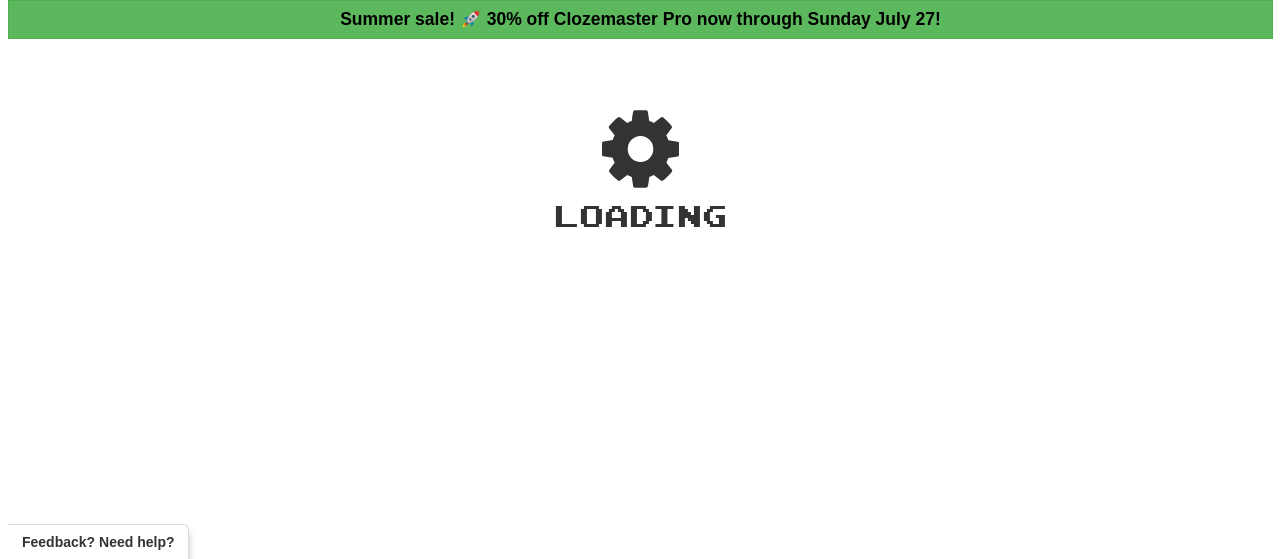 scroll, scrollTop: 0, scrollLeft: 0, axis: both 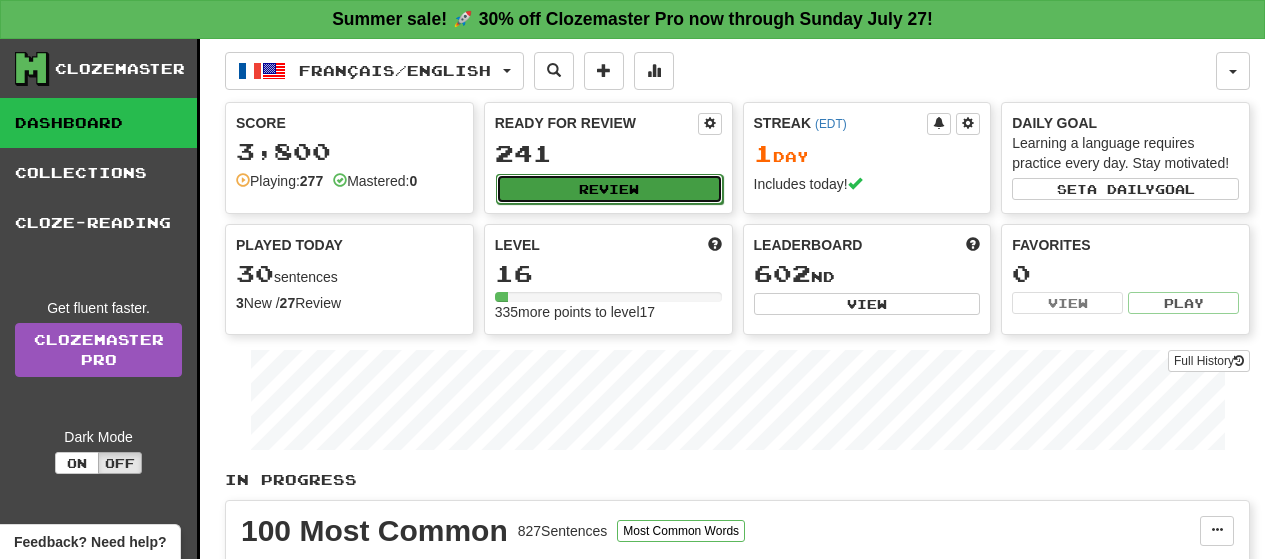 click on "Review" at bounding box center (609, 189) 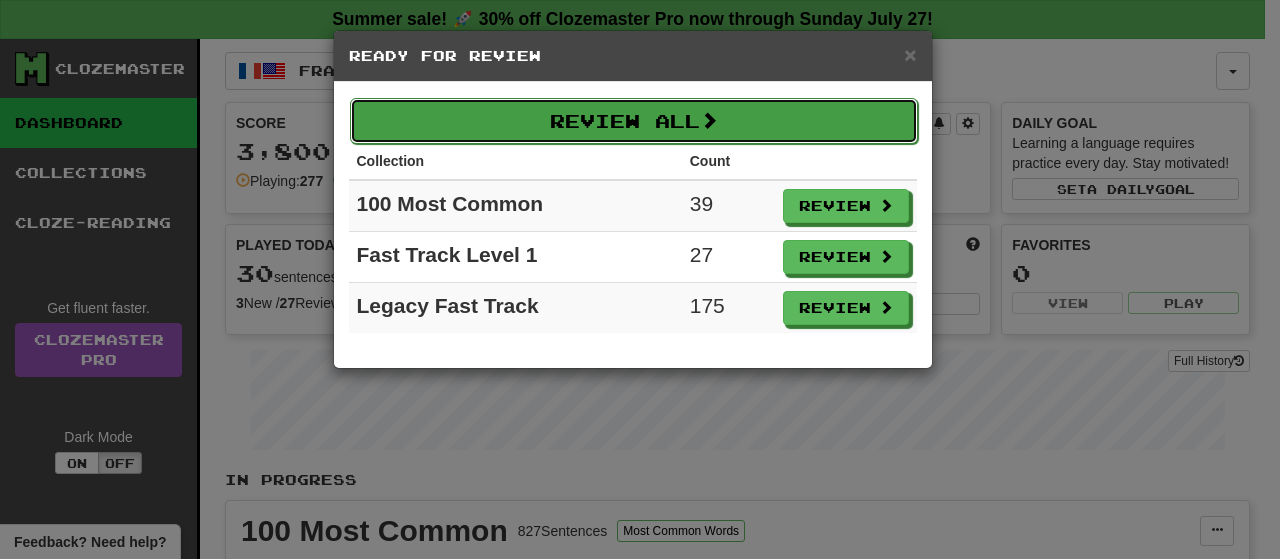 click at bounding box center [709, 120] 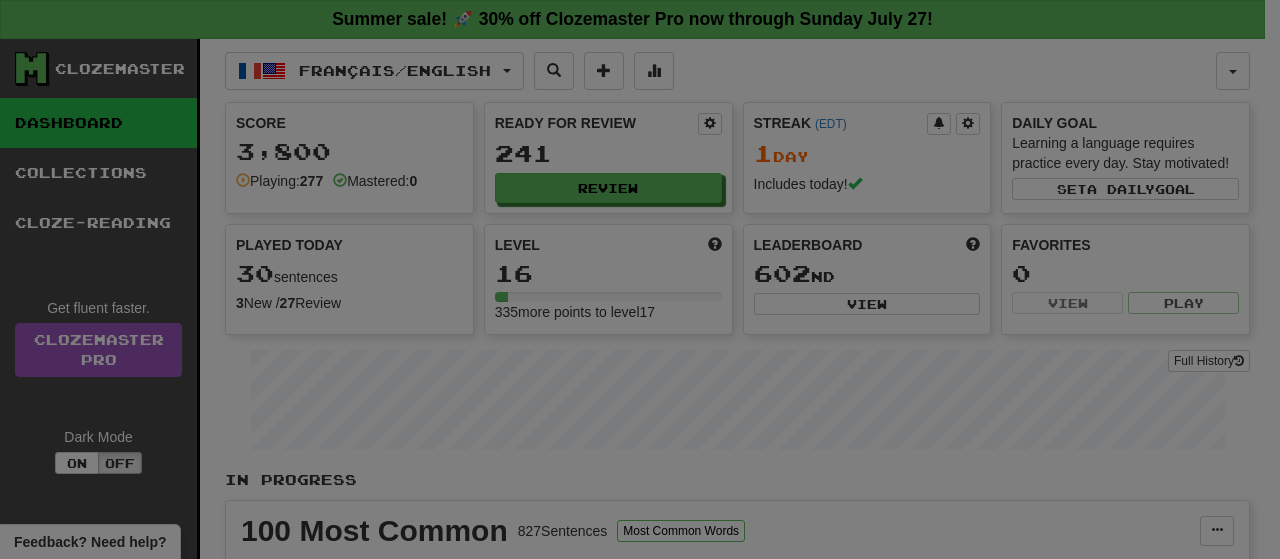 select on "**" 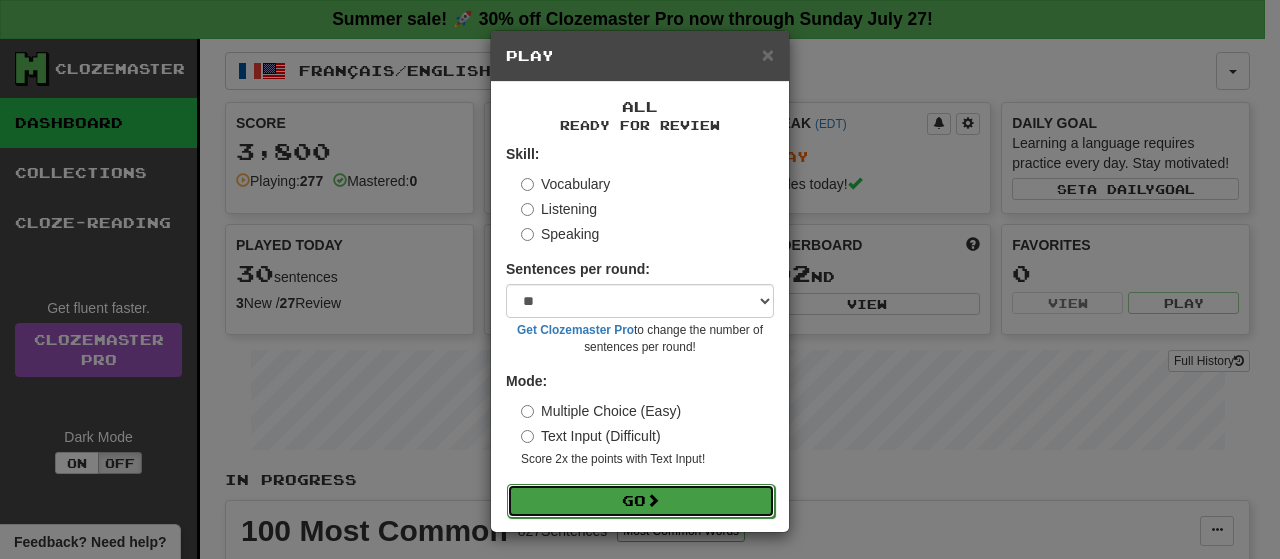 click on "Go" at bounding box center [641, 501] 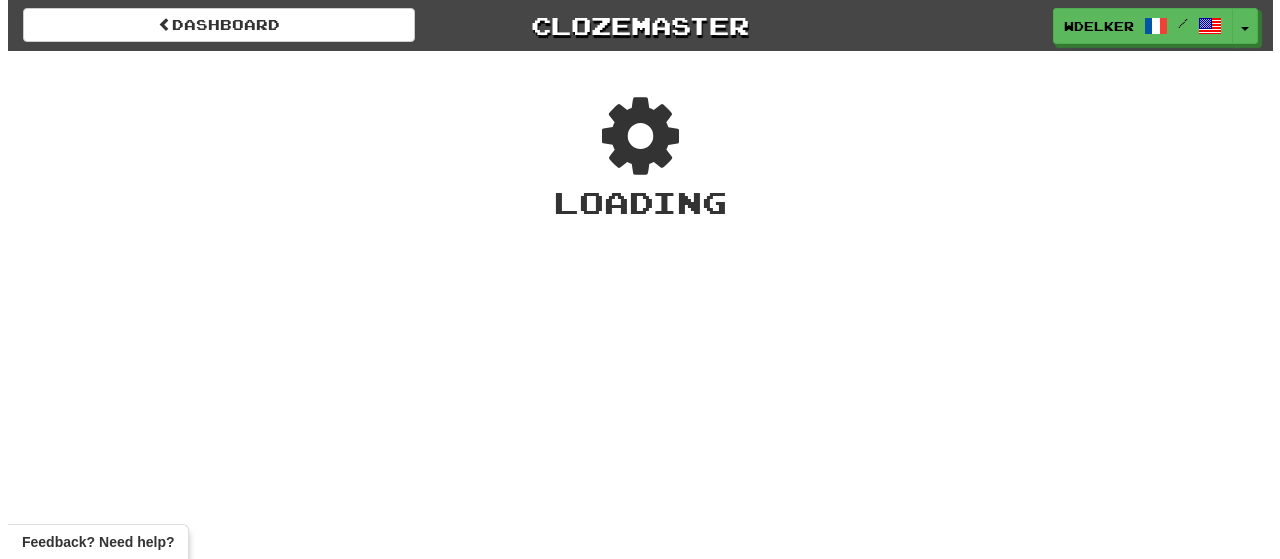 scroll, scrollTop: 0, scrollLeft: 0, axis: both 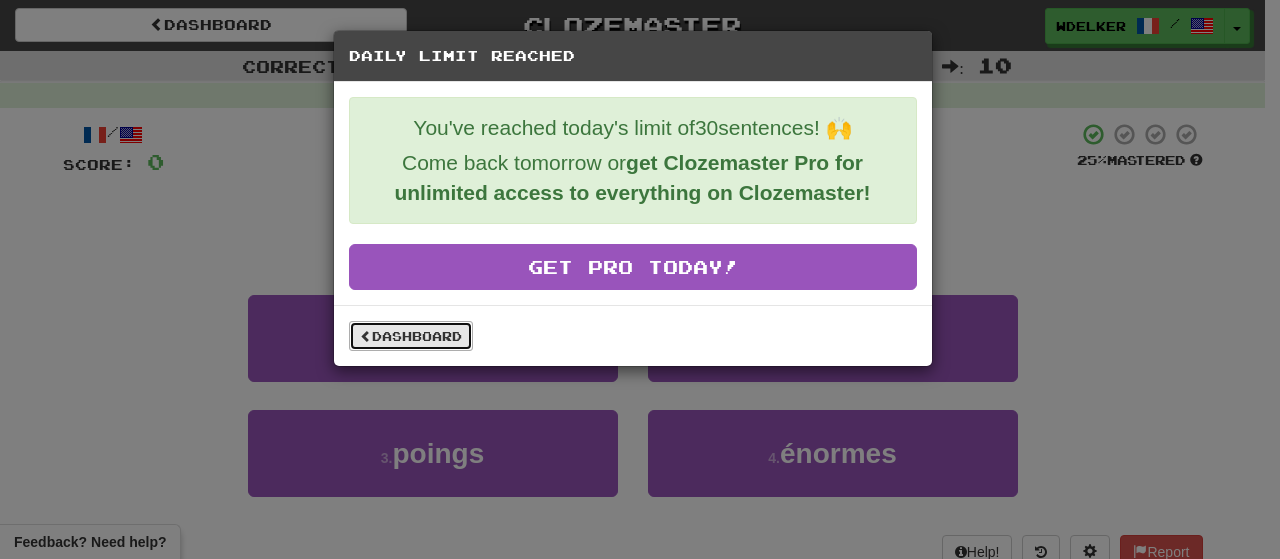 click on "Dashboard" at bounding box center [411, 336] 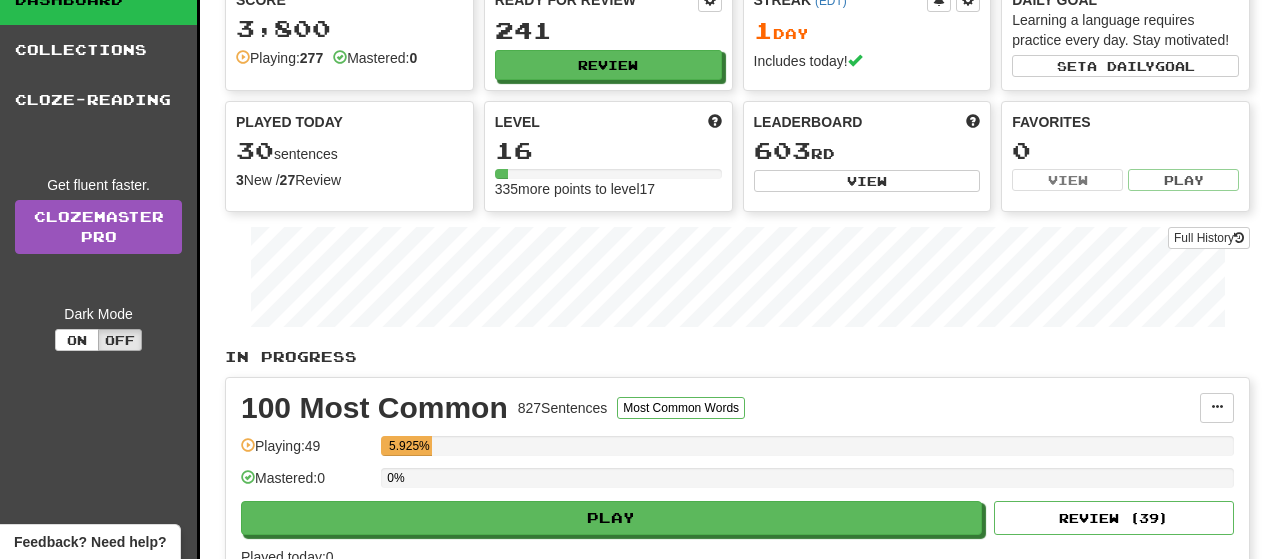 scroll, scrollTop: 100, scrollLeft: 0, axis: vertical 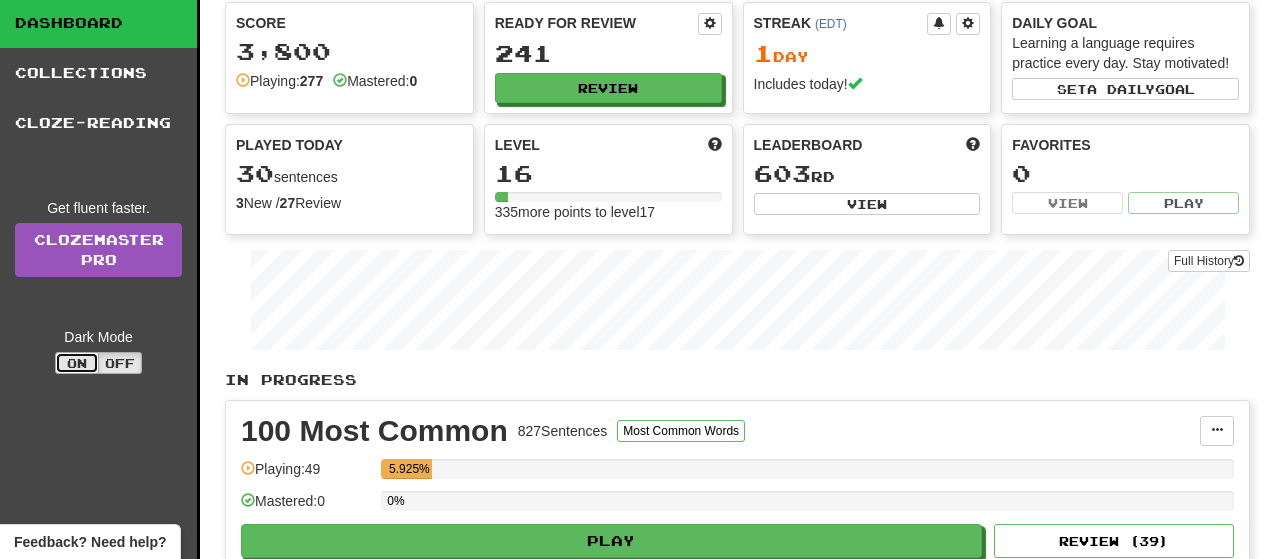 click on "On" at bounding box center (77, 363) 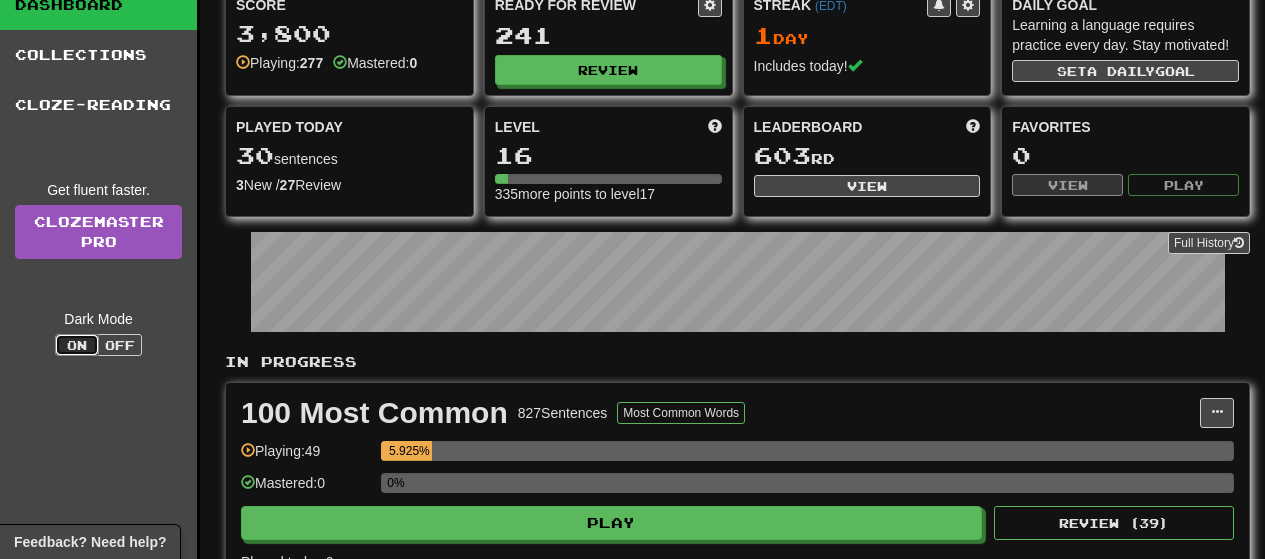 scroll, scrollTop: 200, scrollLeft: 0, axis: vertical 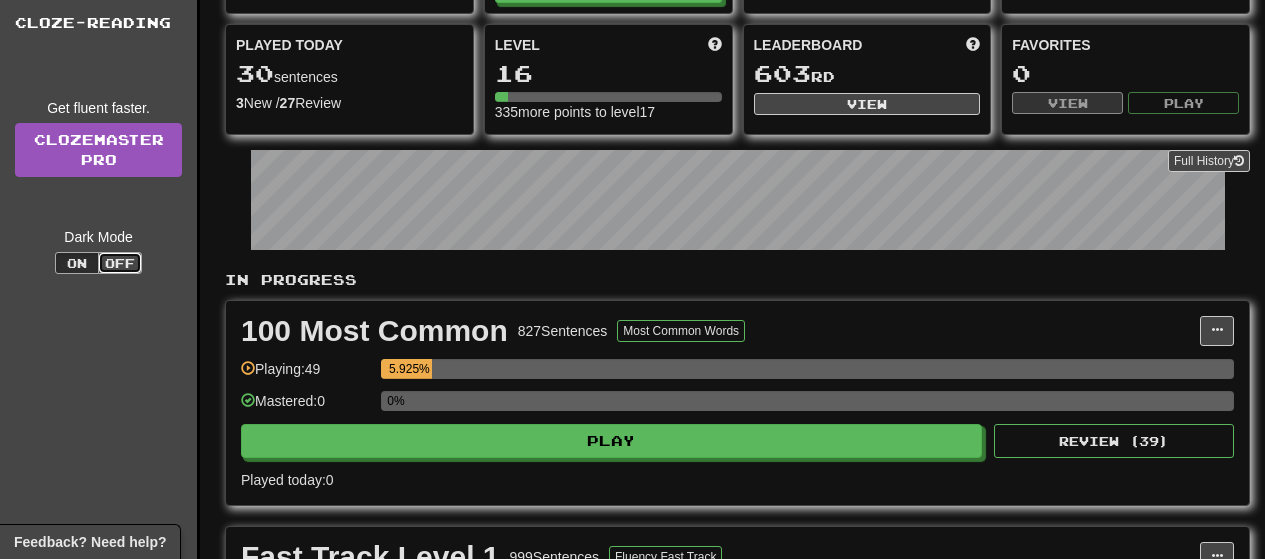 click on "Off" at bounding box center (120, 263) 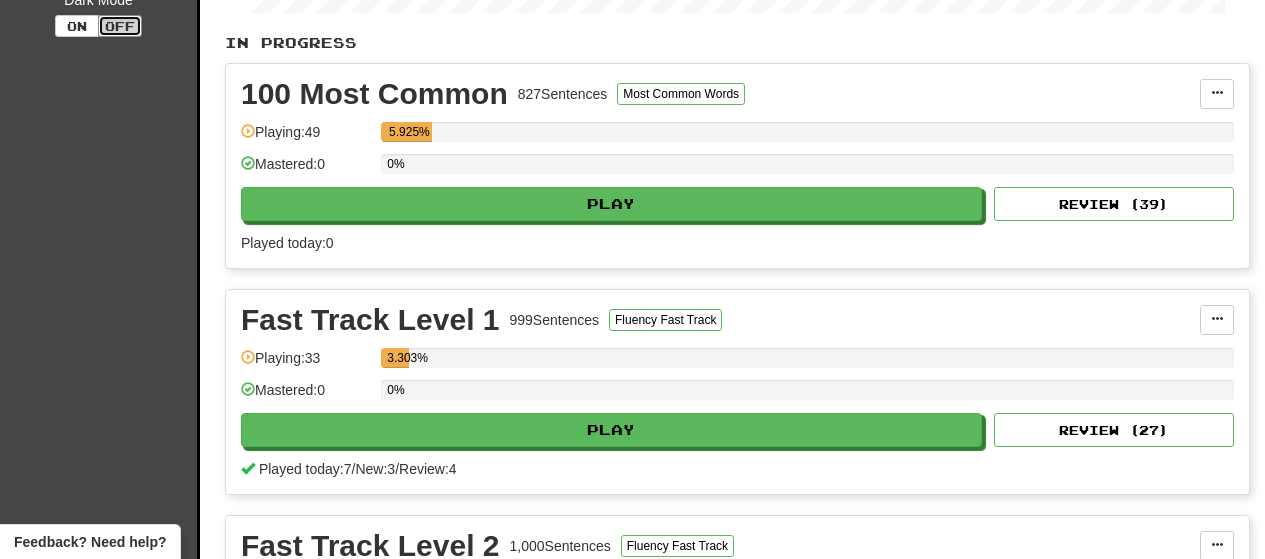 scroll, scrollTop: 1100, scrollLeft: 0, axis: vertical 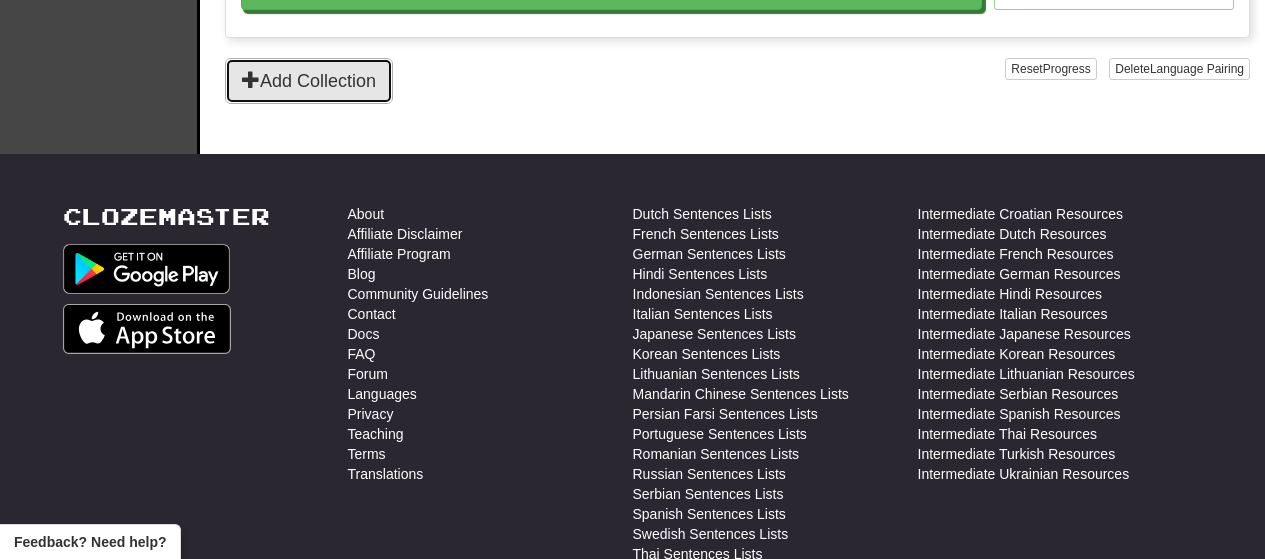 click on "Add Collection" at bounding box center [309, 81] 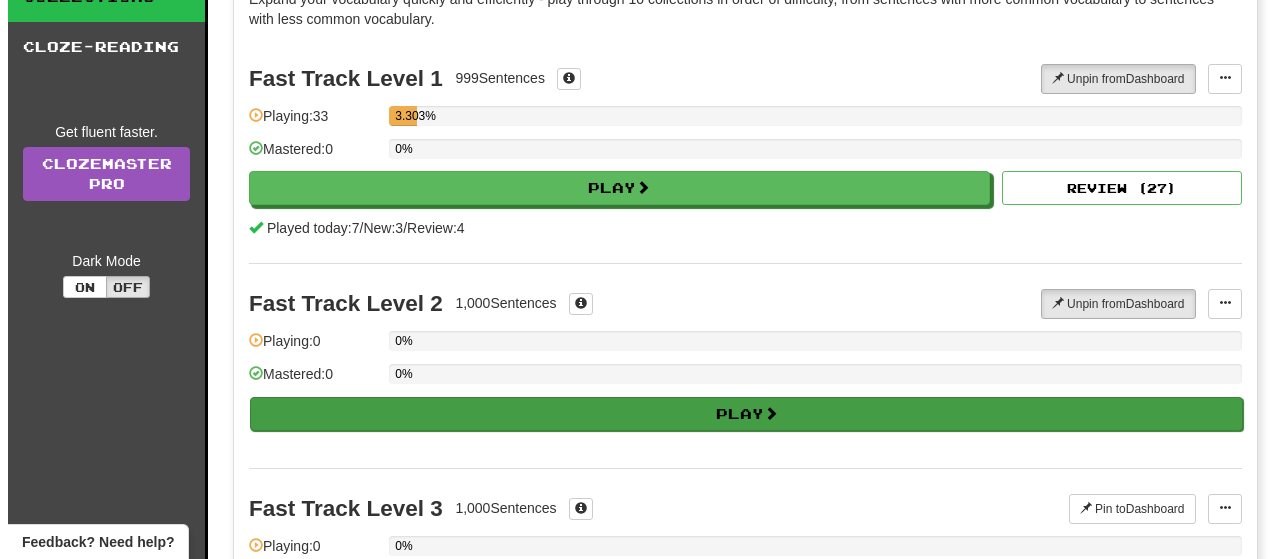 scroll, scrollTop: 200, scrollLeft: 0, axis: vertical 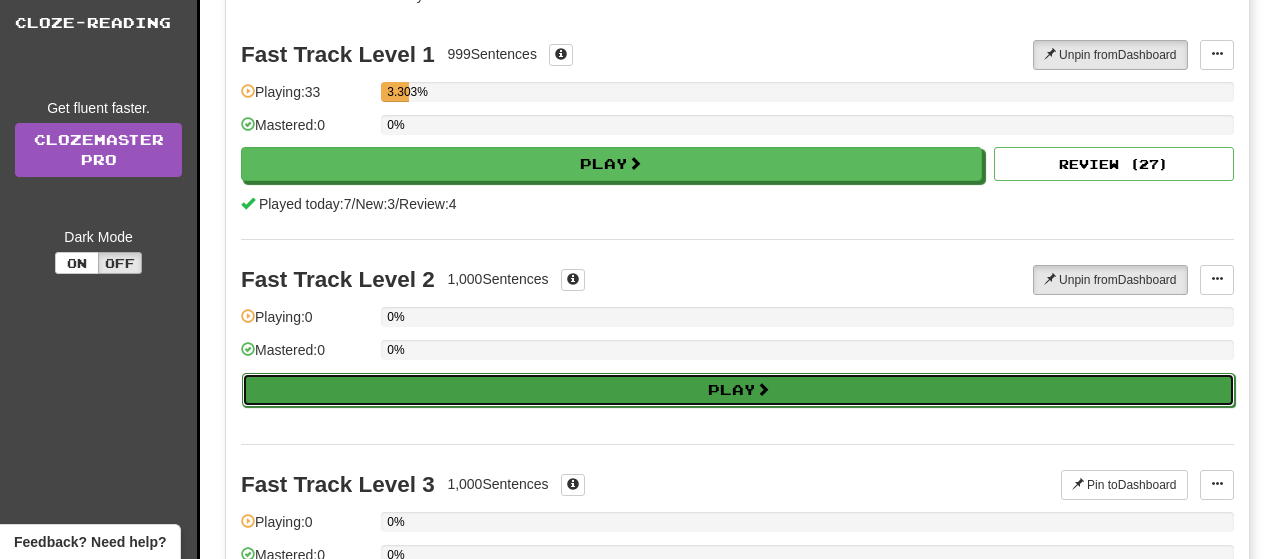 click on "Play" at bounding box center (738, 390) 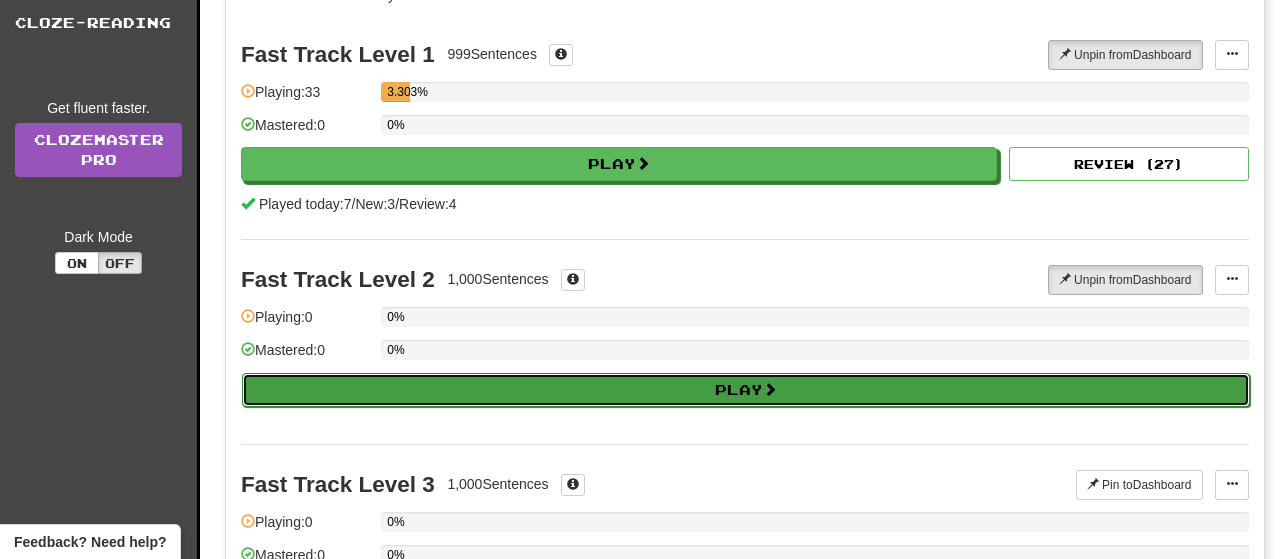 select on "**" 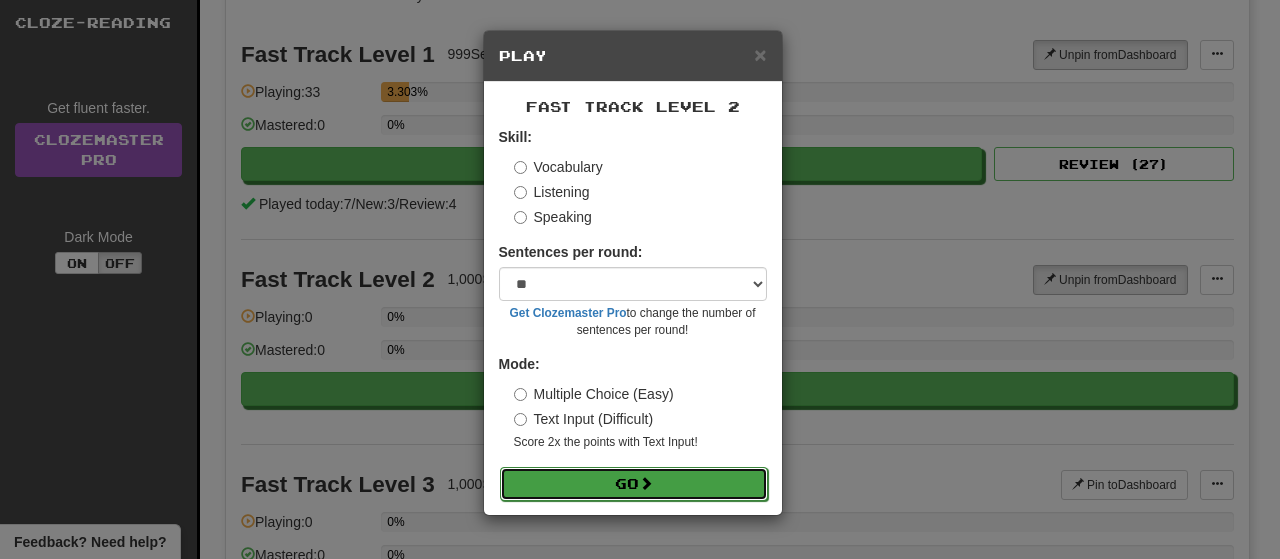 click on "Go" at bounding box center (634, 484) 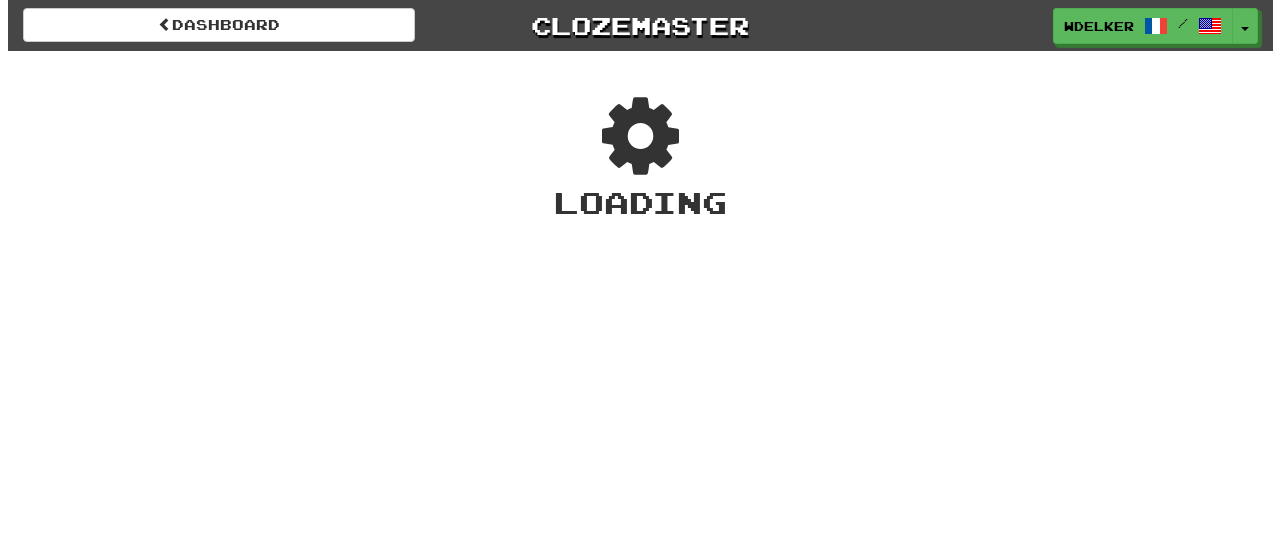 scroll, scrollTop: 0, scrollLeft: 0, axis: both 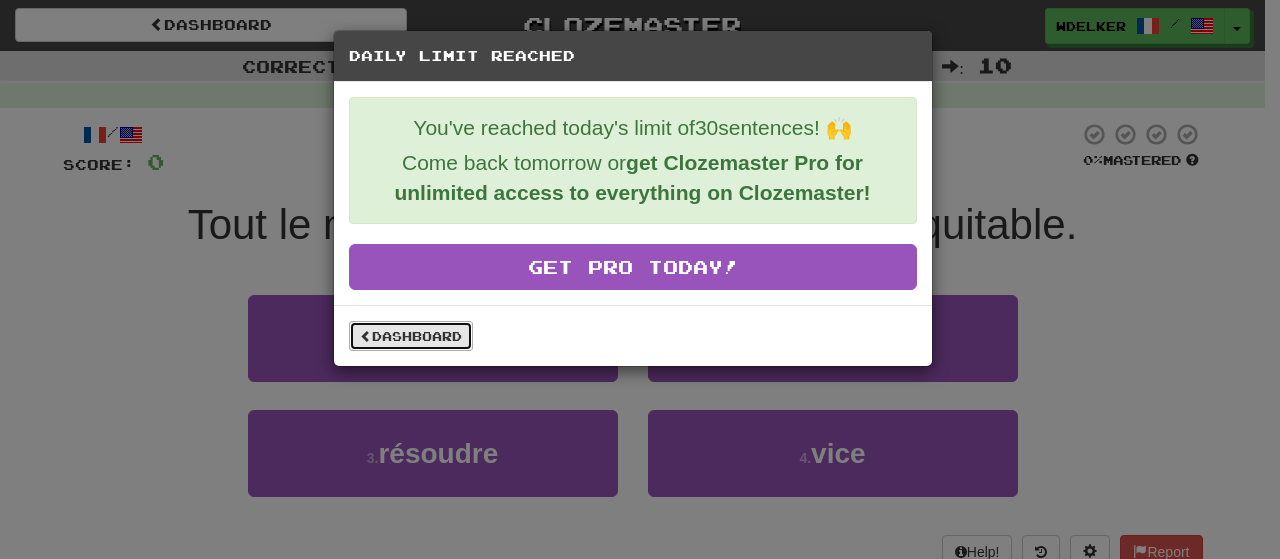 click on "Dashboard" at bounding box center [411, 336] 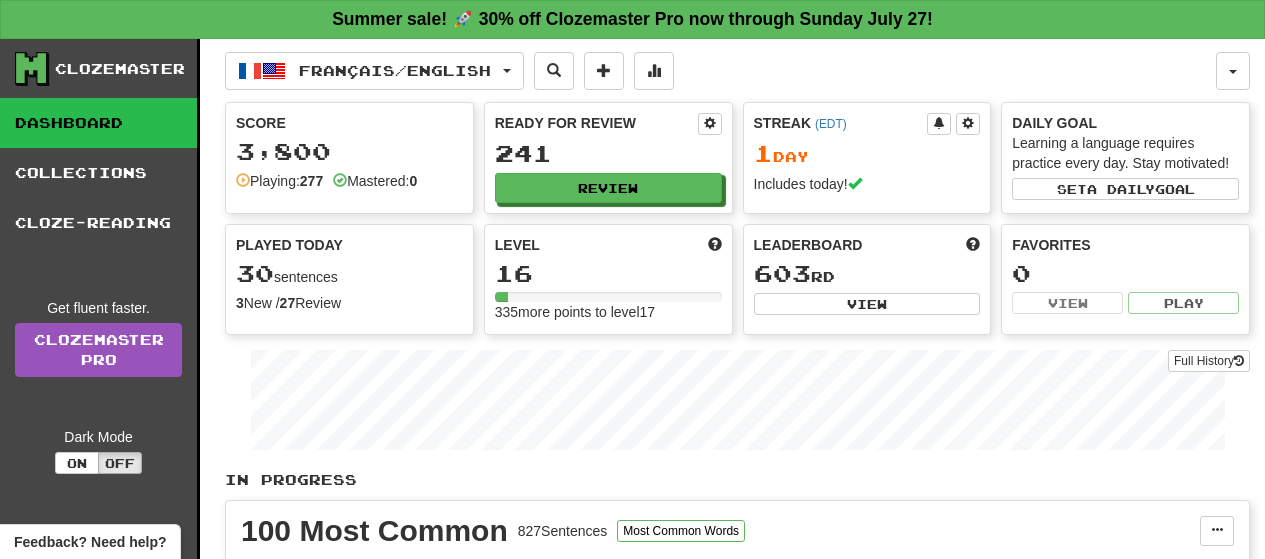 scroll, scrollTop: 0, scrollLeft: 0, axis: both 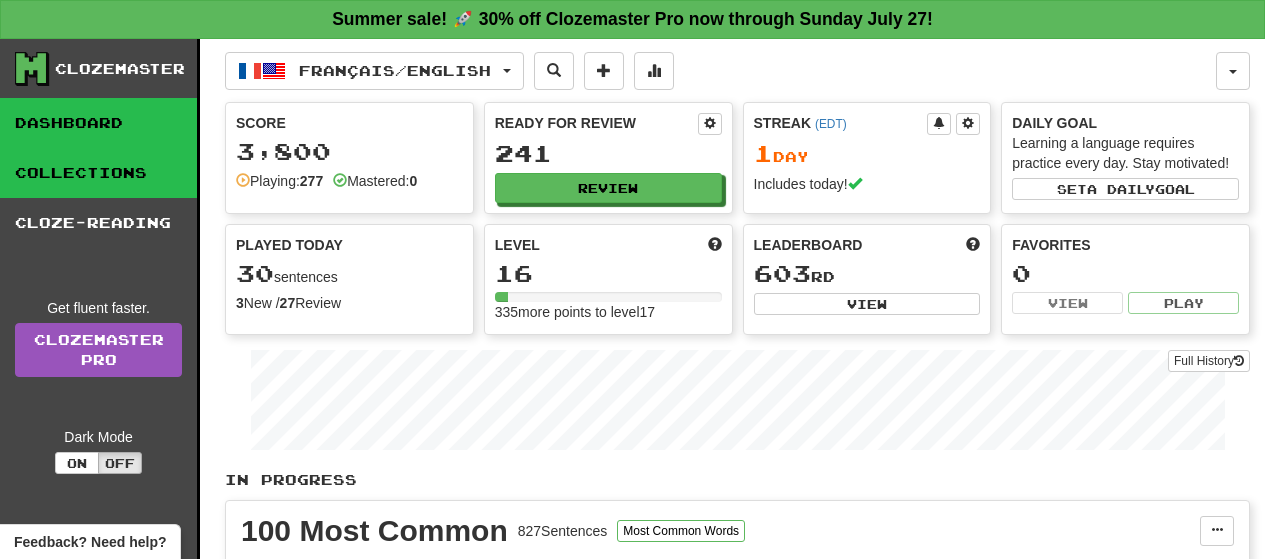 click on "Collections" at bounding box center (98, 173) 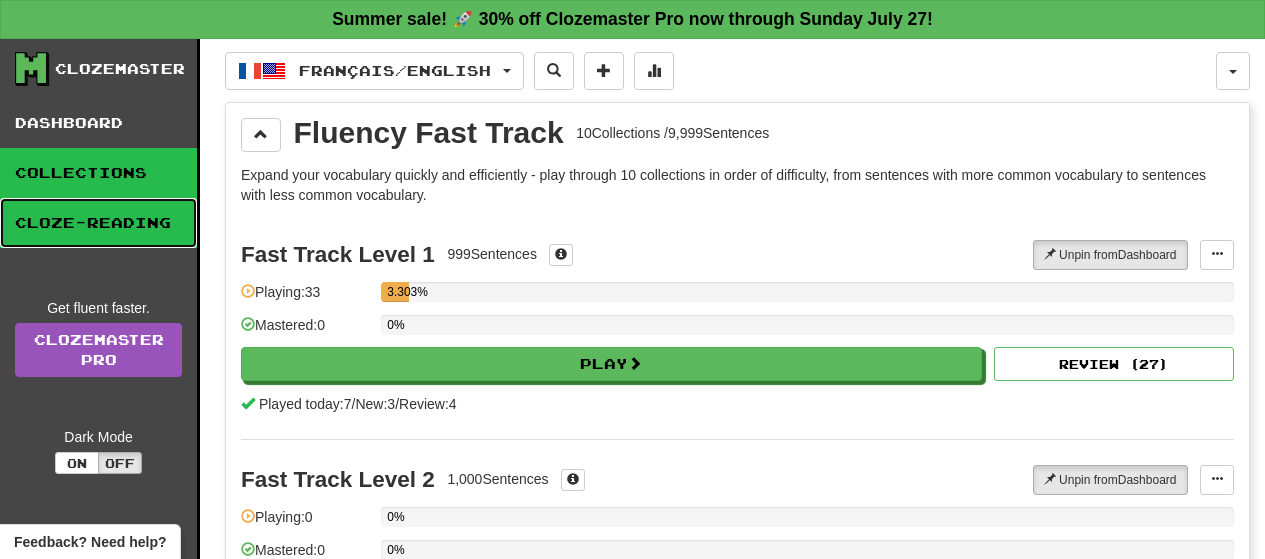click on "Cloze-Reading" at bounding box center [98, 223] 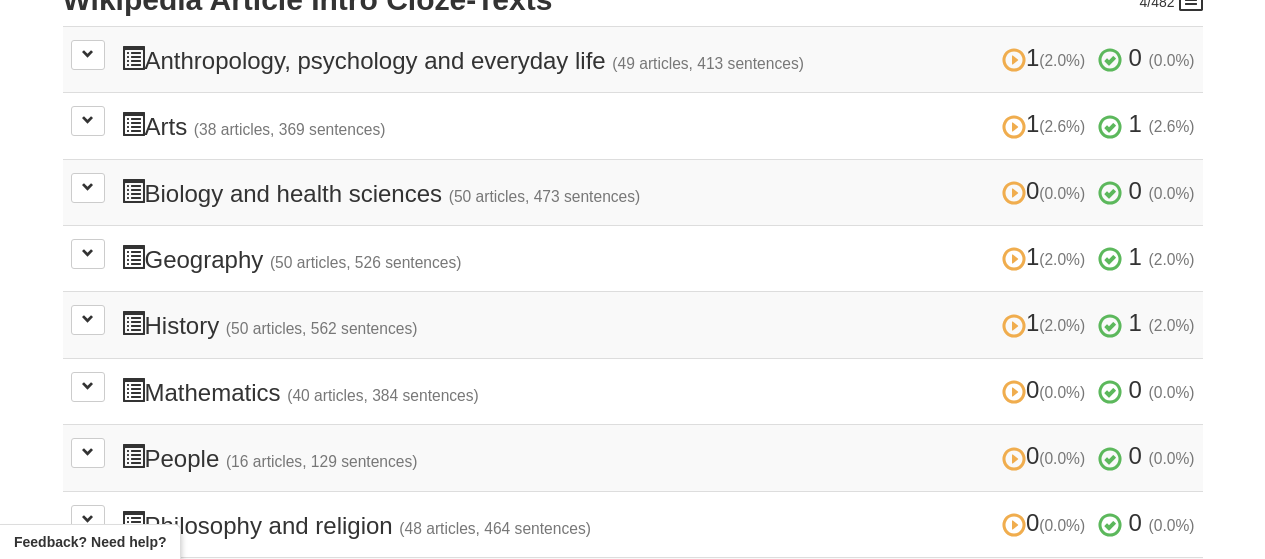 scroll, scrollTop: 400, scrollLeft: 0, axis: vertical 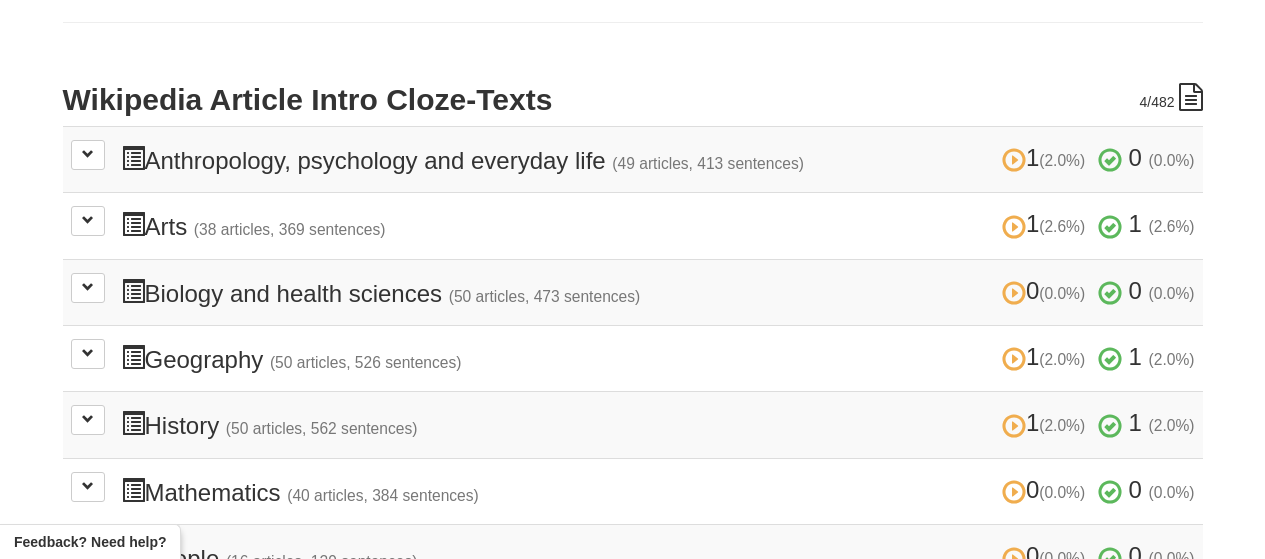 click on "1
(2.6%)
1
(2.6%)
Arts
(38 articles, 369 sentences)
1
(2.6%)
1
(2.6%)
Loading..." at bounding box center [633, 226] 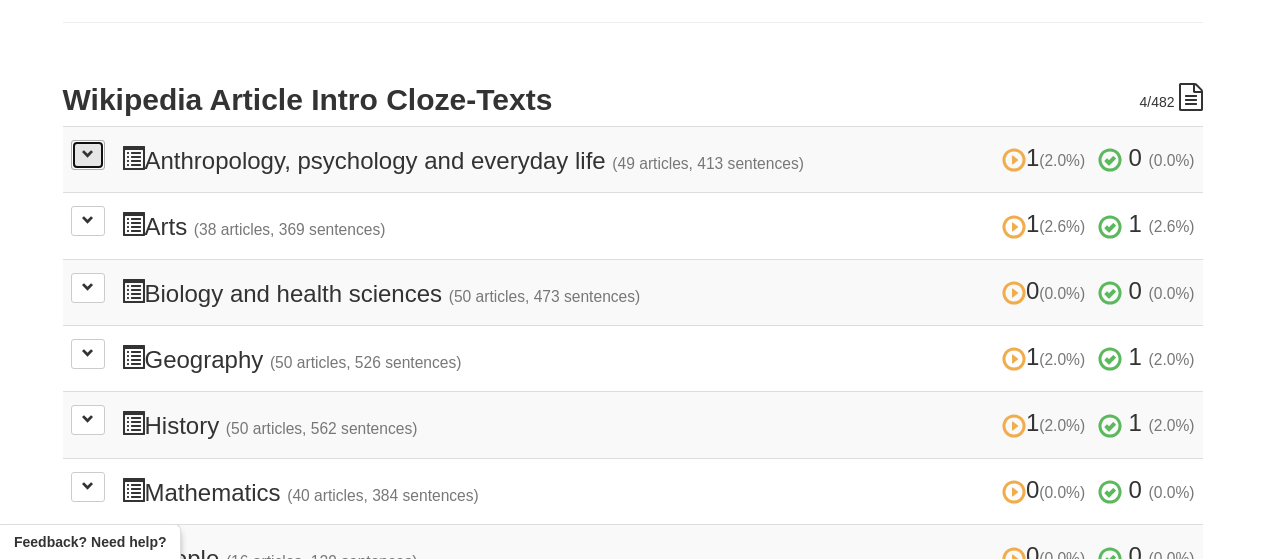 click at bounding box center (88, 154) 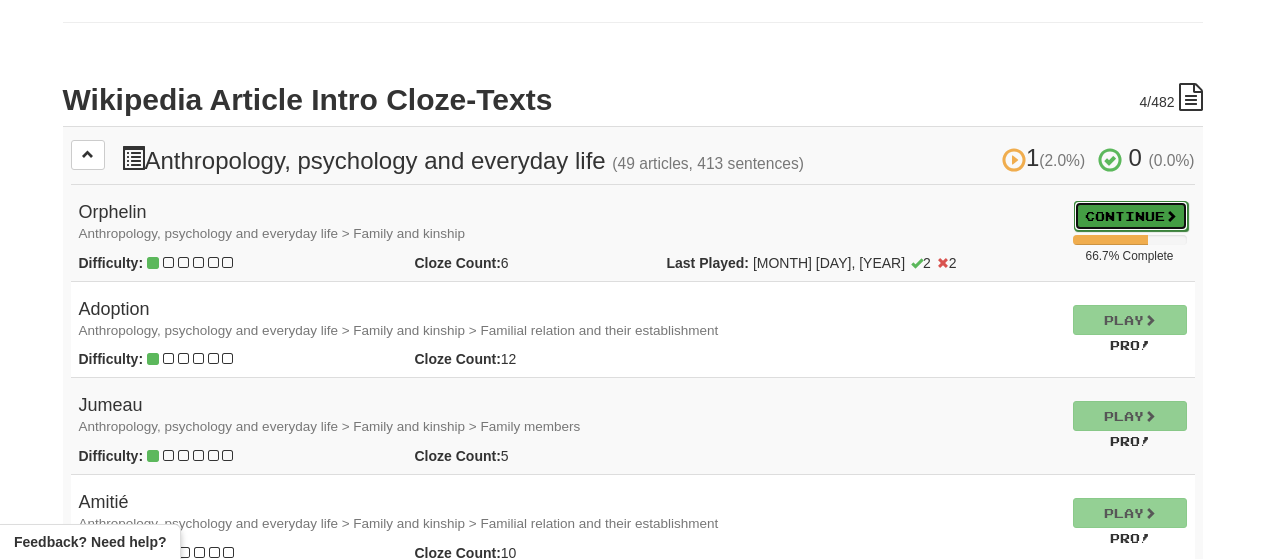 click on "Continue" at bounding box center [1131, 216] 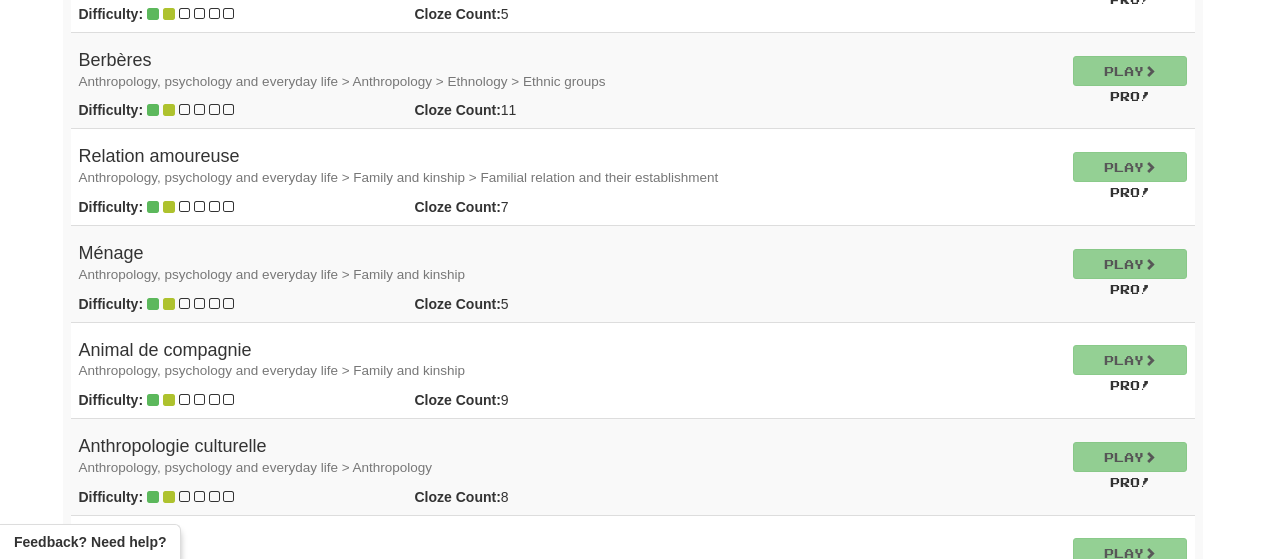 scroll, scrollTop: 800, scrollLeft: 0, axis: vertical 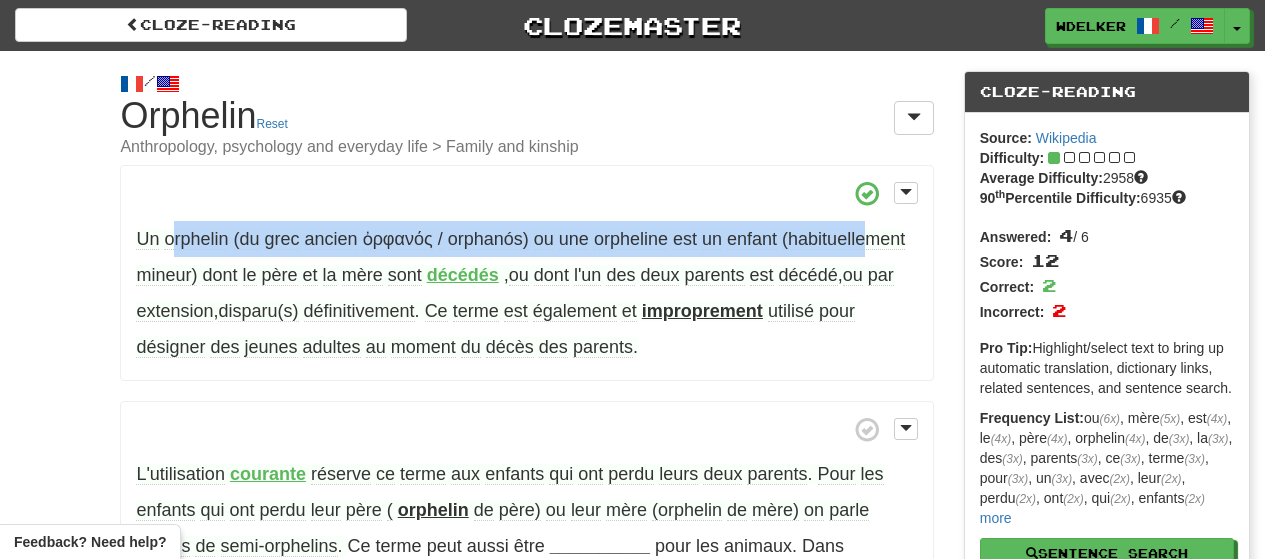 drag, startPoint x: 169, startPoint y: 234, endPoint x: 797, endPoint y: 249, distance: 628.17914 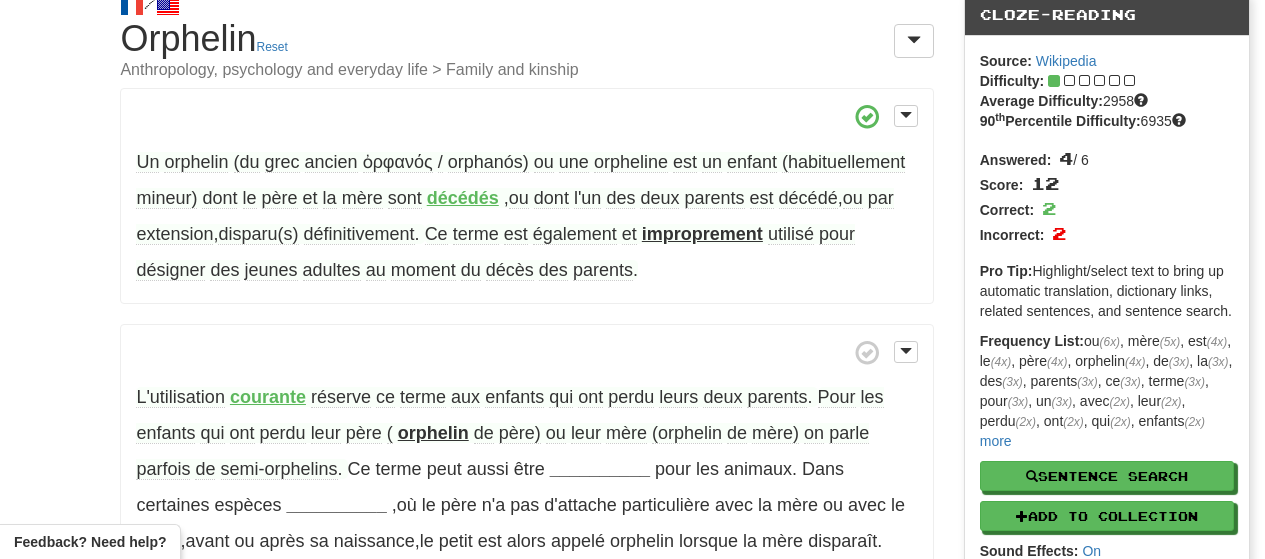 scroll, scrollTop: 100, scrollLeft: 0, axis: vertical 